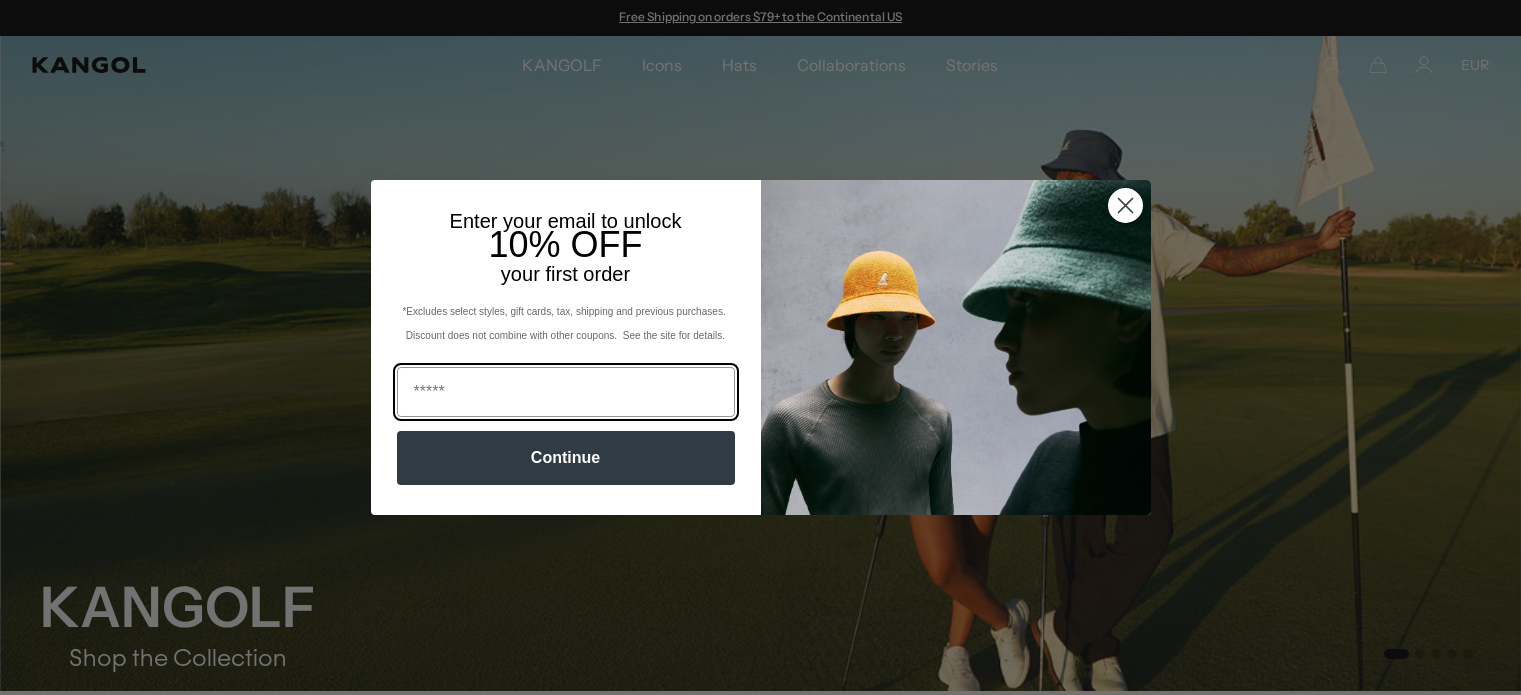 scroll, scrollTop: 0, scrollLeft: 0, axis: both 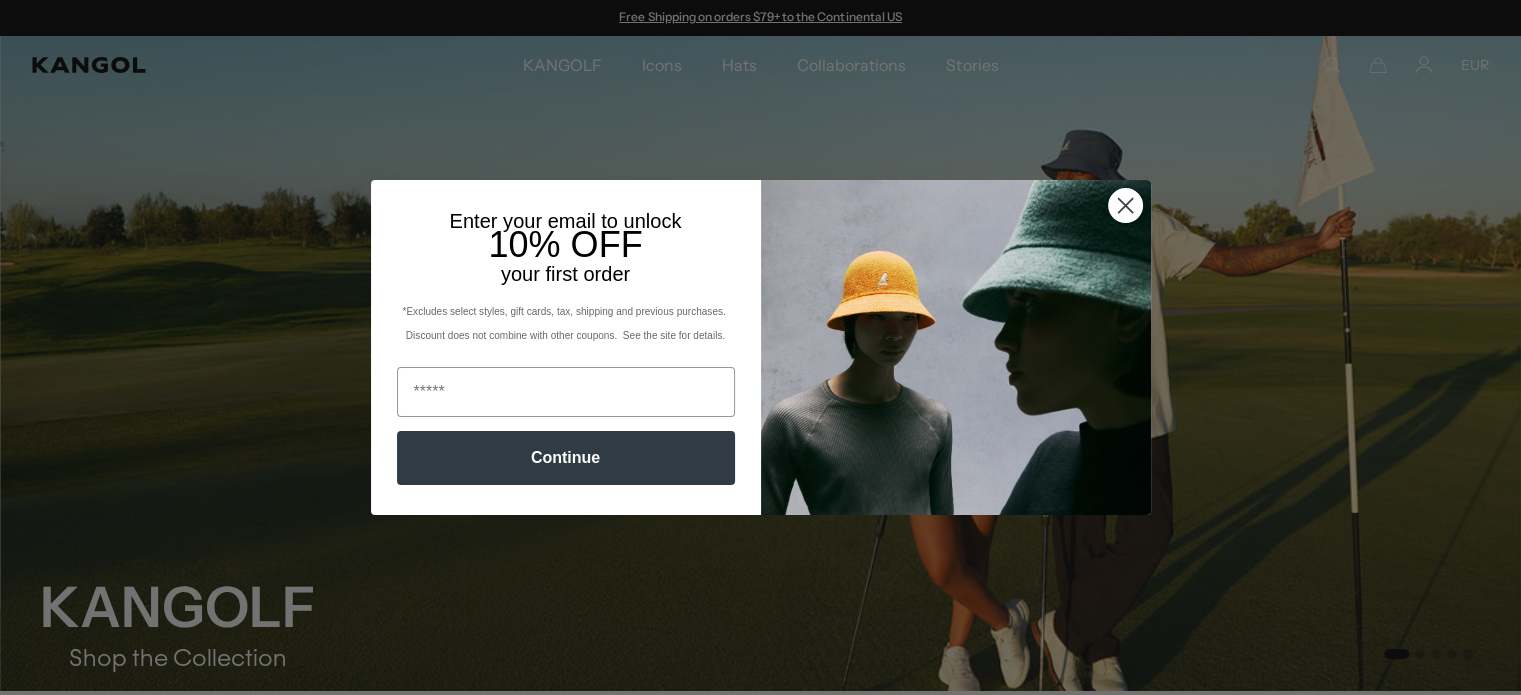 click 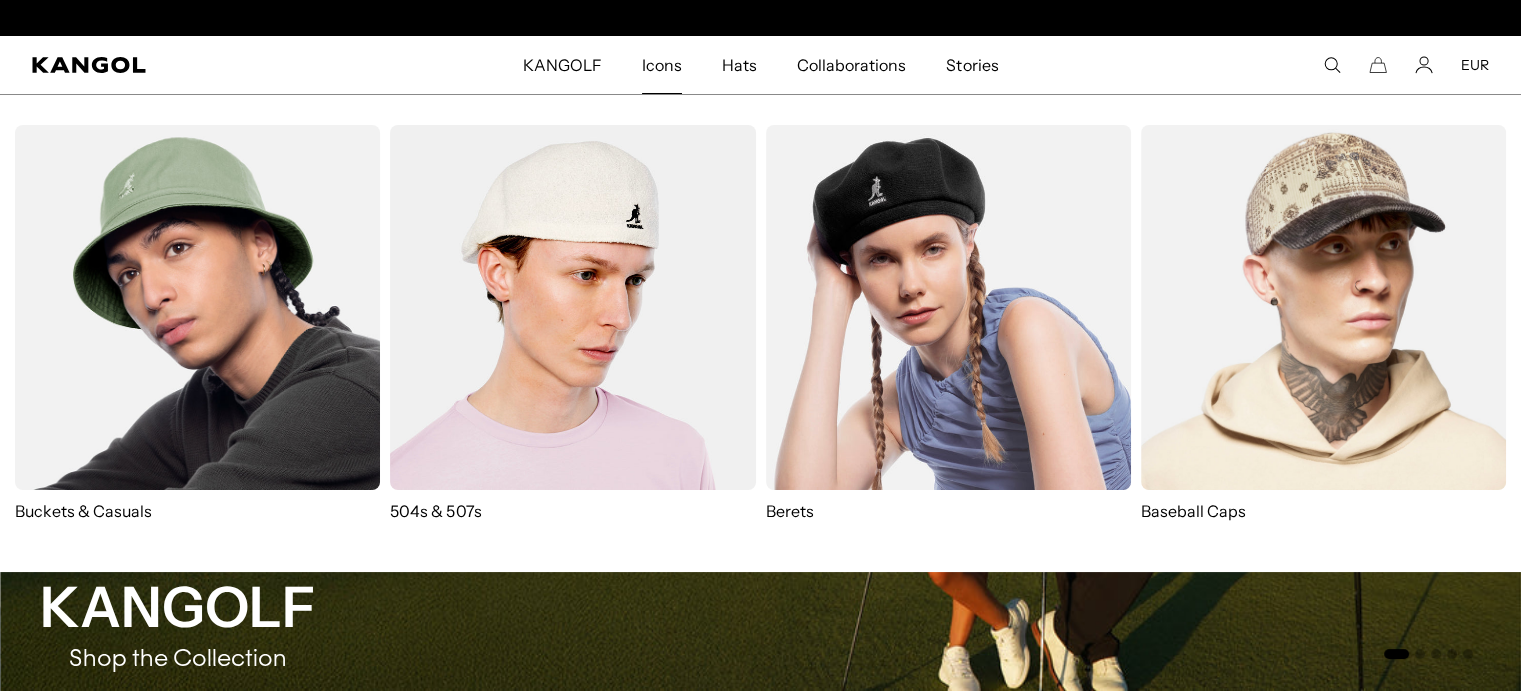 scroll, scrollTop: 0, scrollLeft: 0, axis: both 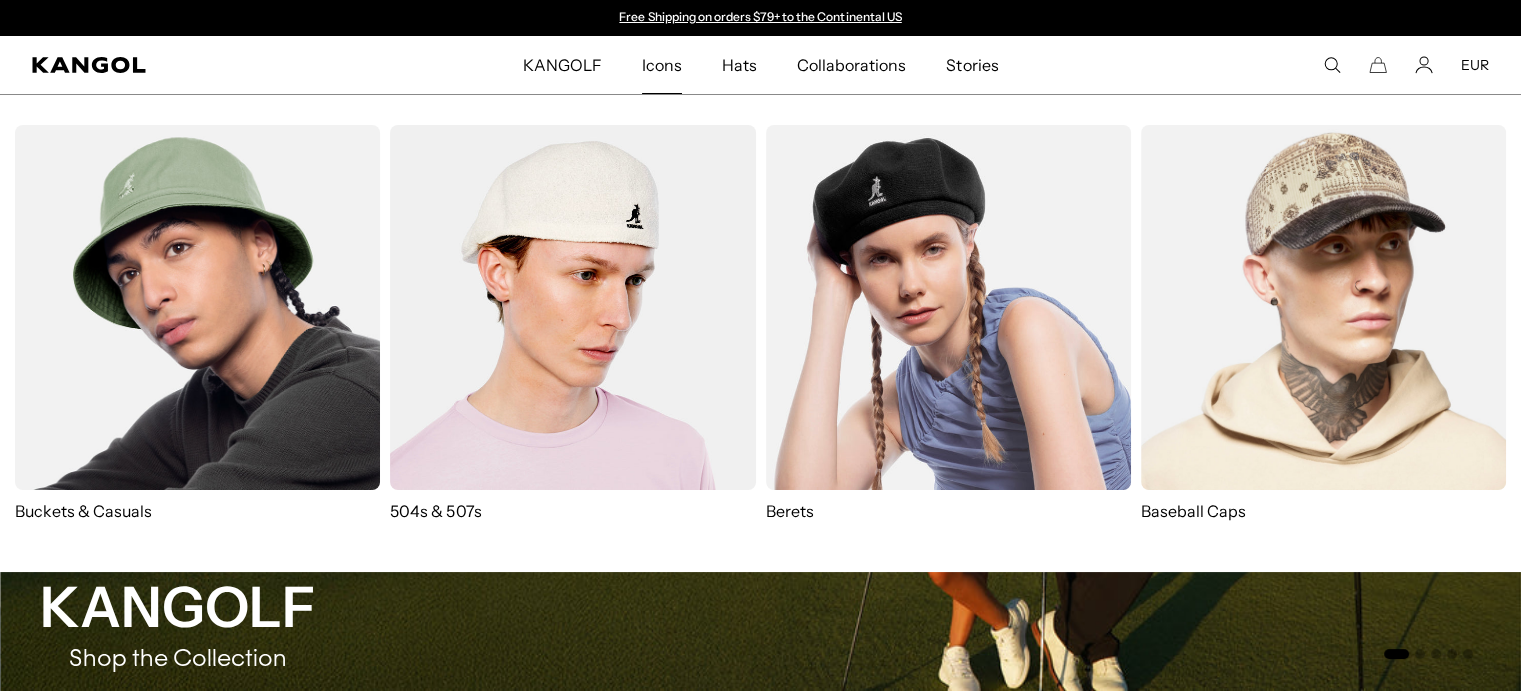 click at bounding box center [197, 307] 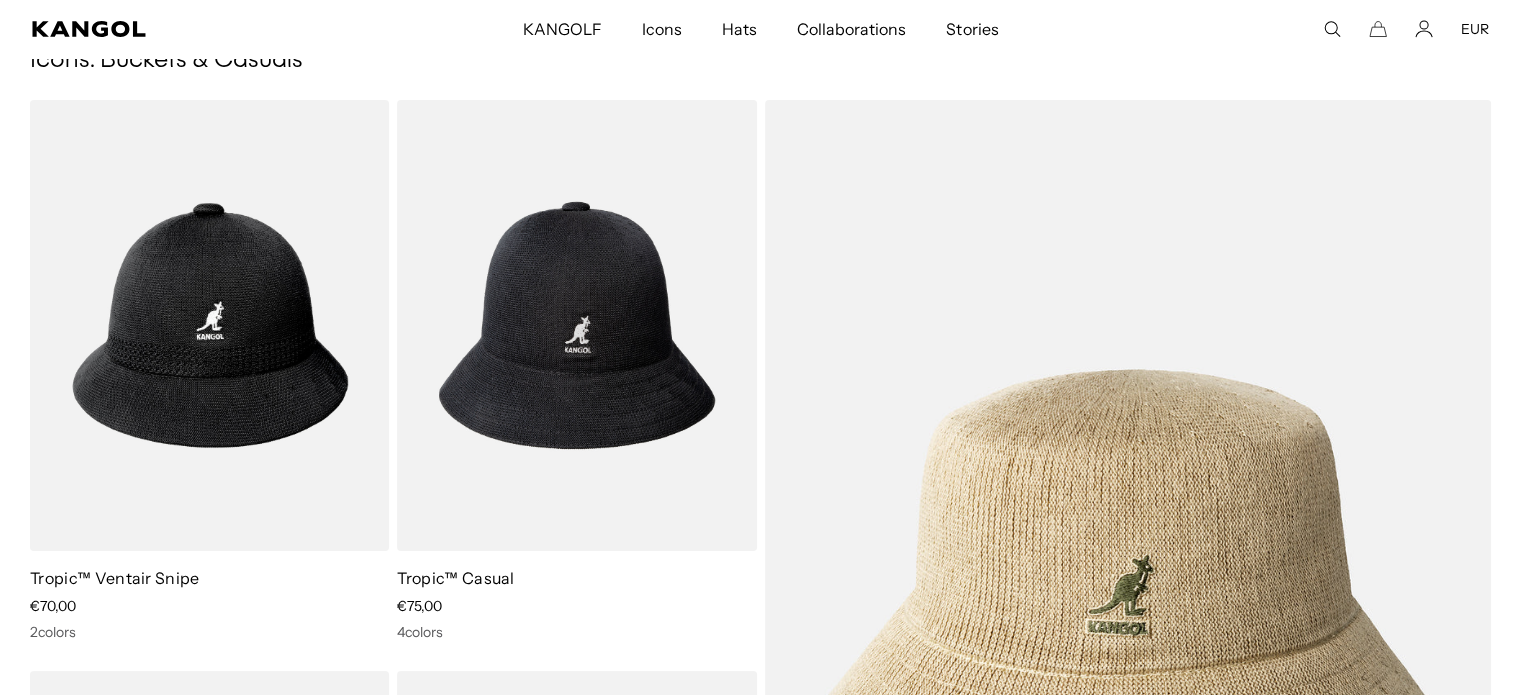 scroll, scrollTop: 160, scrollLeft: 0, axis: vertical 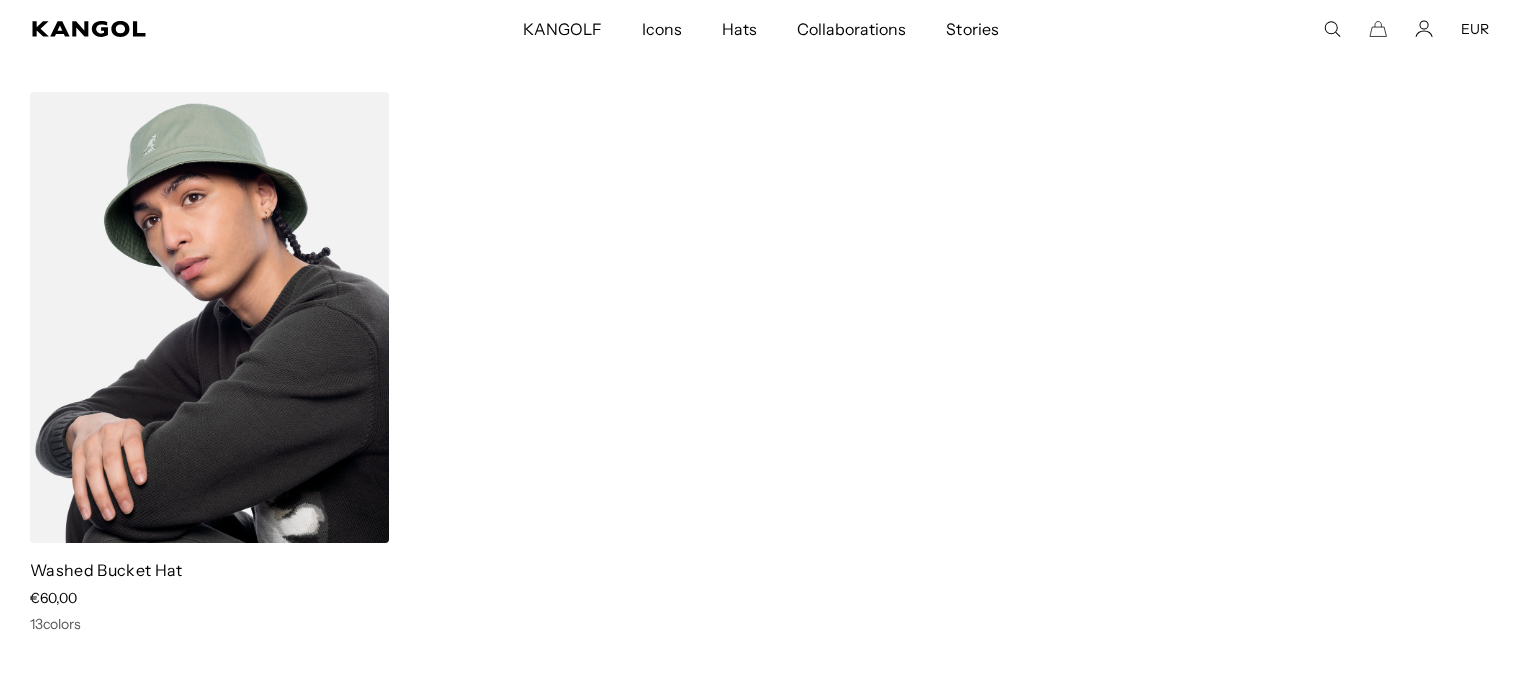 click at bounding box center [209, 317] 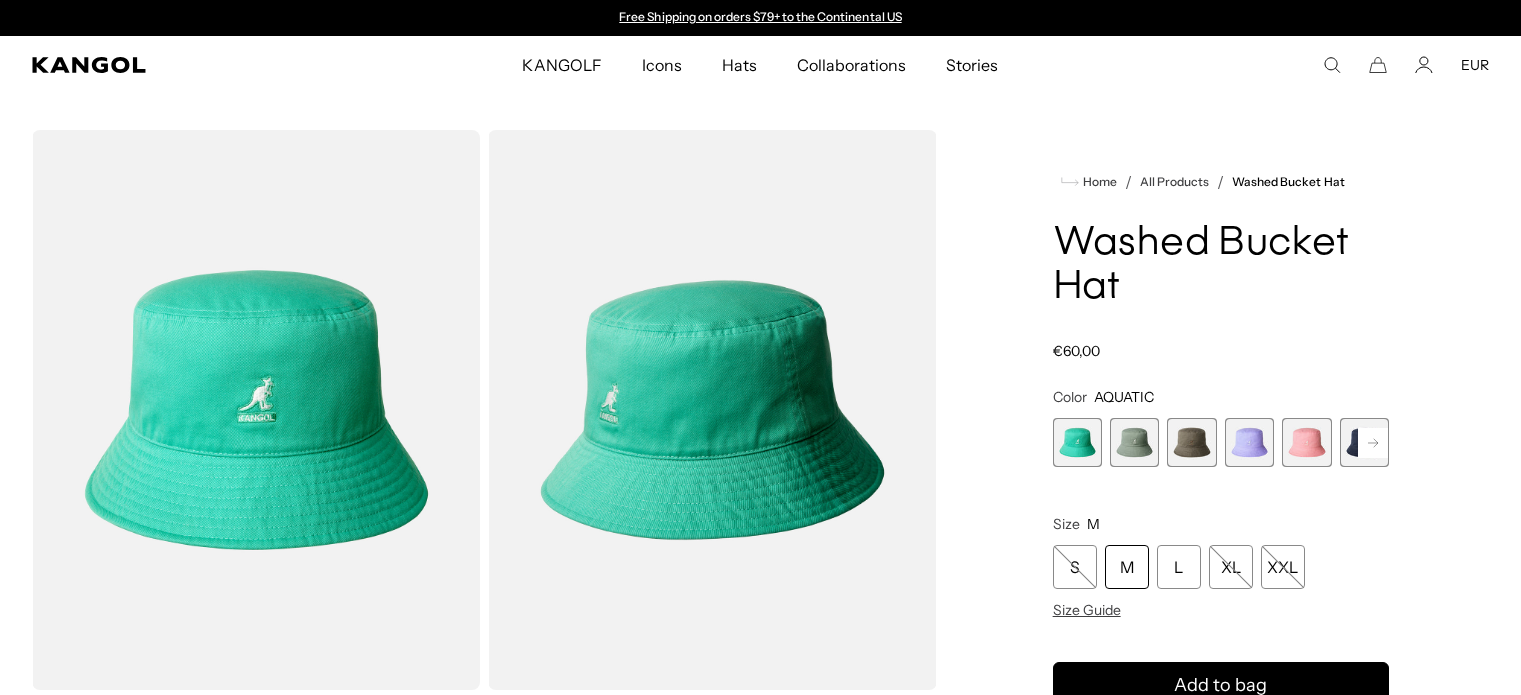 scroll, scrollTop: 0, scrollLeft: 0, axis: both 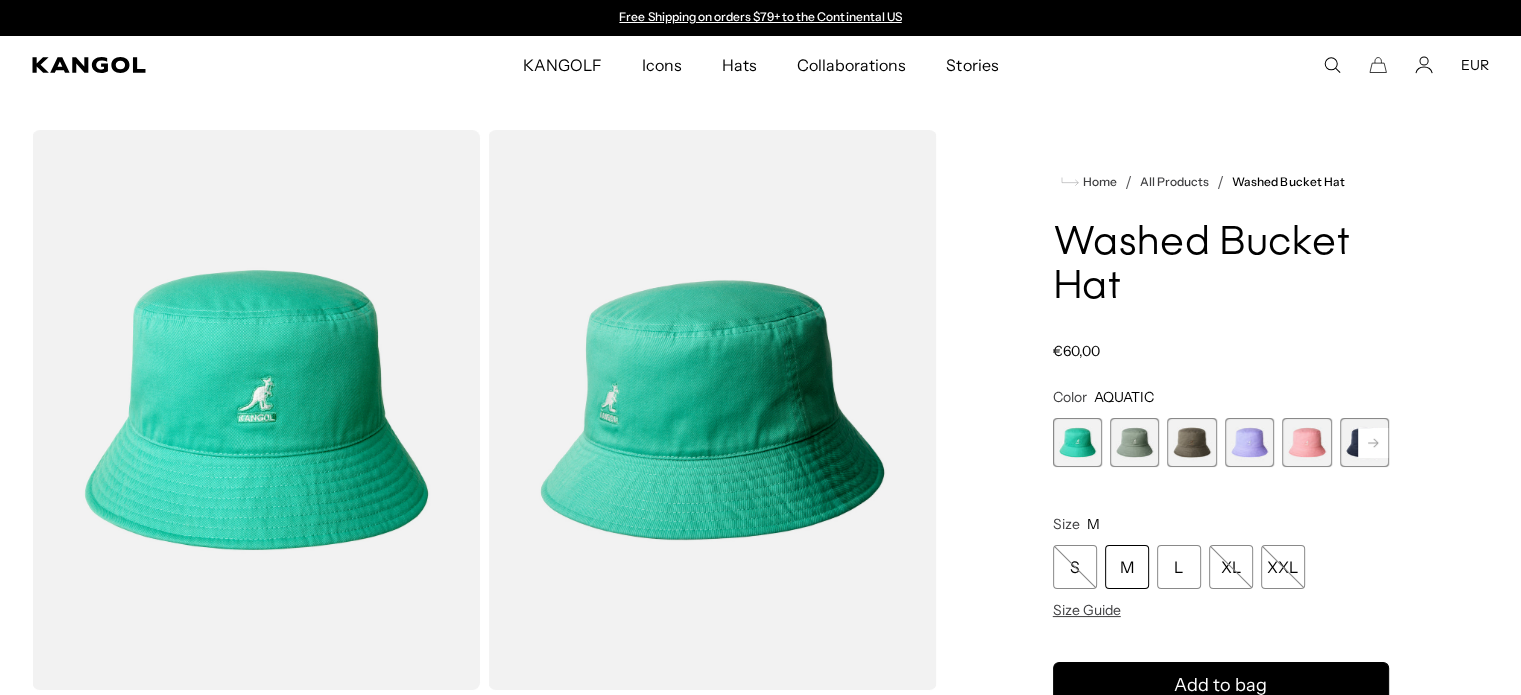 click at bounding box center [1077, 442] 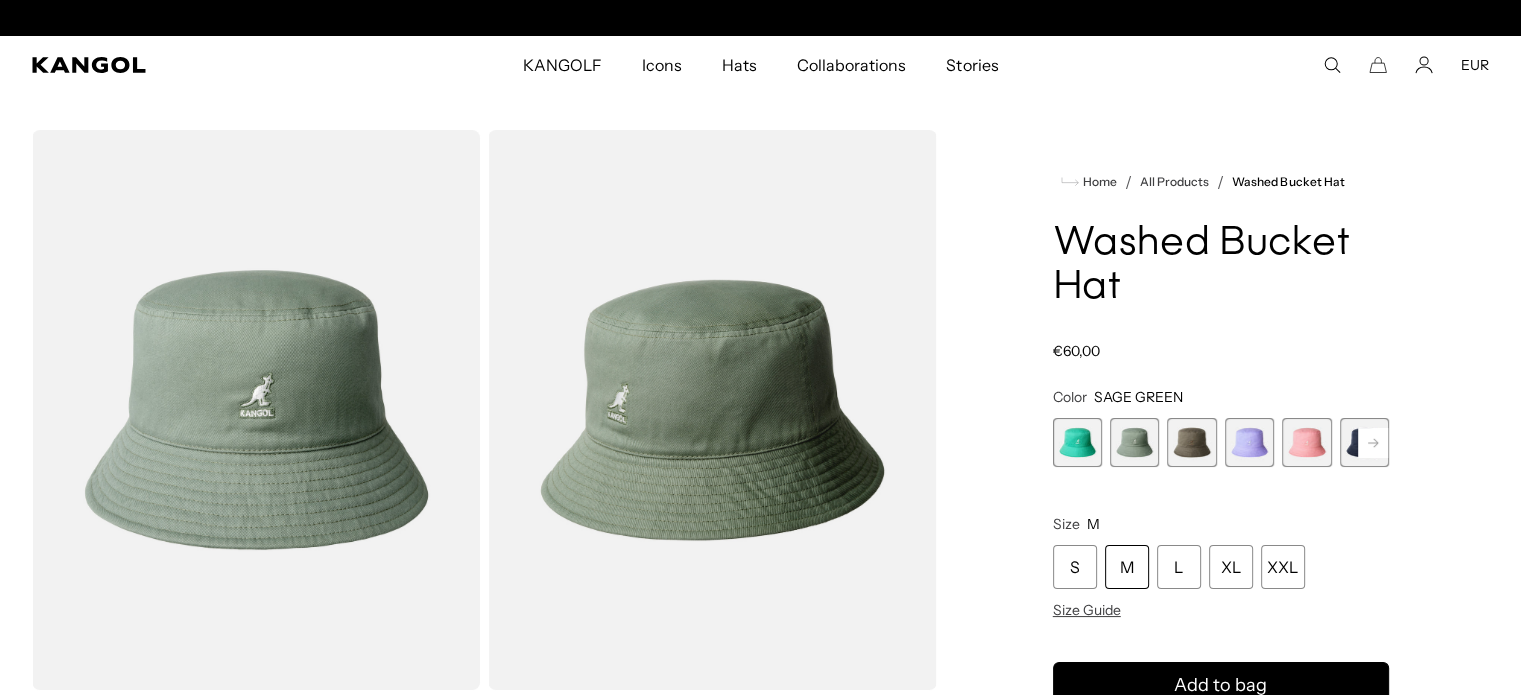 scroll, scrollTop: 0, scrollLeft: 412, axis: horizontal 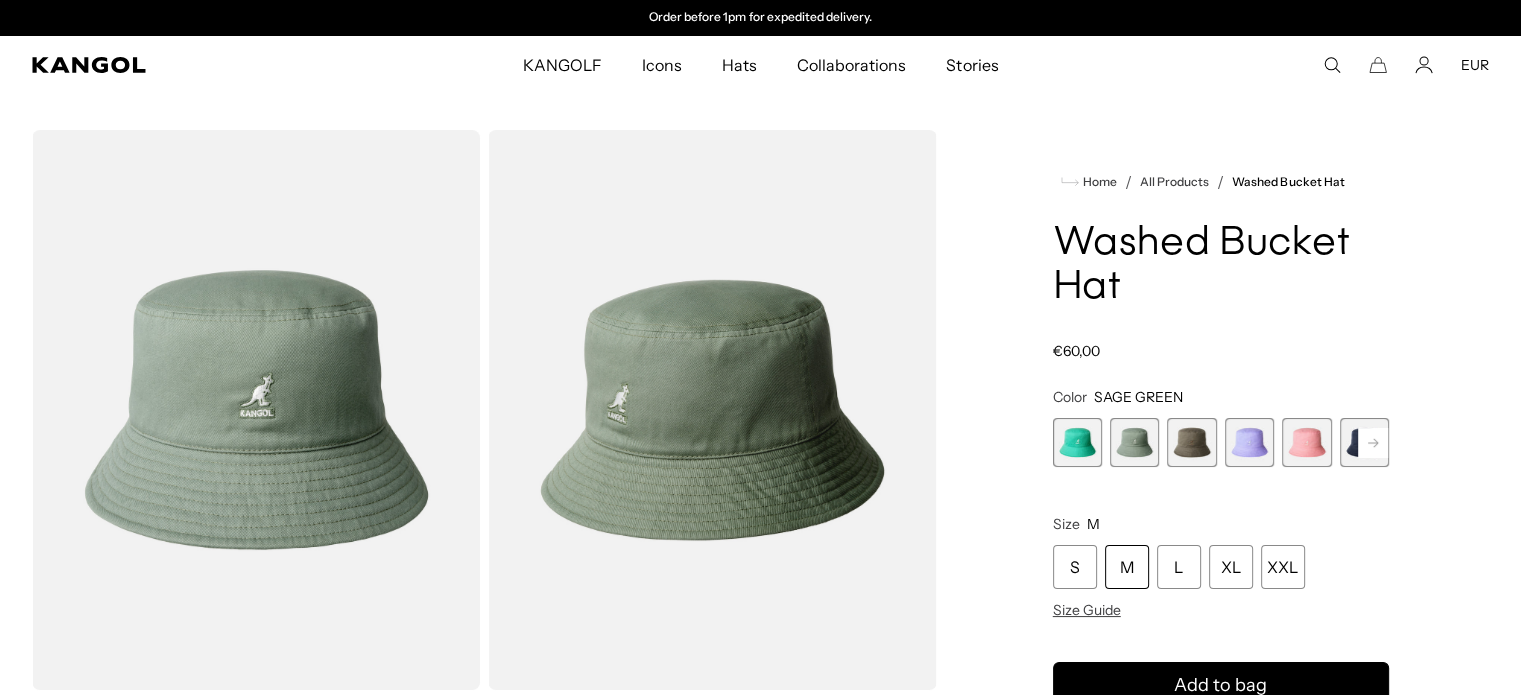 click at bounding box center [1191, 442] 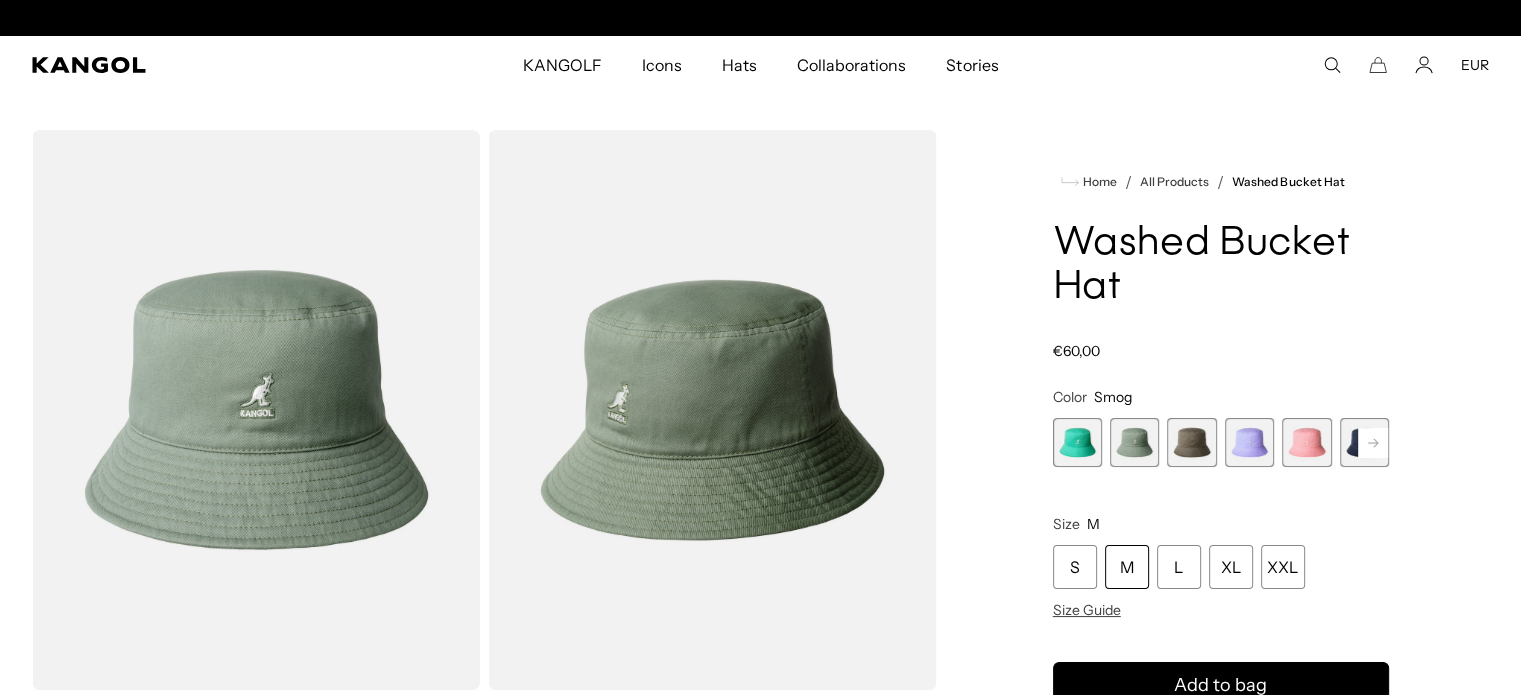 scroll, scrollTop: 0, scrollLeft: 0, axis: both 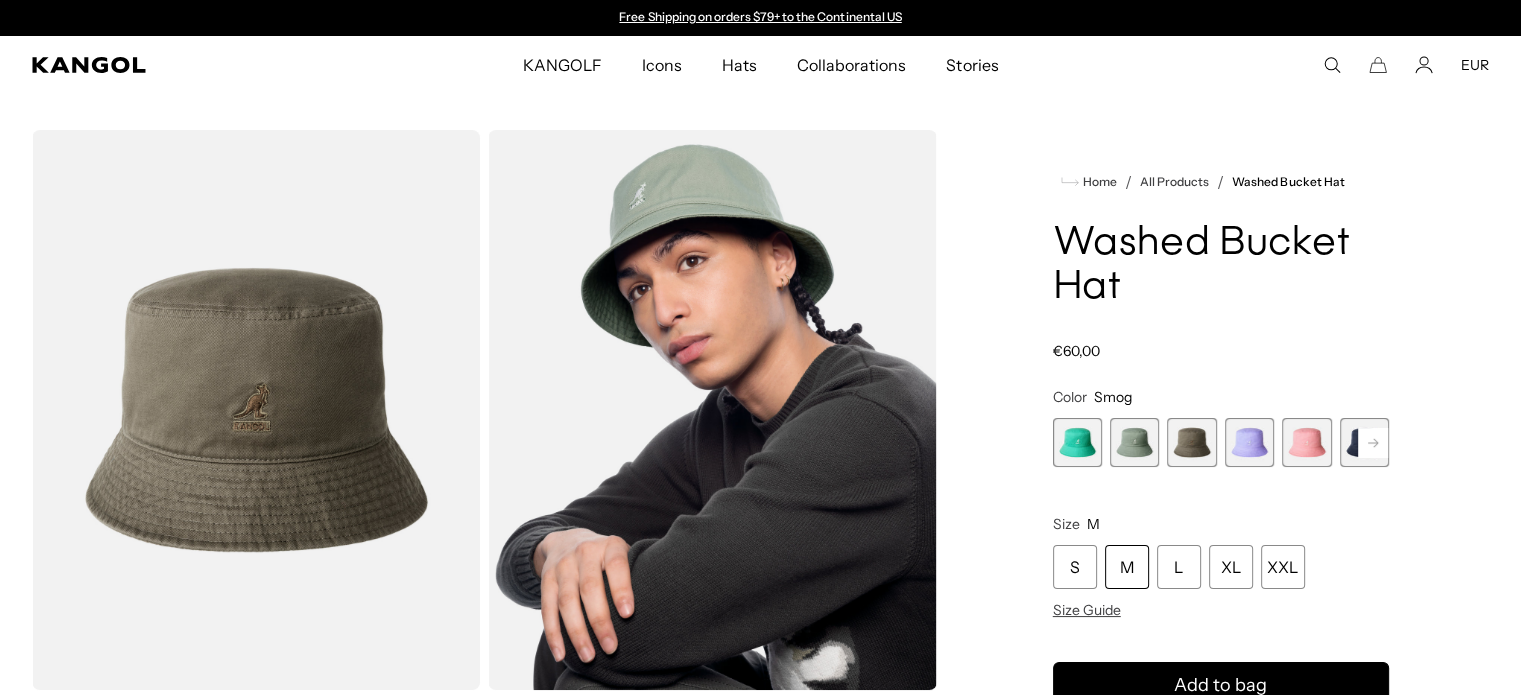 click at bounding box center [1249, 442] 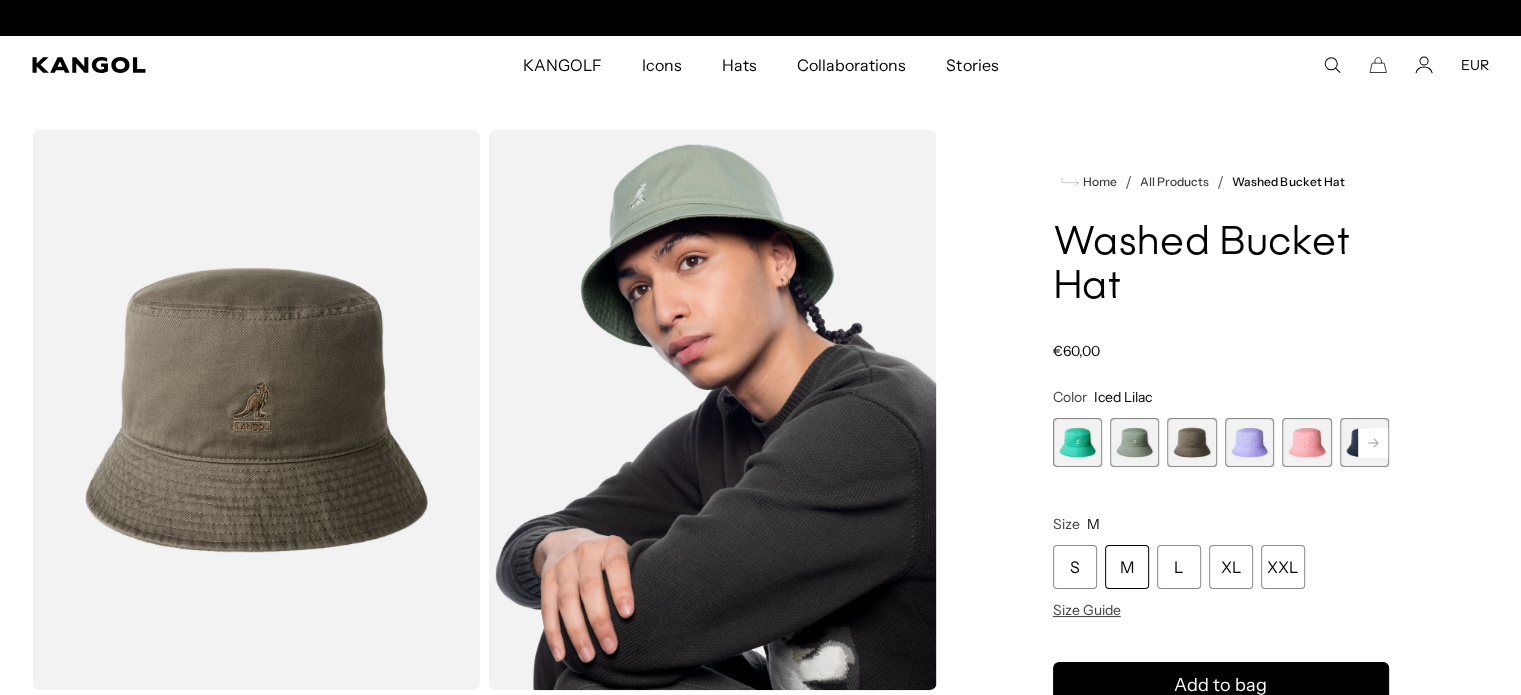 scroll, scrollTop: 0, scrollLeft: 412, axis: horizontal 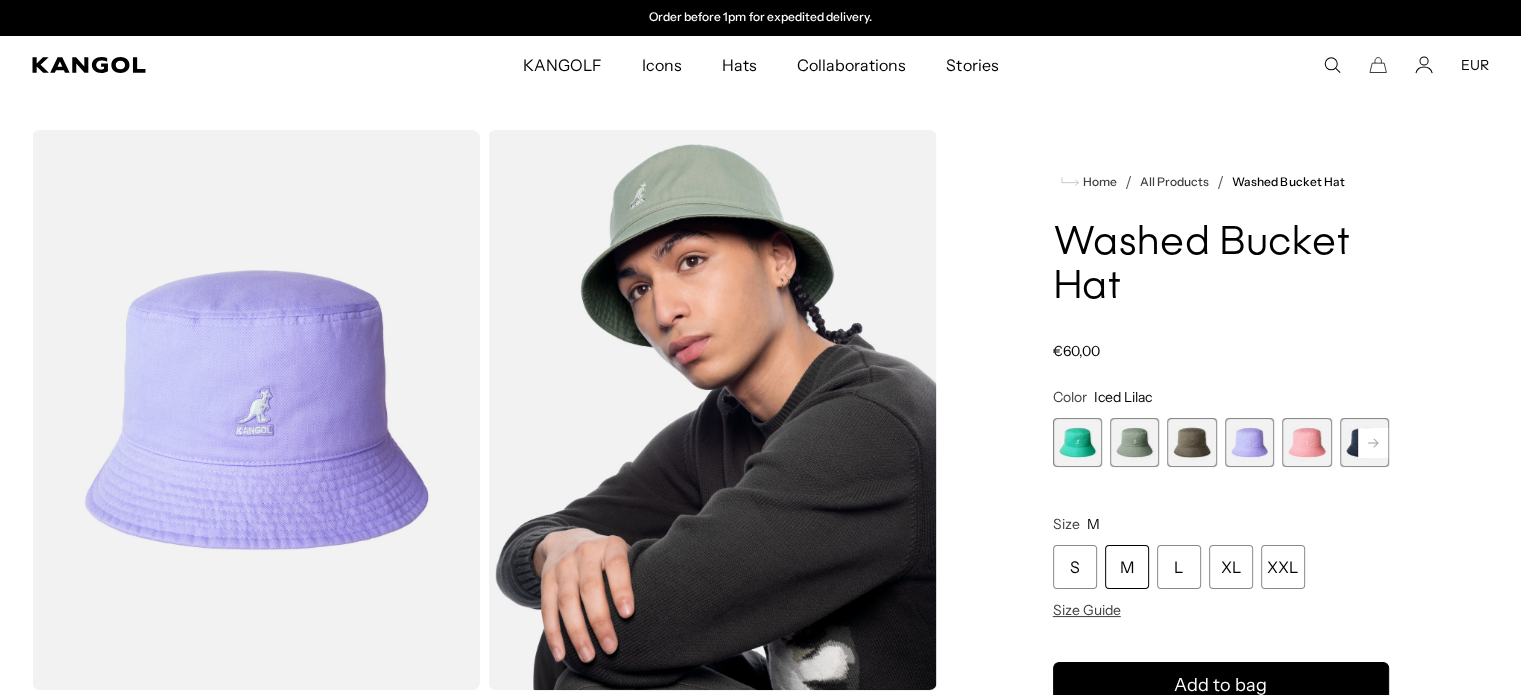 click at bounding box center [1306, 442] 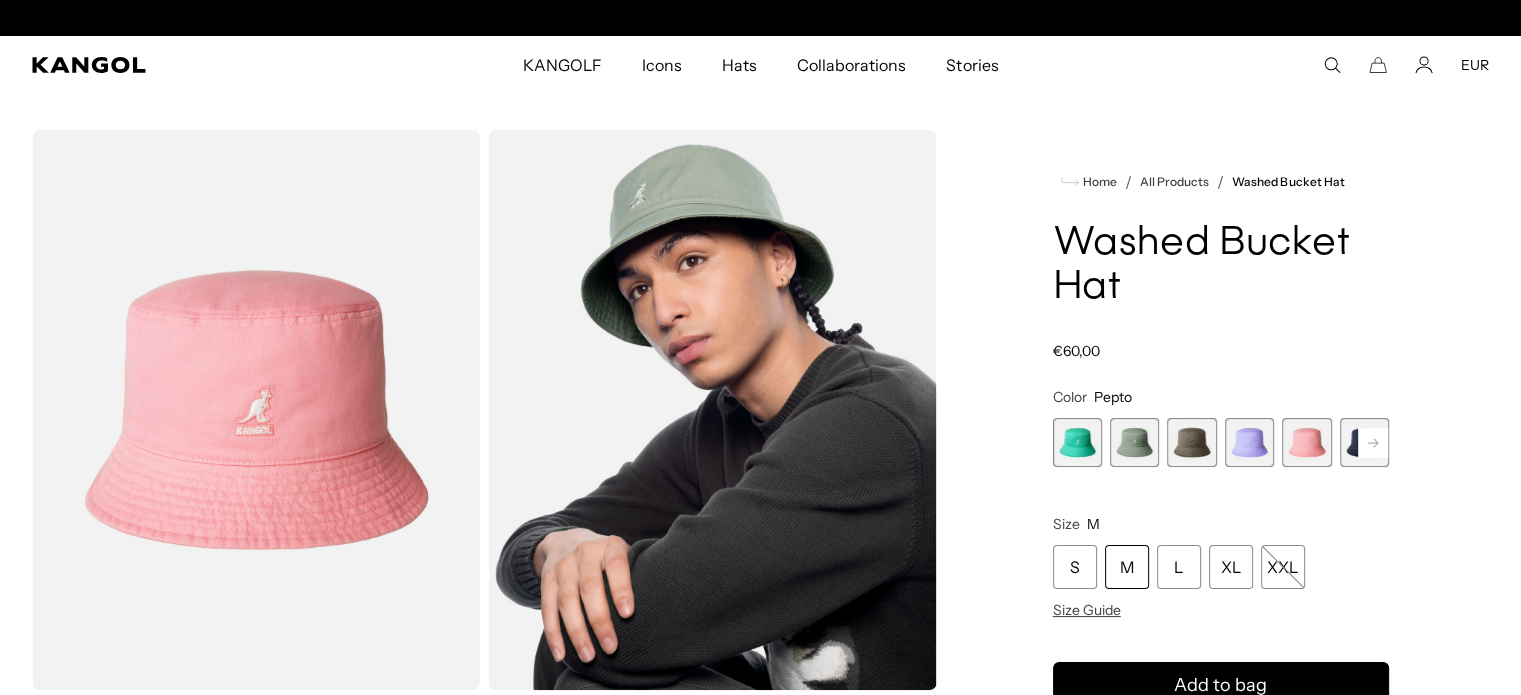 click 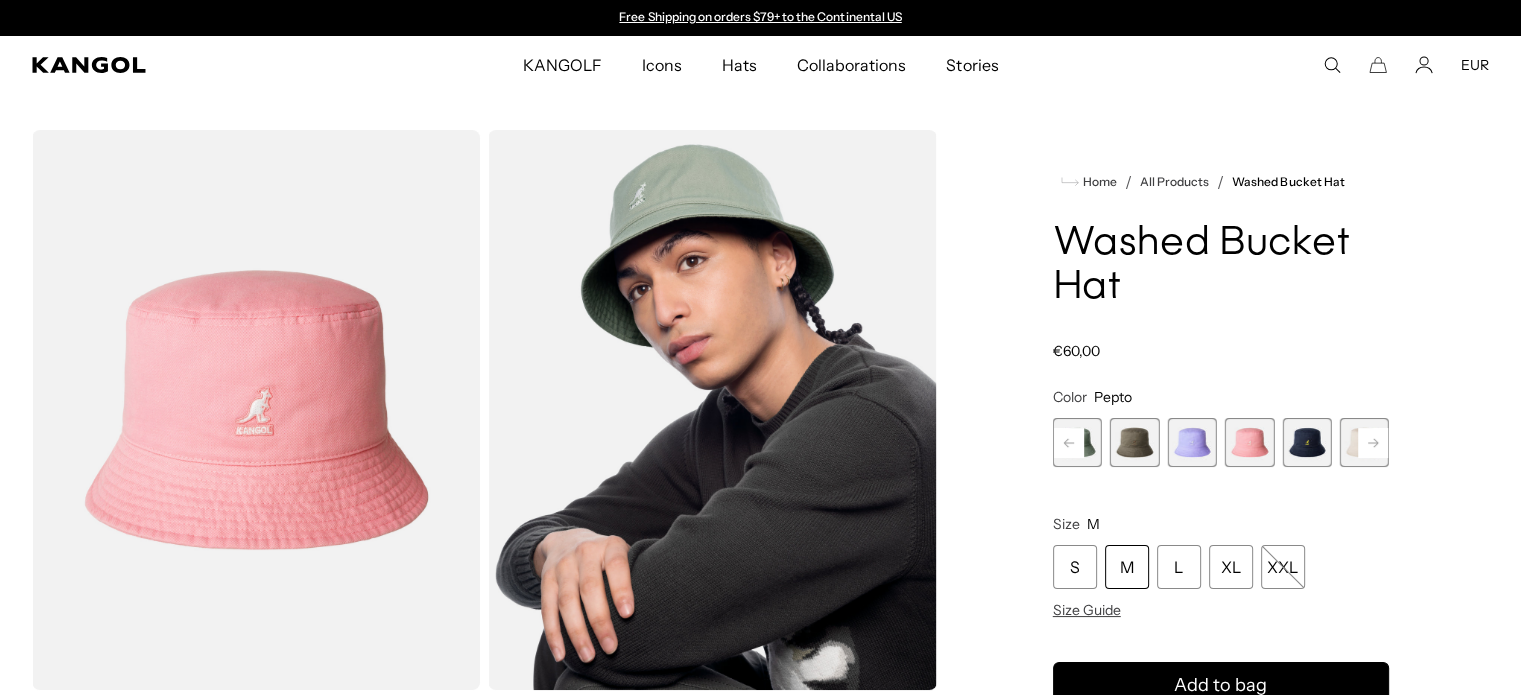 click at bounding box center [1306, 442] 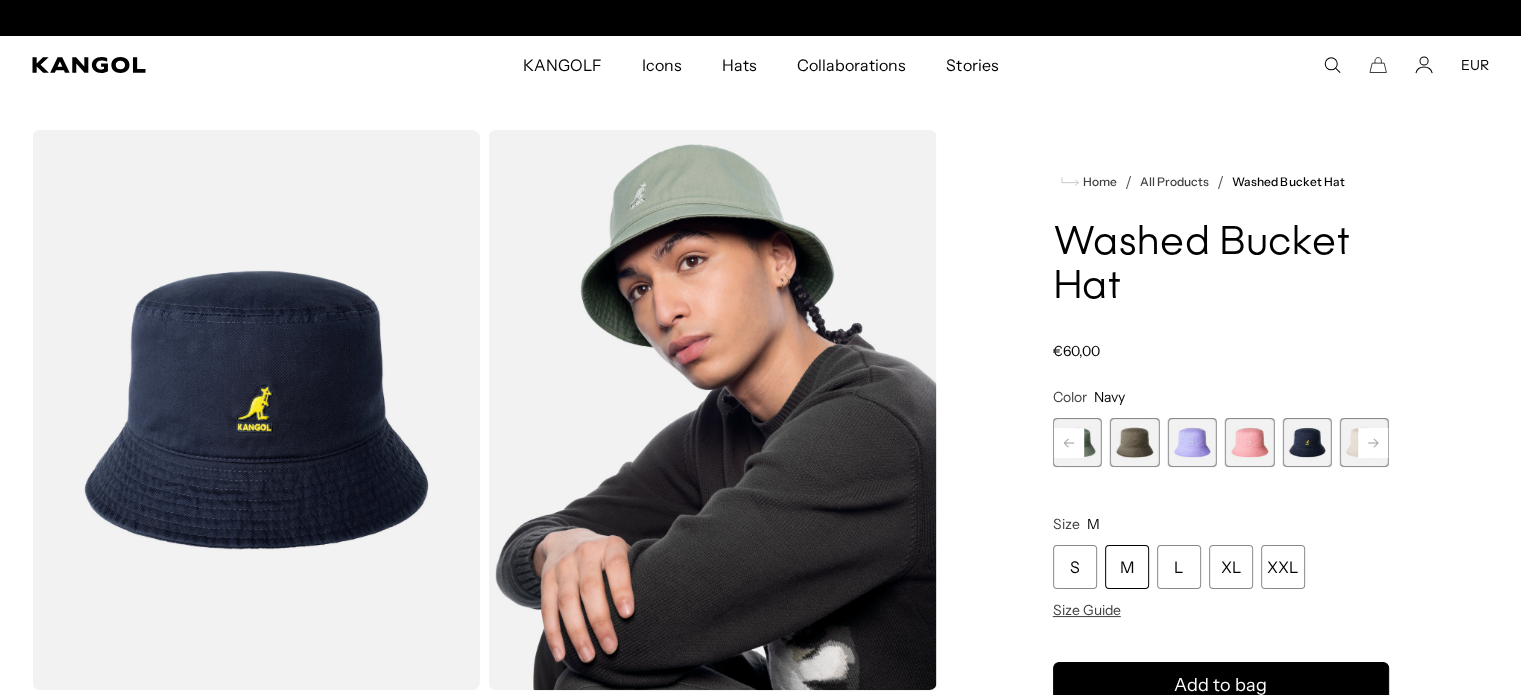 scroll, scrollTop: 0, scrollLeft: 412, axis: horizontal 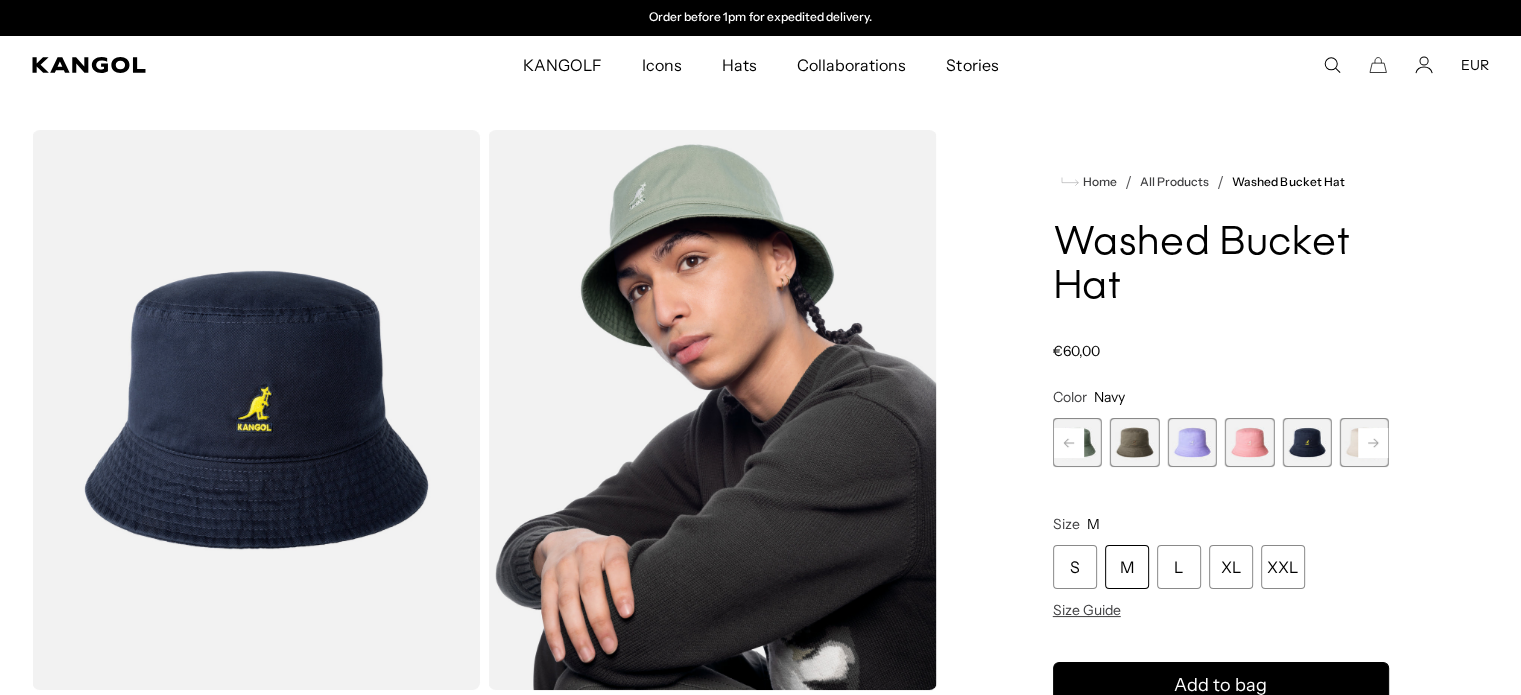 click 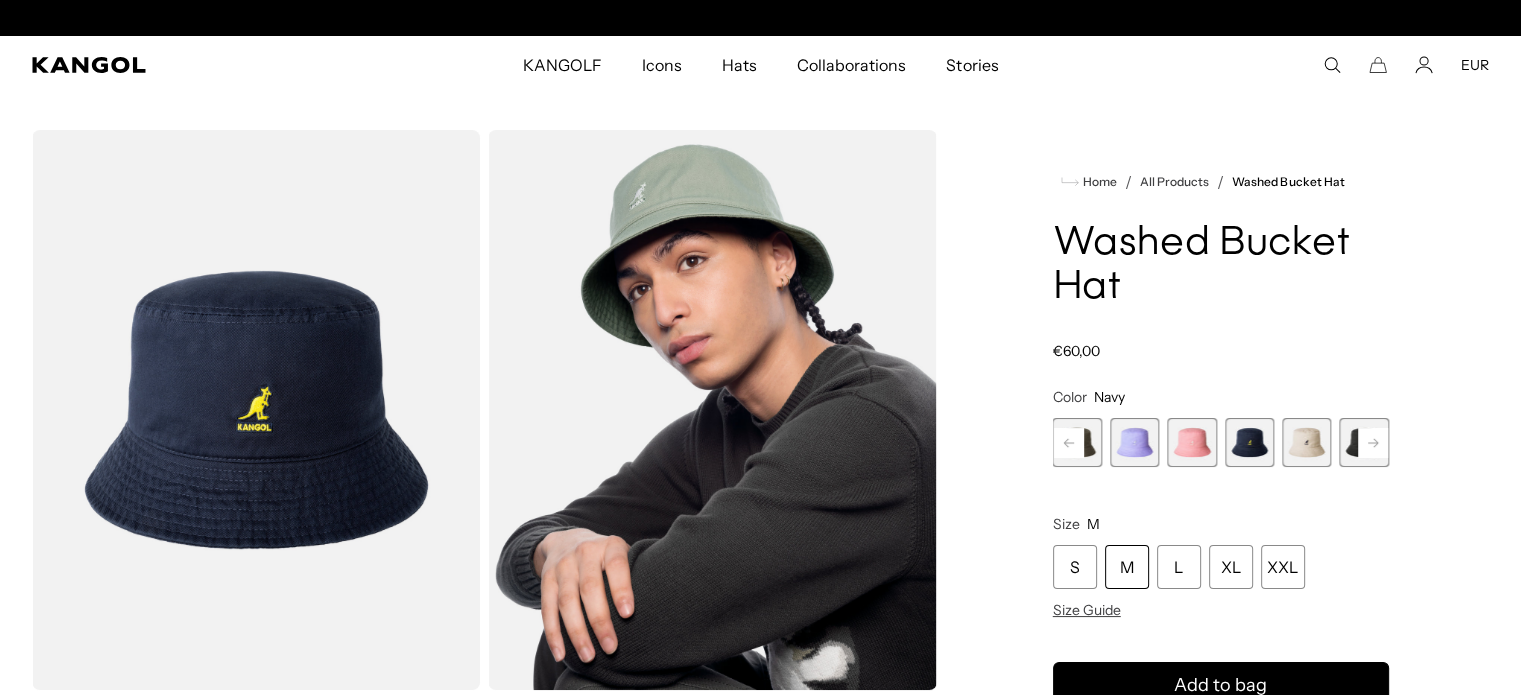 scroll, scrollTop: 0, scrollLeft: 0, axis: both 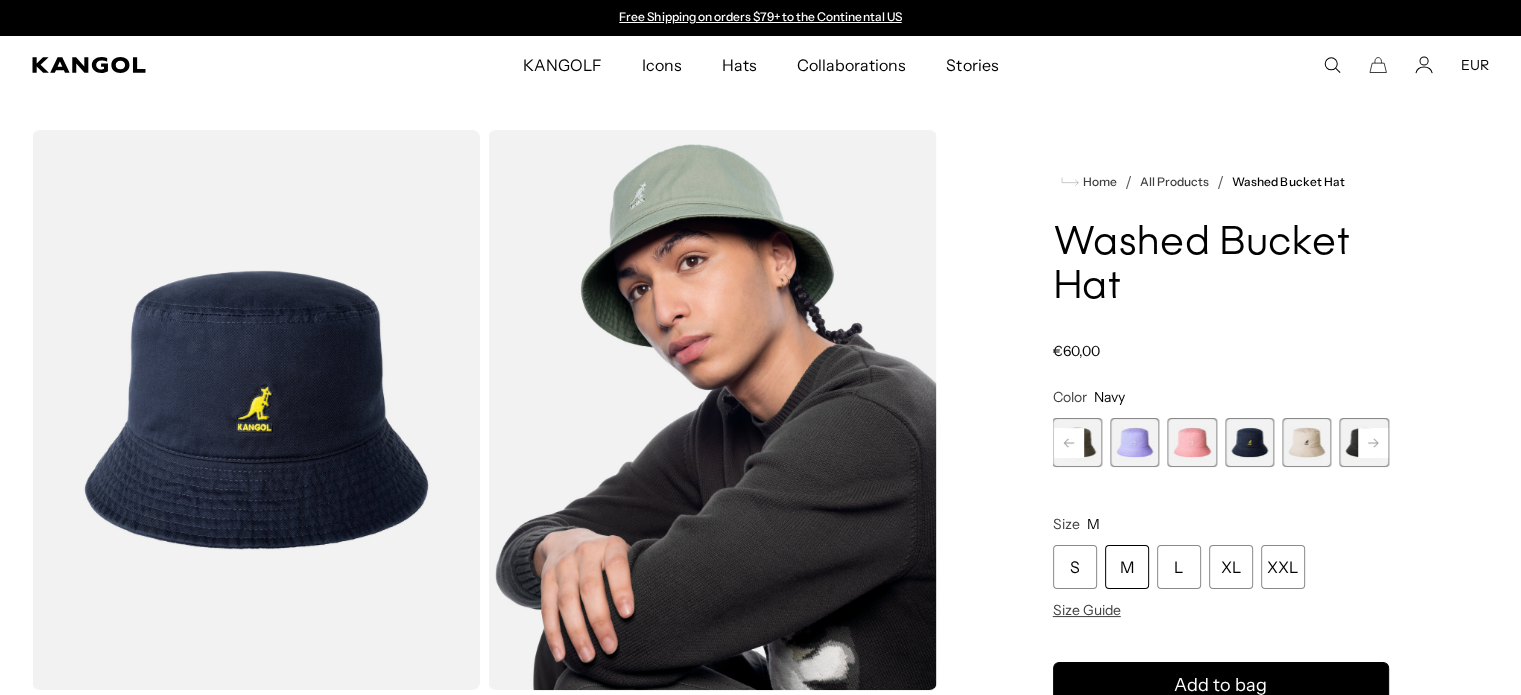 click 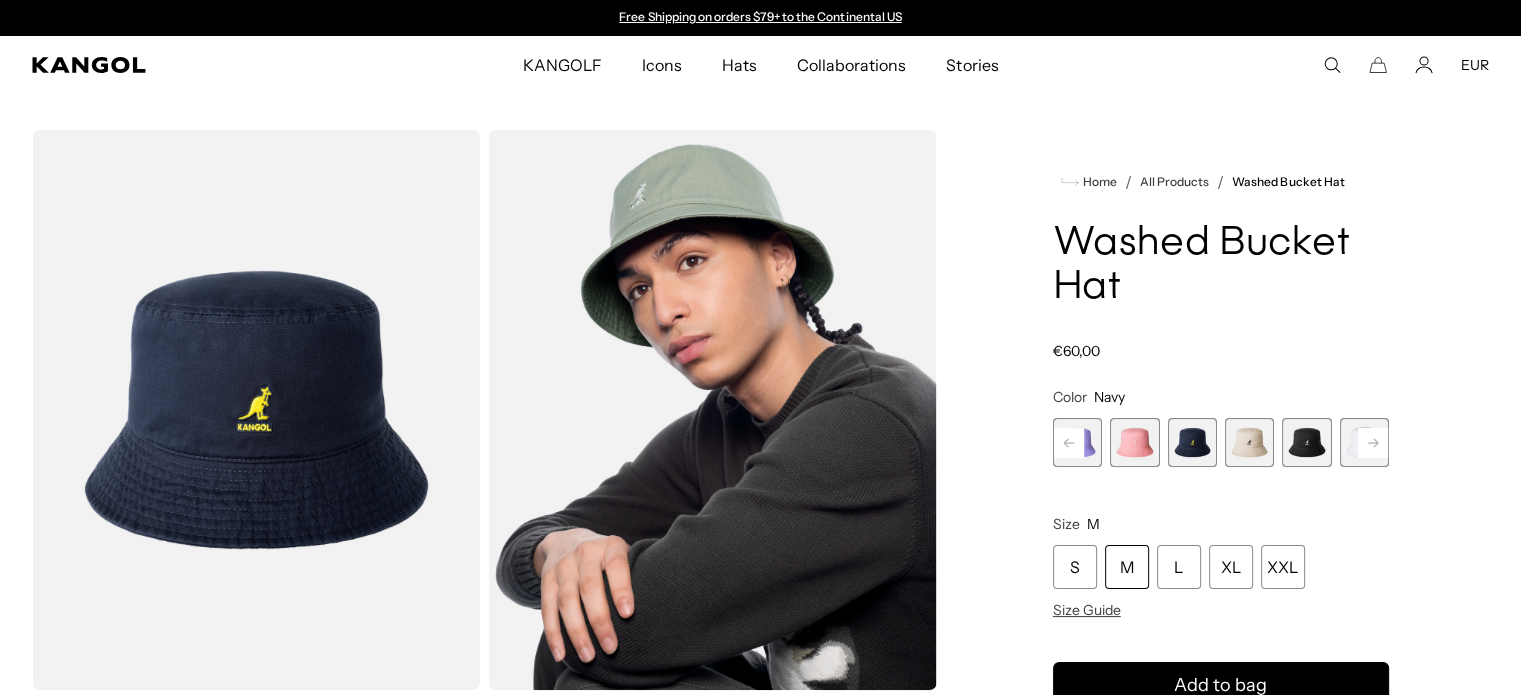 click 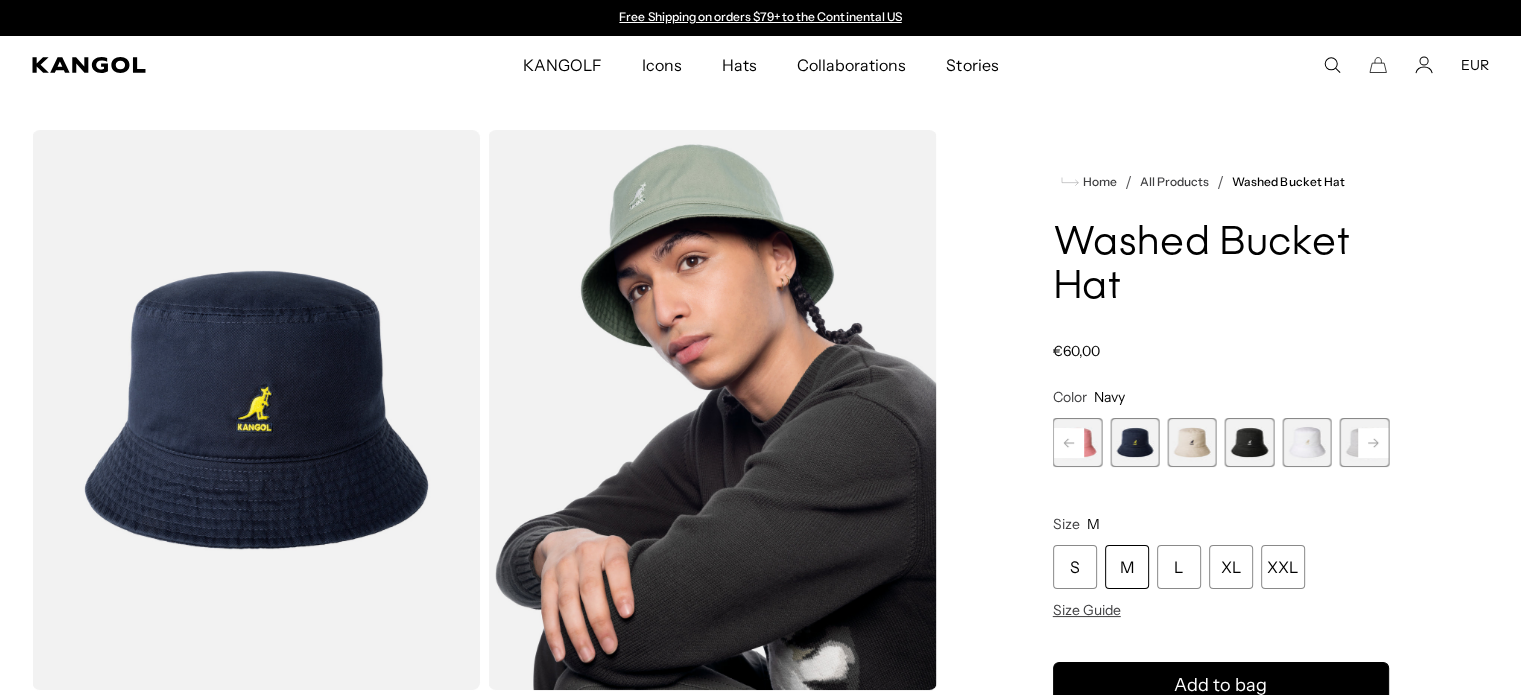 click 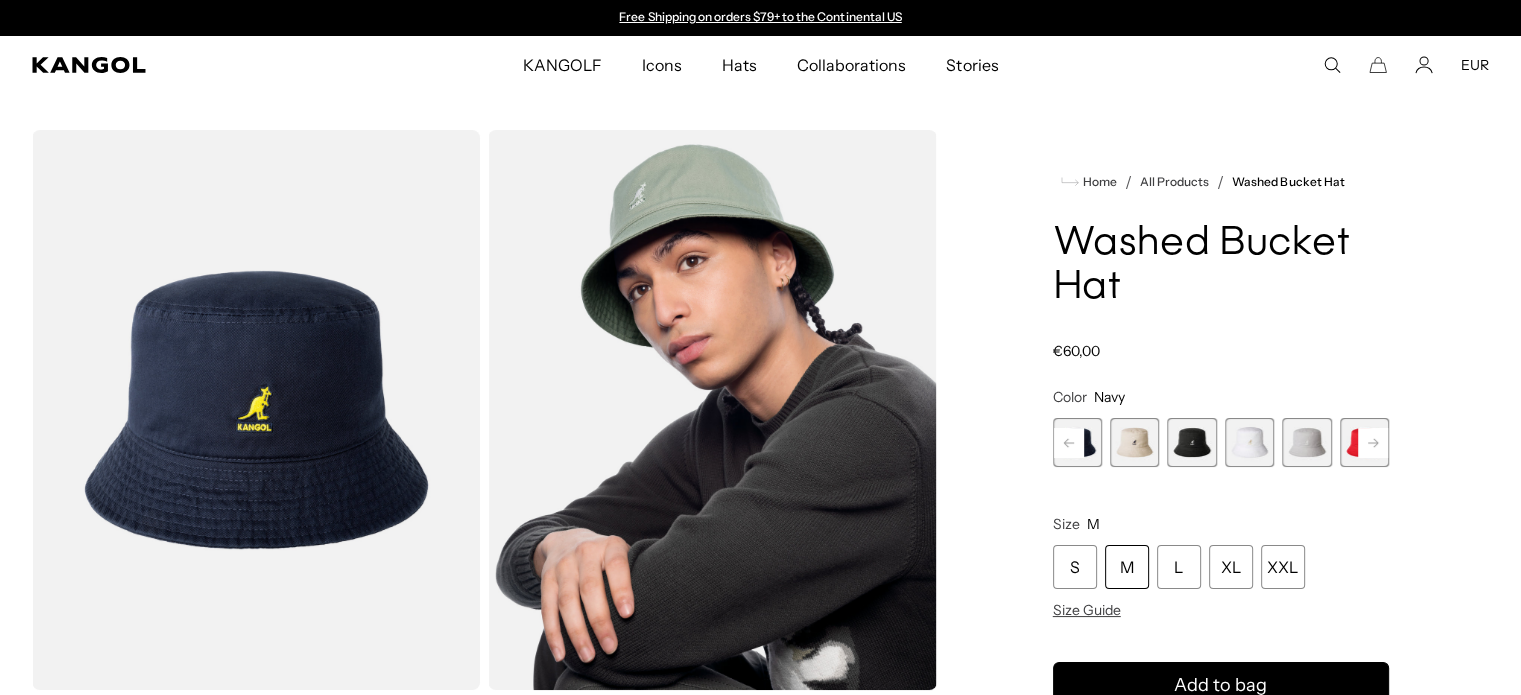 click 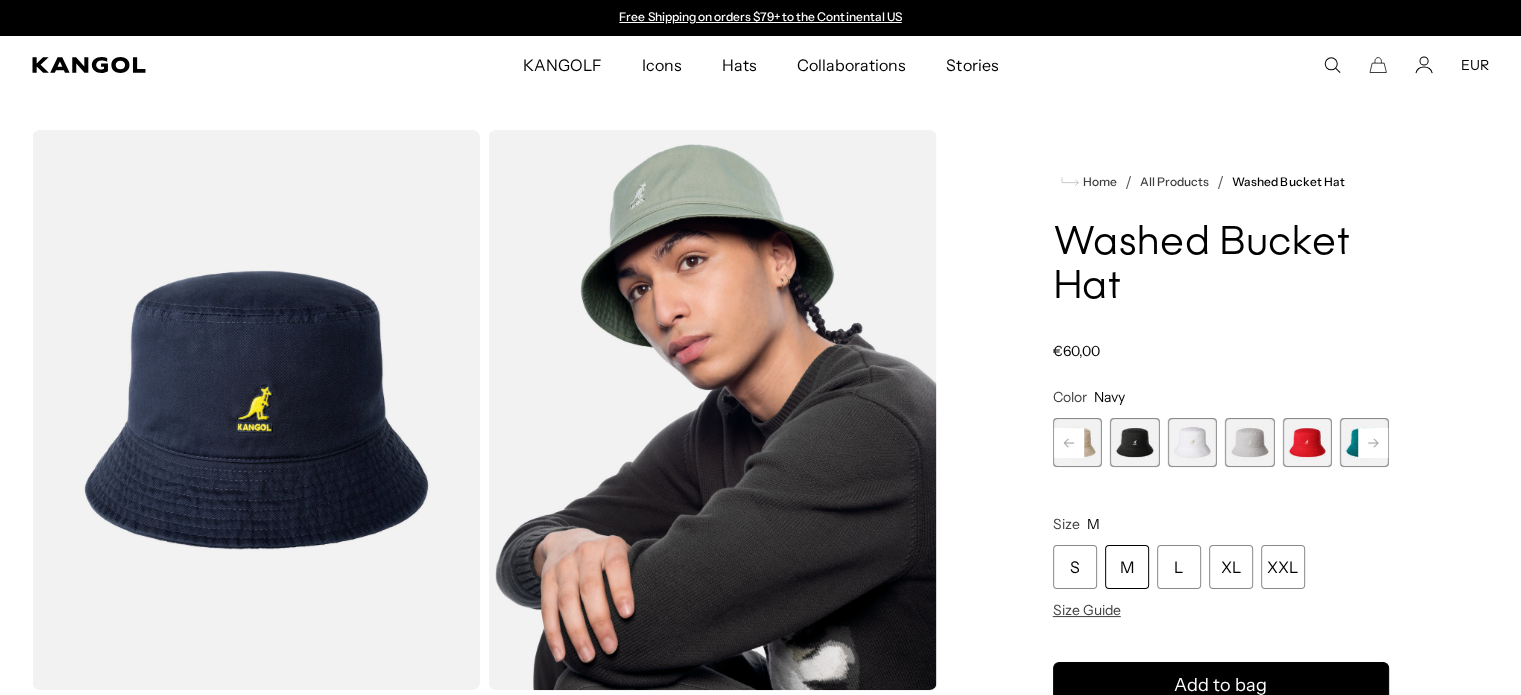 click 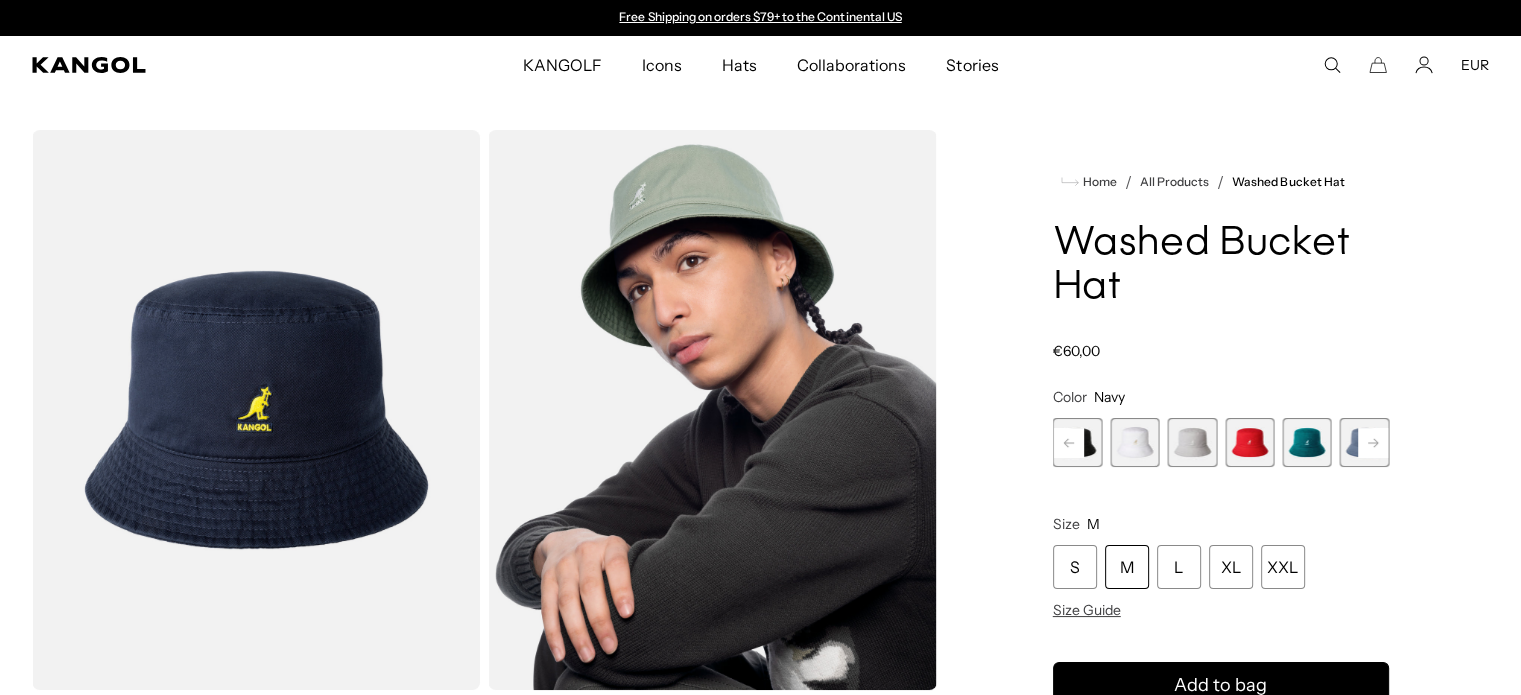 click 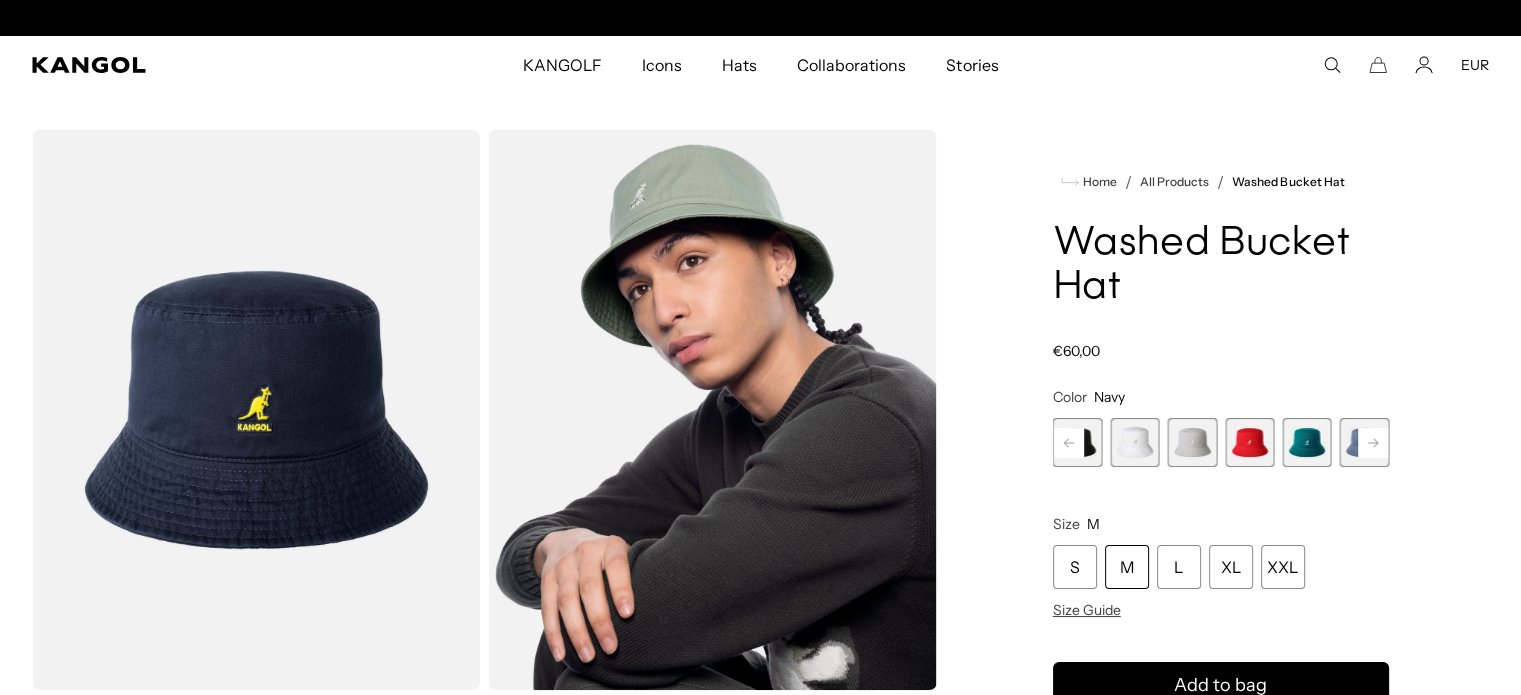 click 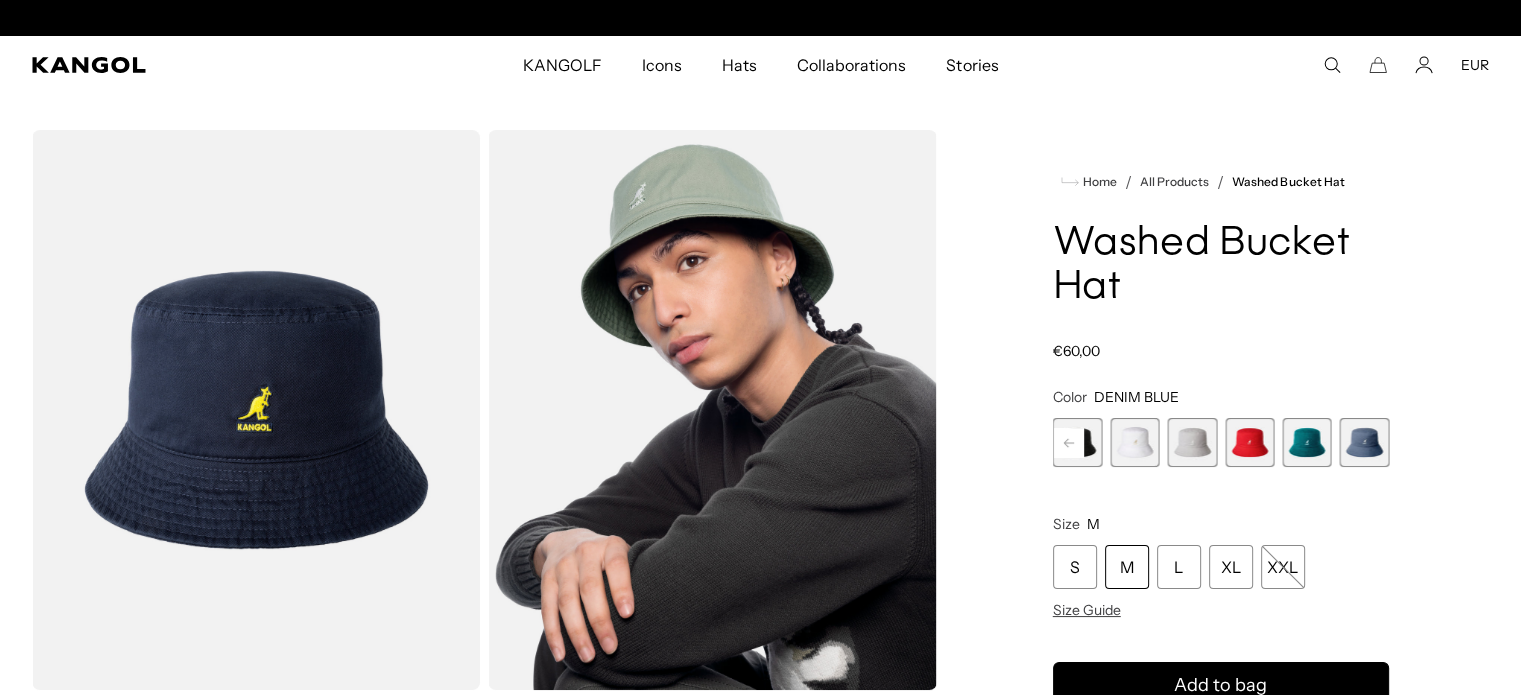 scroll, scrollTop: 0, scrollLeft: 412, axis: horizontal 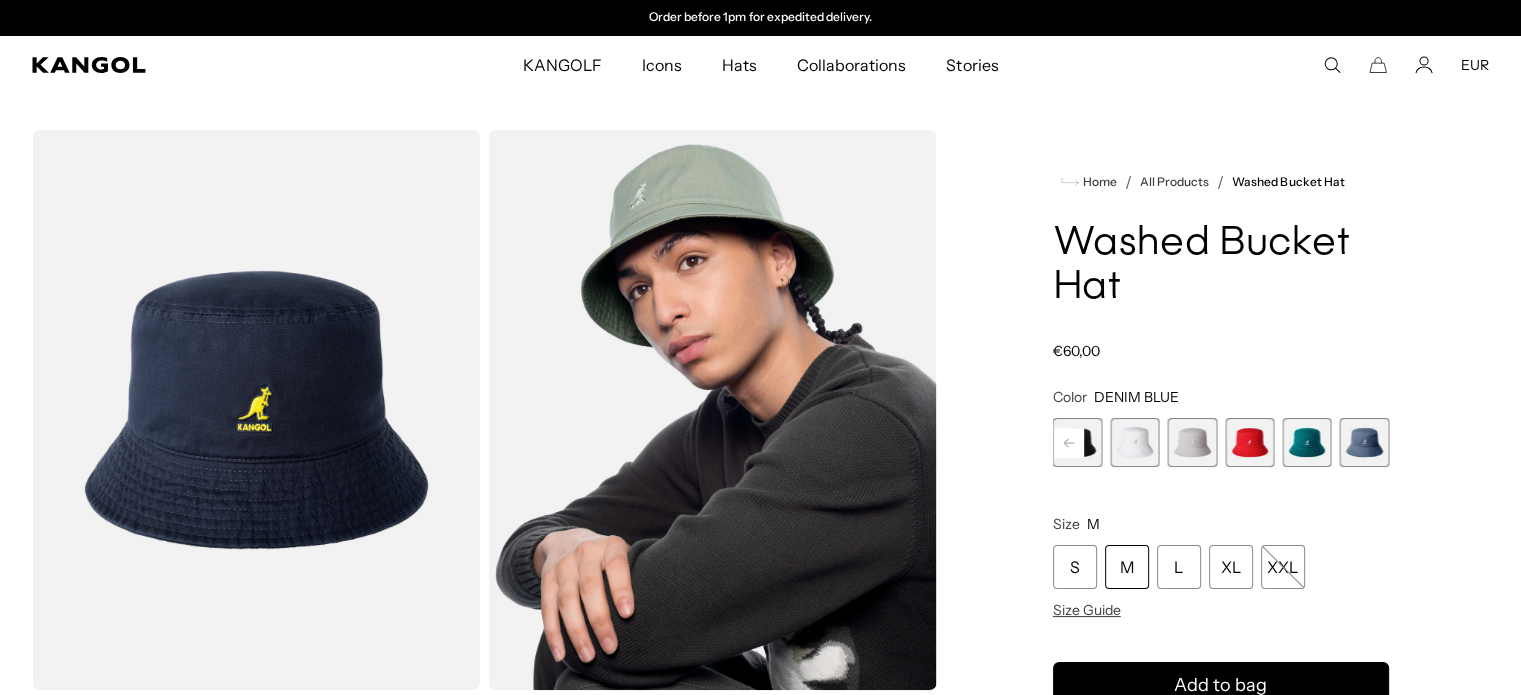 click at bounding box center [1364, 442] 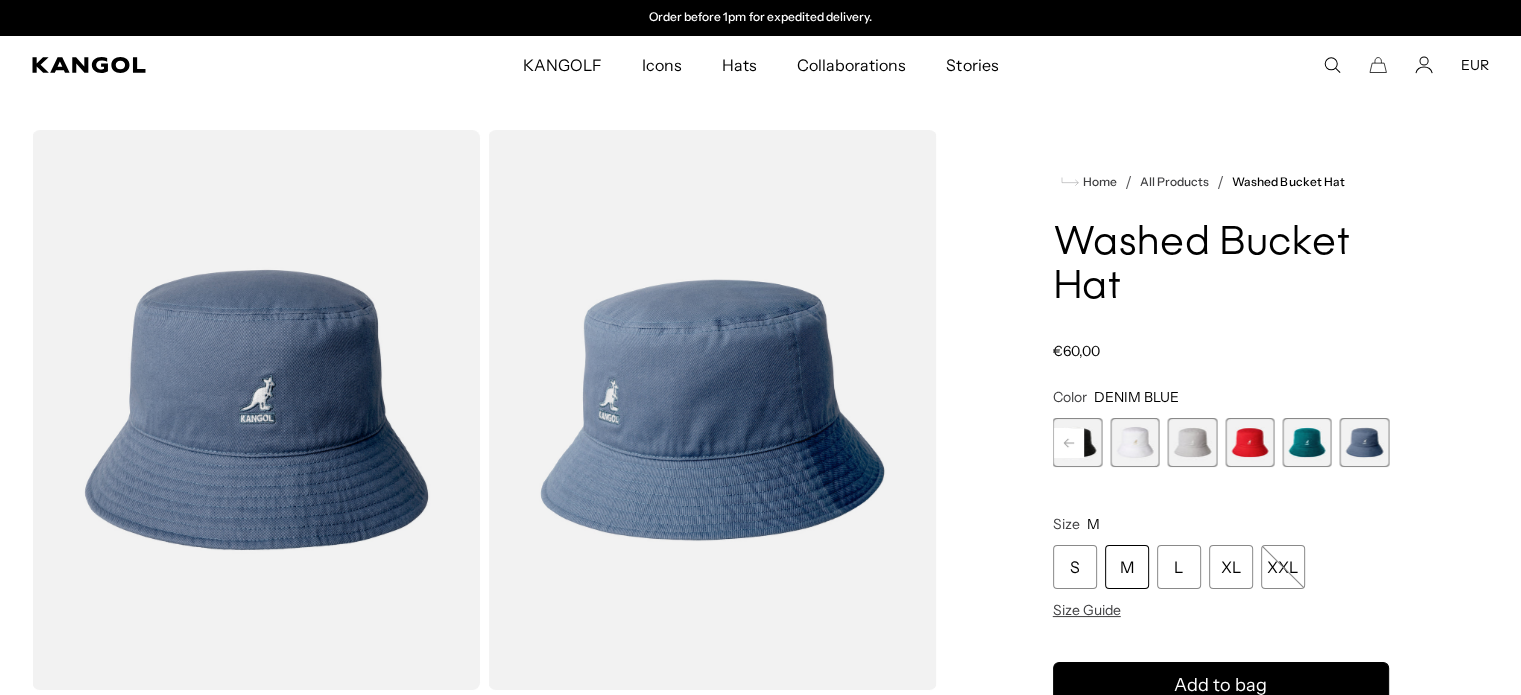 click at bounding box center (1364, 442) 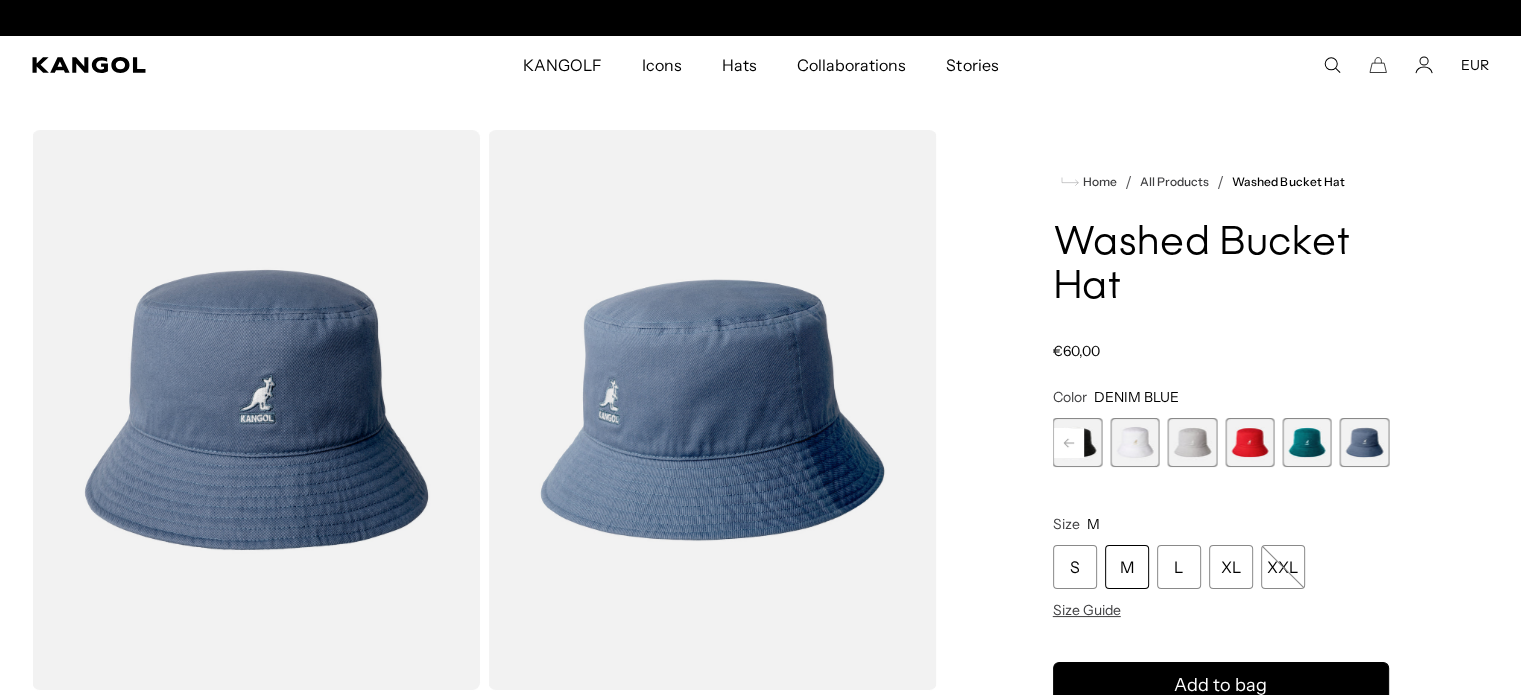 scroll, scrollTop: 0, scrollLeft: 0, axis: both 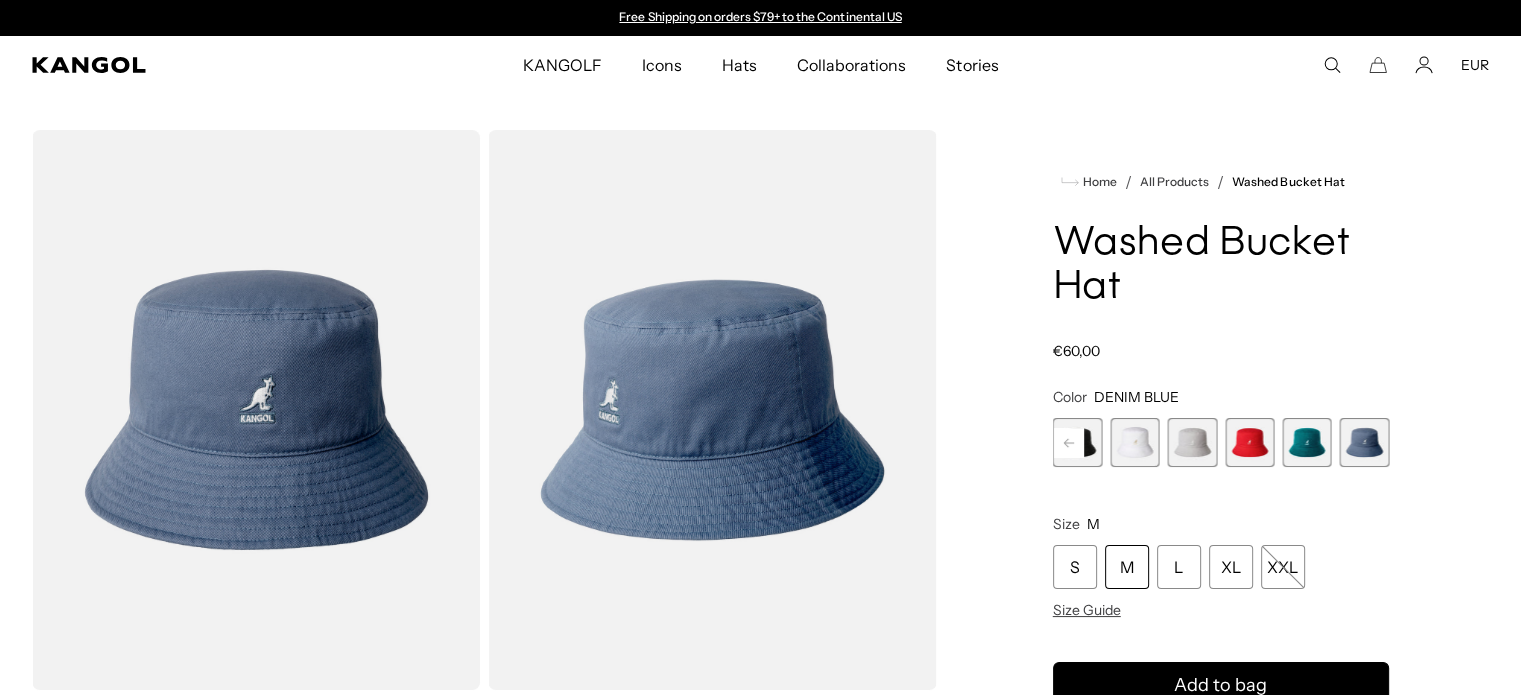 click at bounding box center [1306, 442] 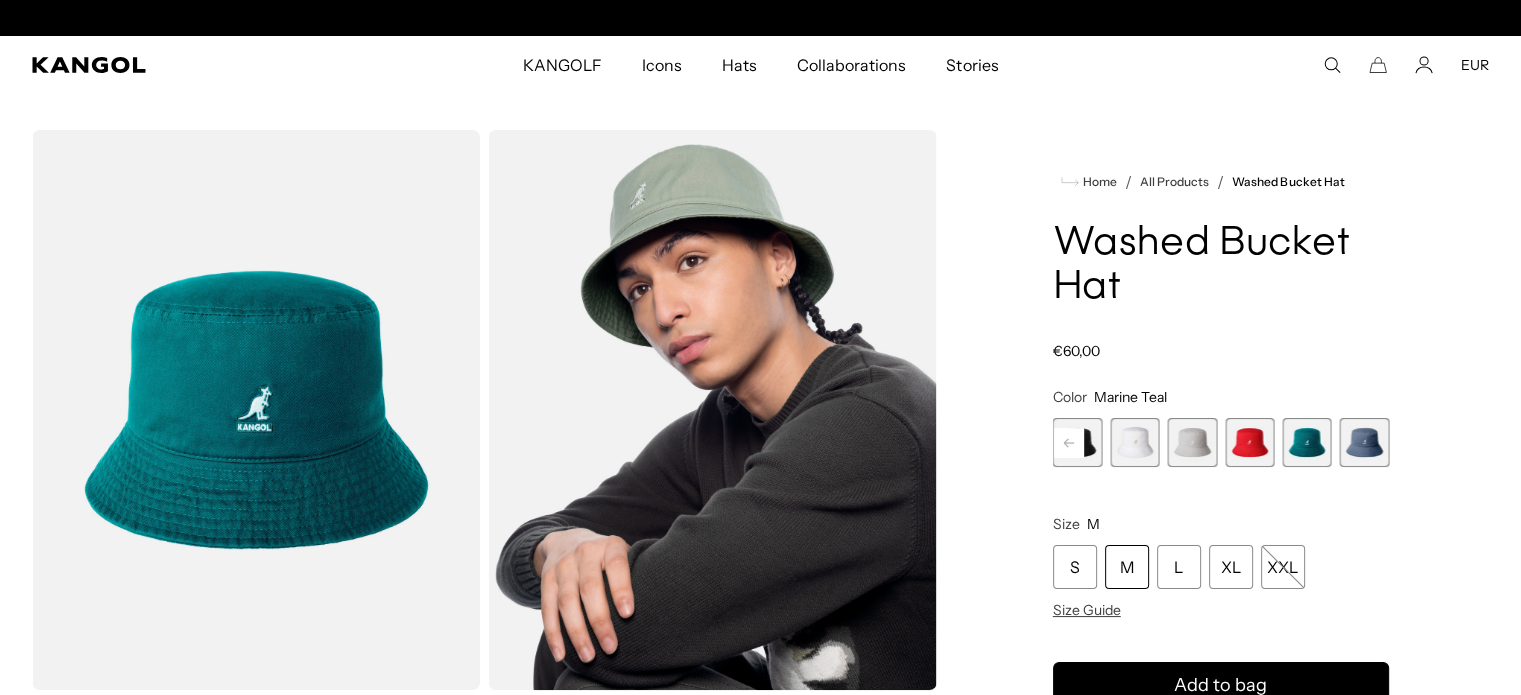 click at bounding box center [1249, 442] 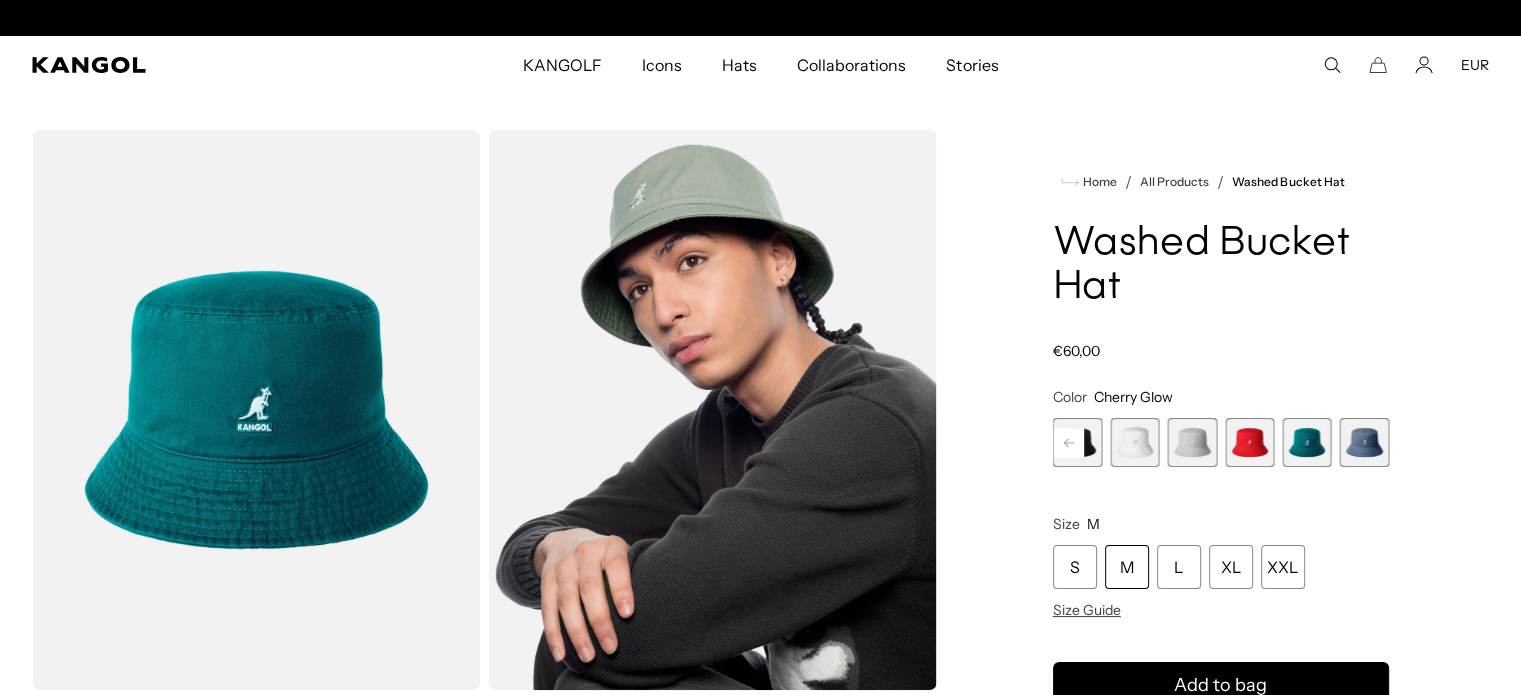 scroll, scrollTop: 0, scrollLeft: 412, axis: horizontal 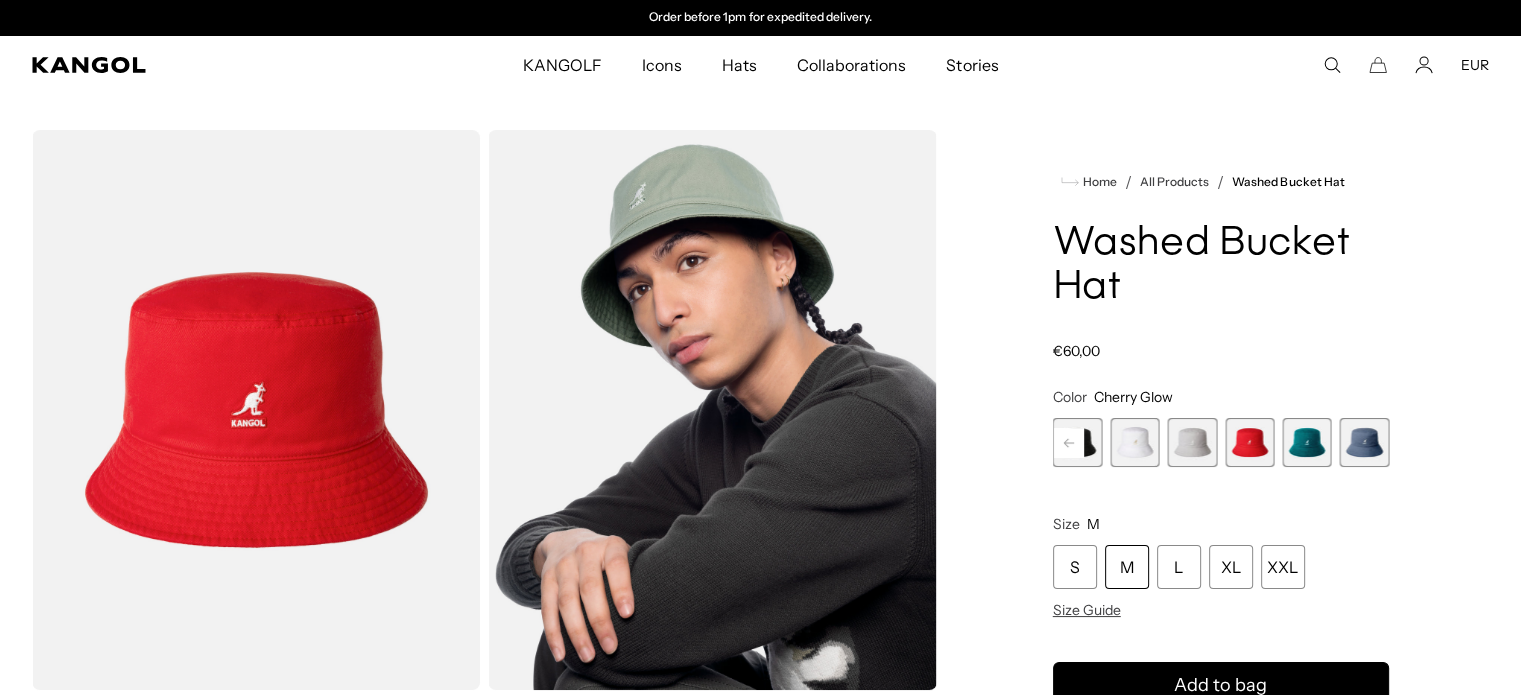 click at bounding box center [1192, 442] 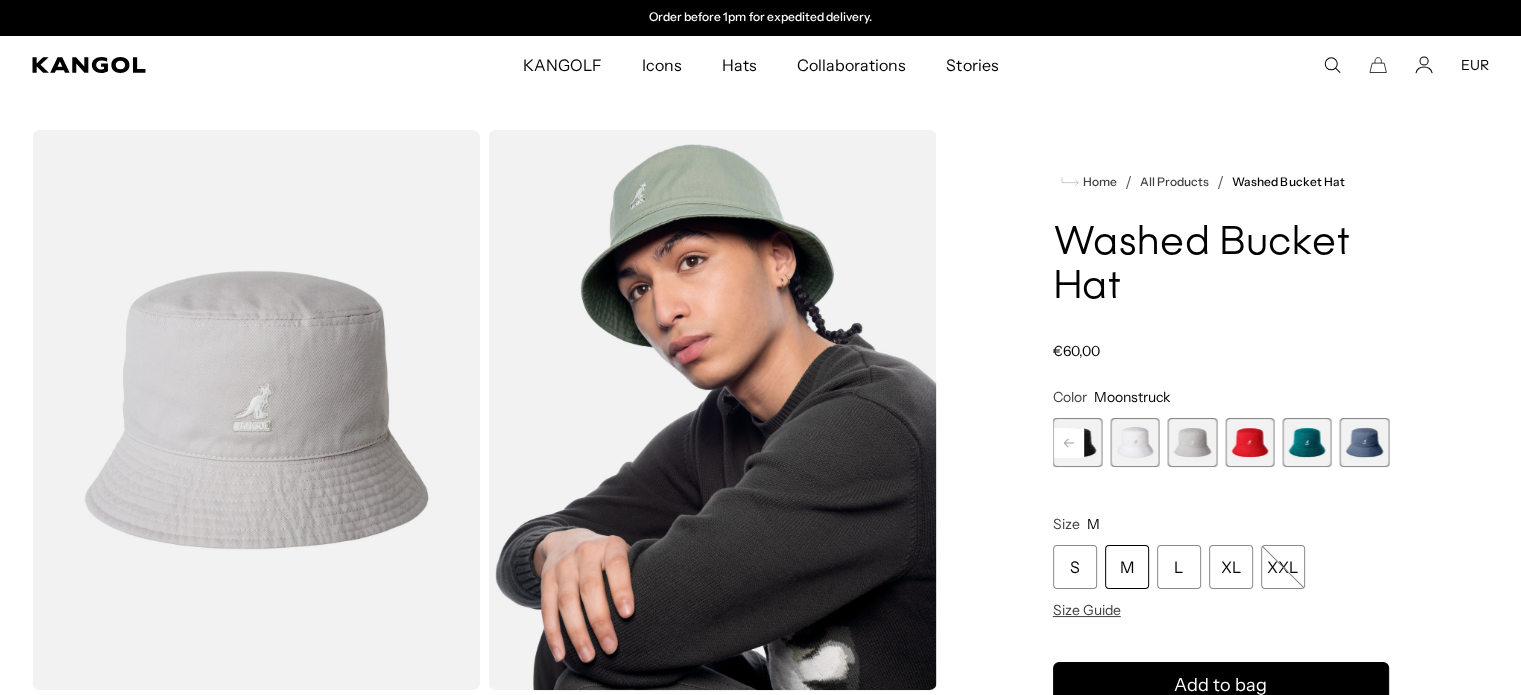 click at bounding box center [1077, 442] 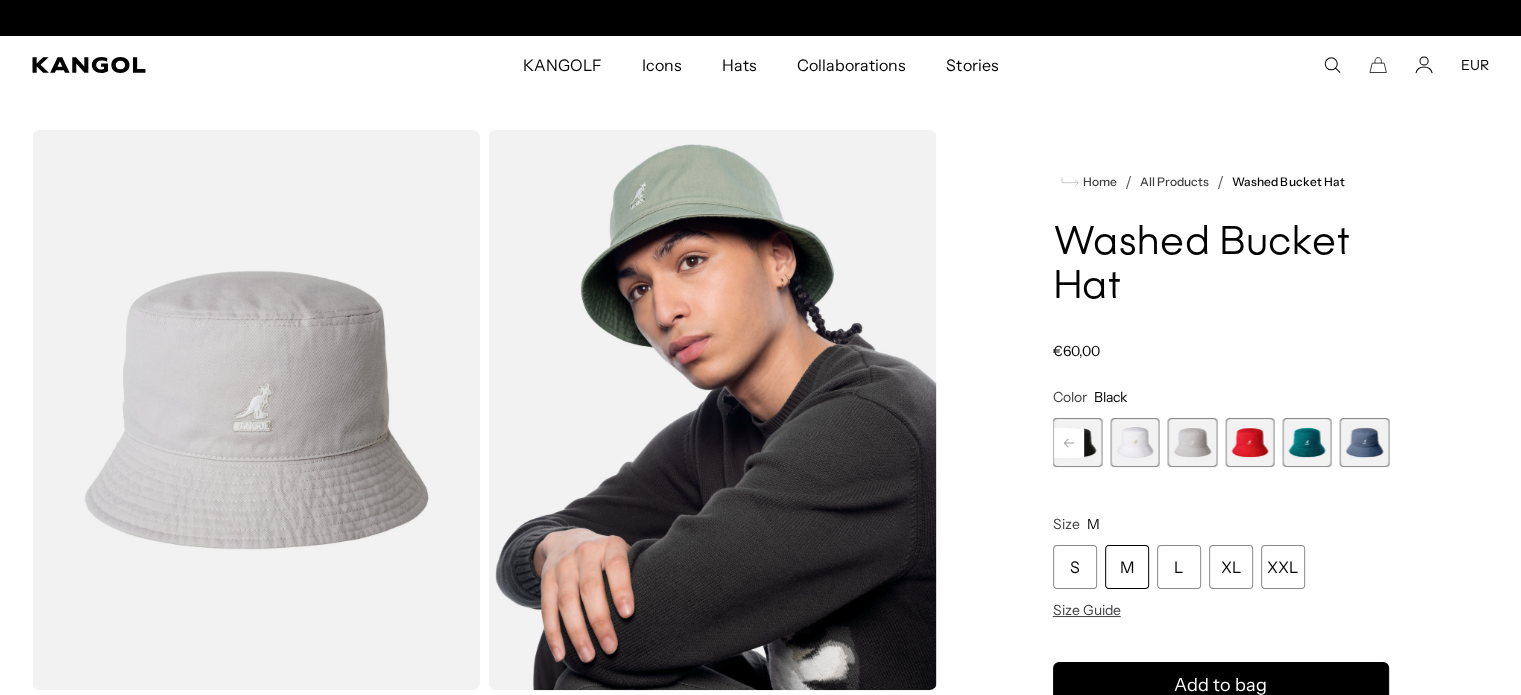 scroll, scrollTop: 0, scrollLeft: 0, axis: both 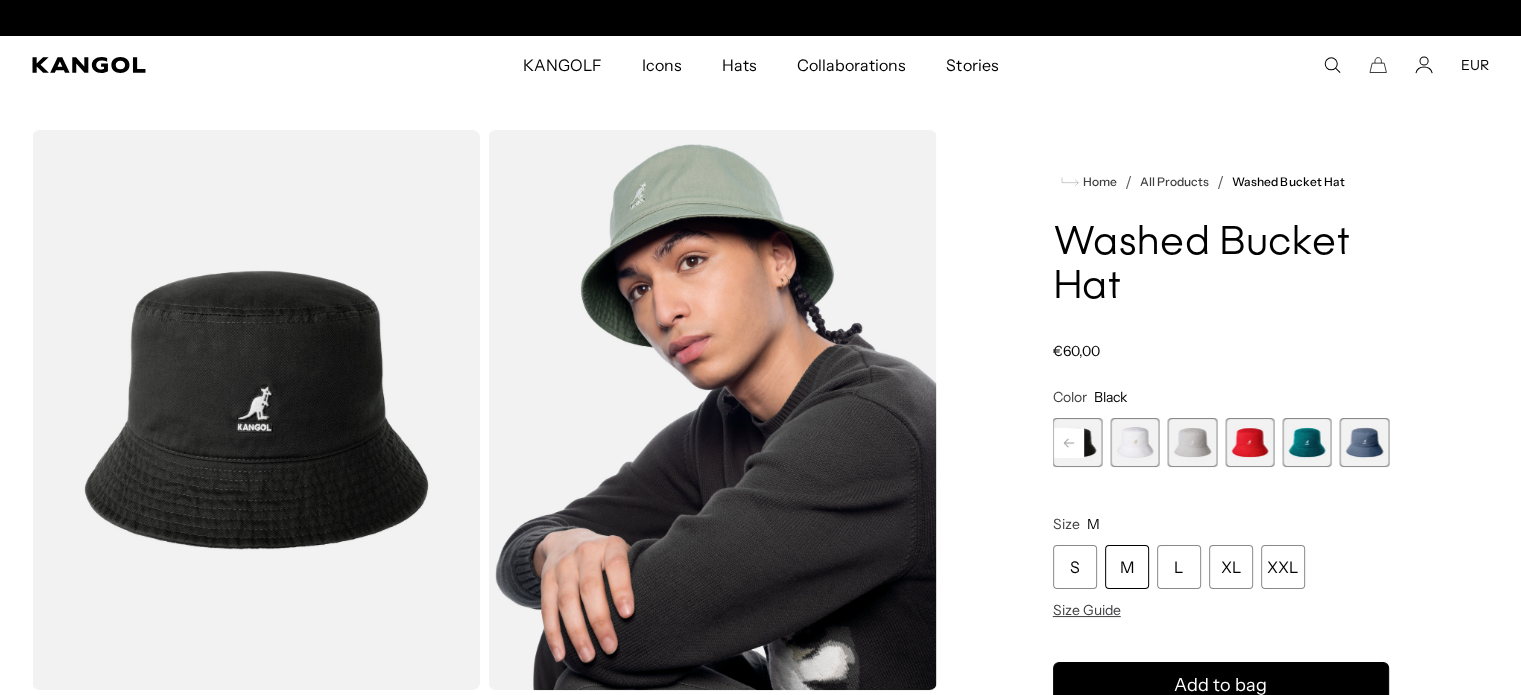 click 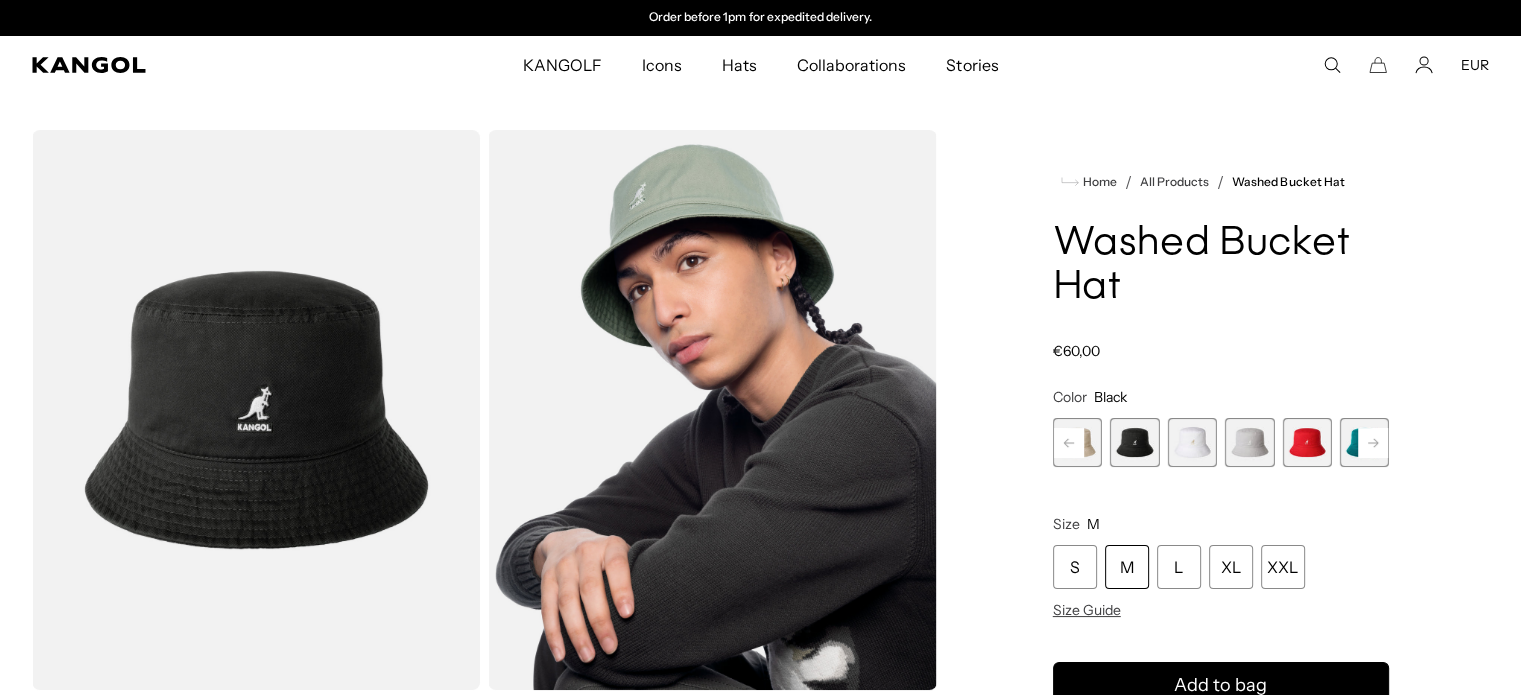 click 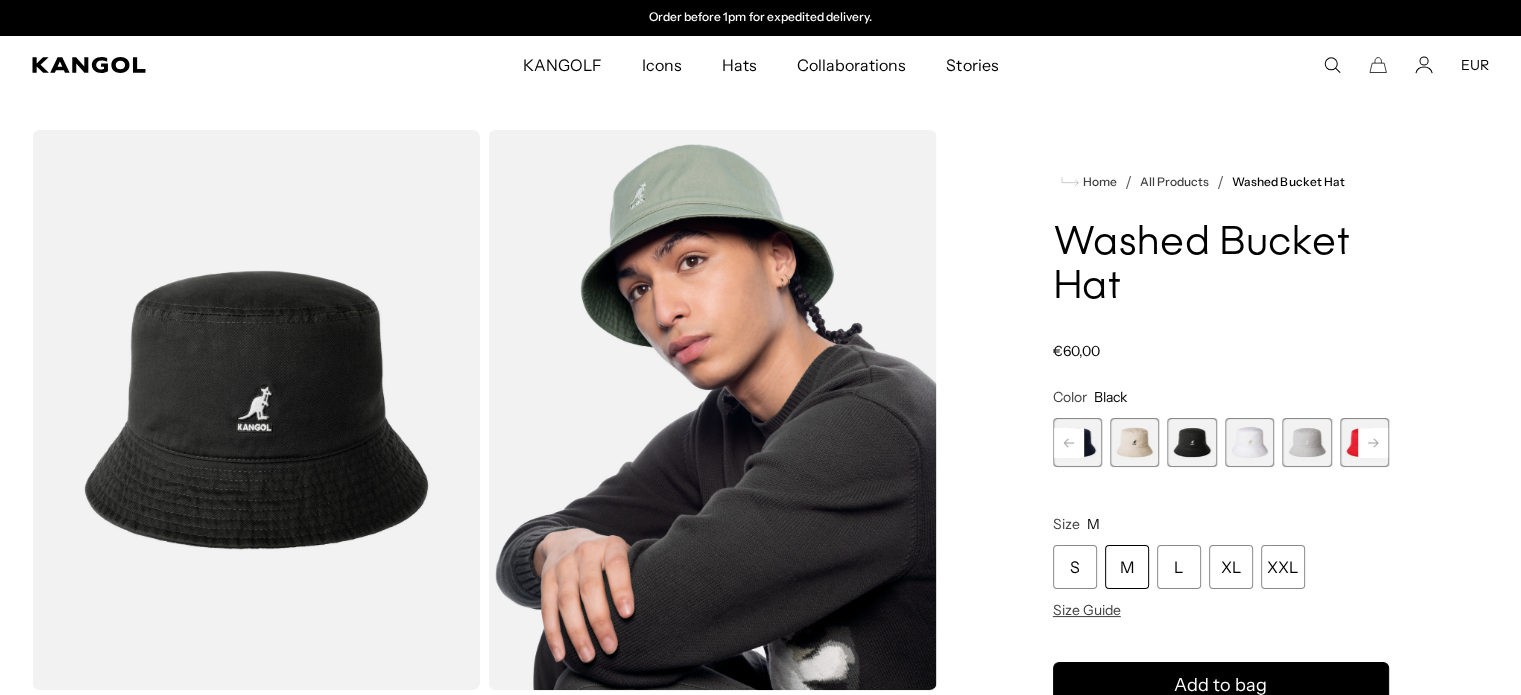 click 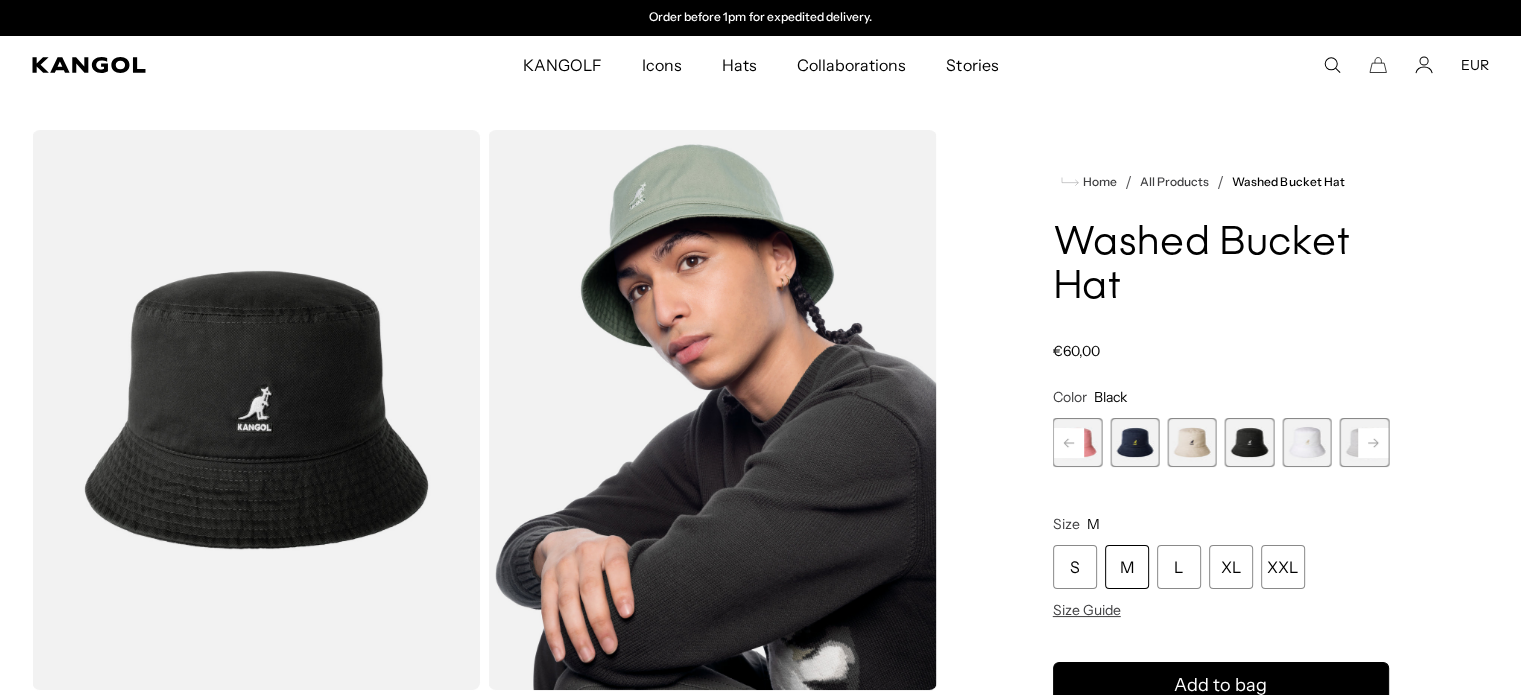 click 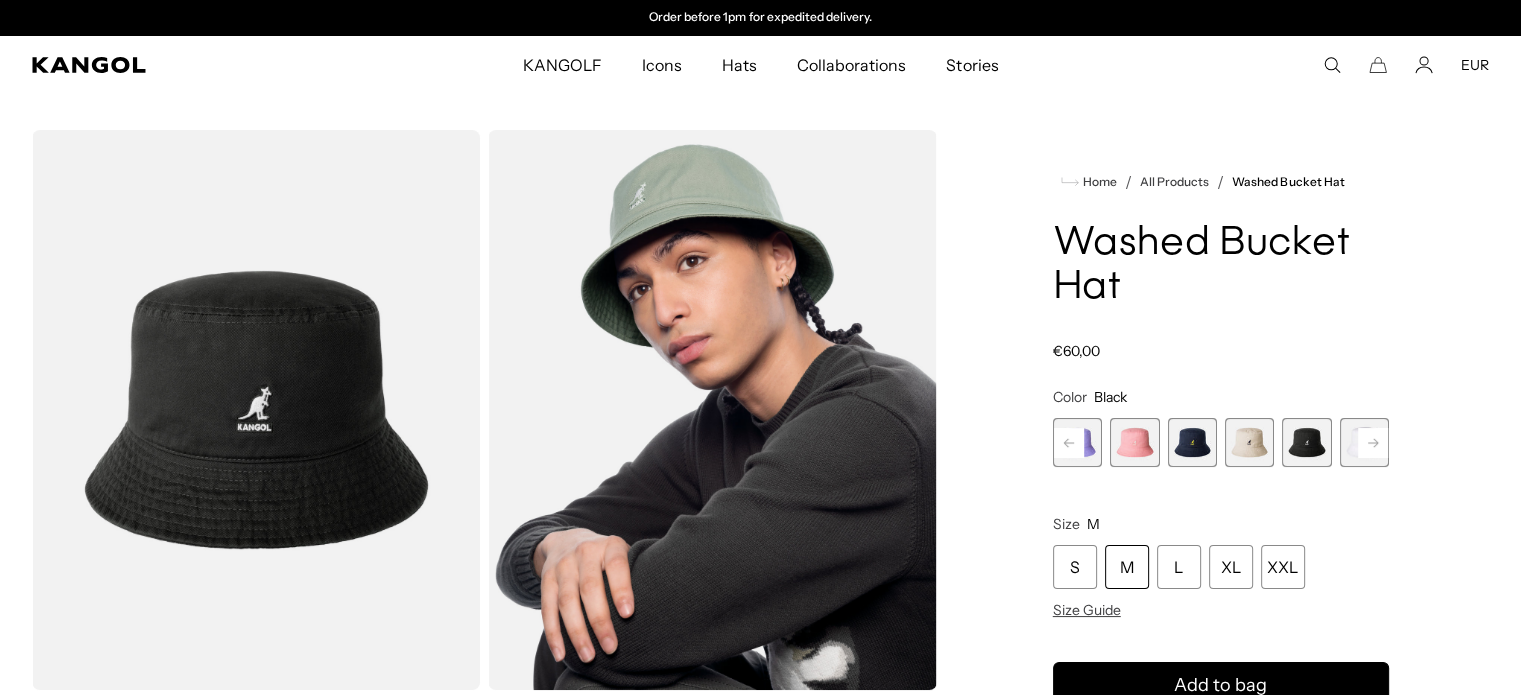click 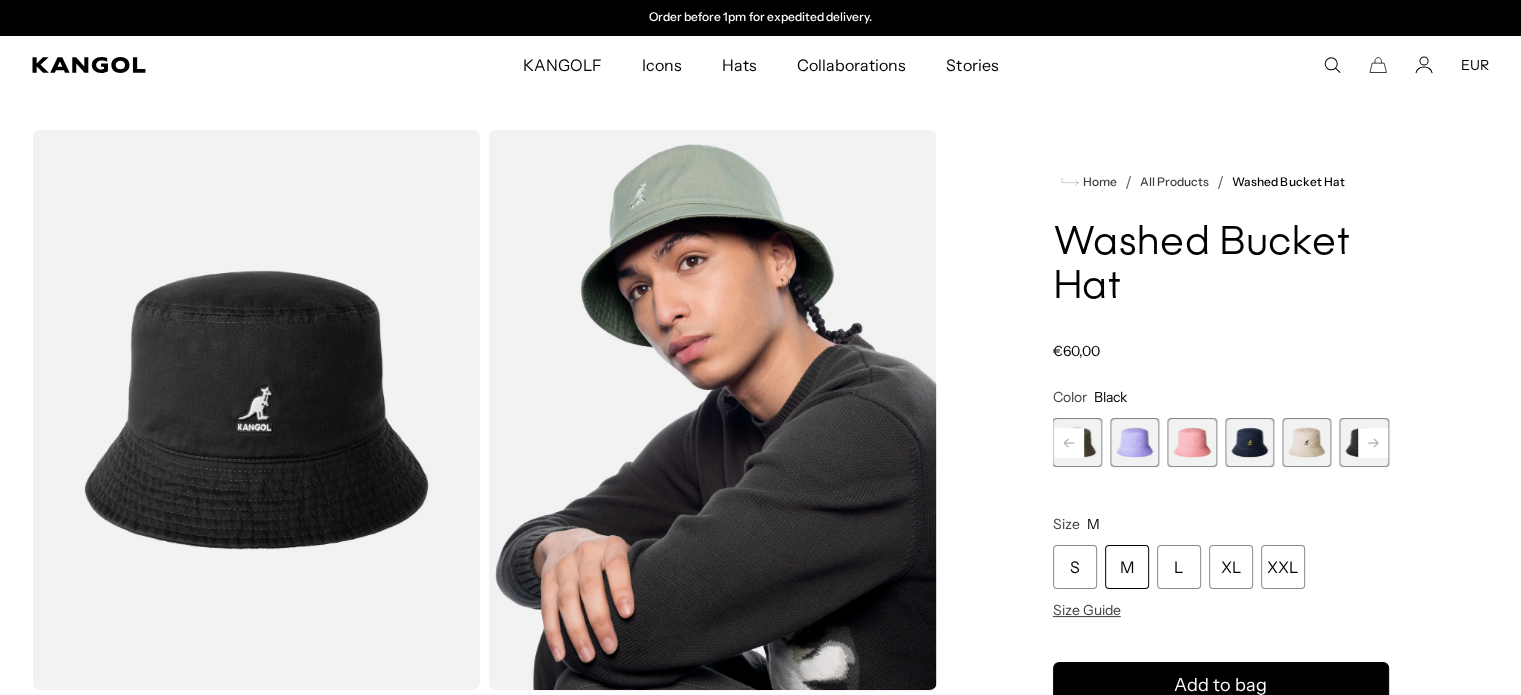 click 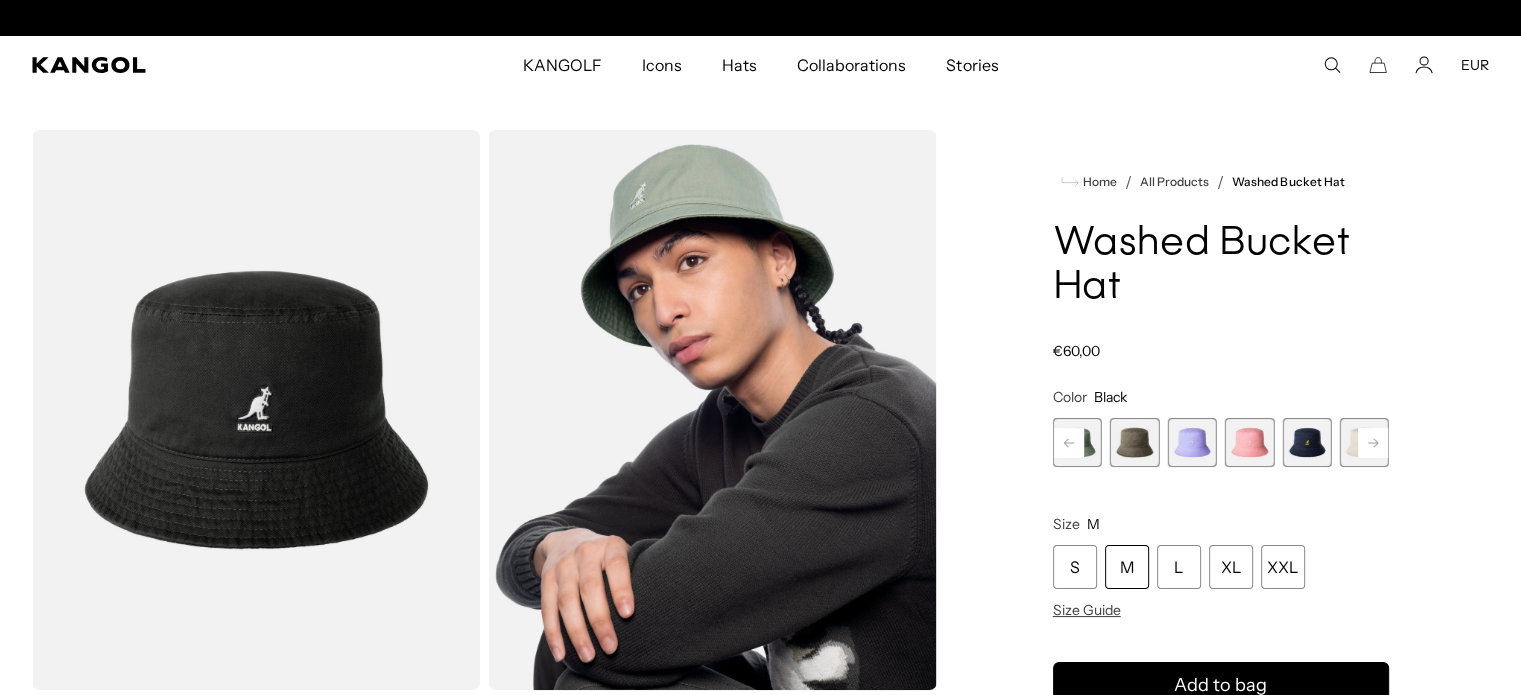 scroll, scrollTop: 0, scrollLeft: 412, axis: horizontal 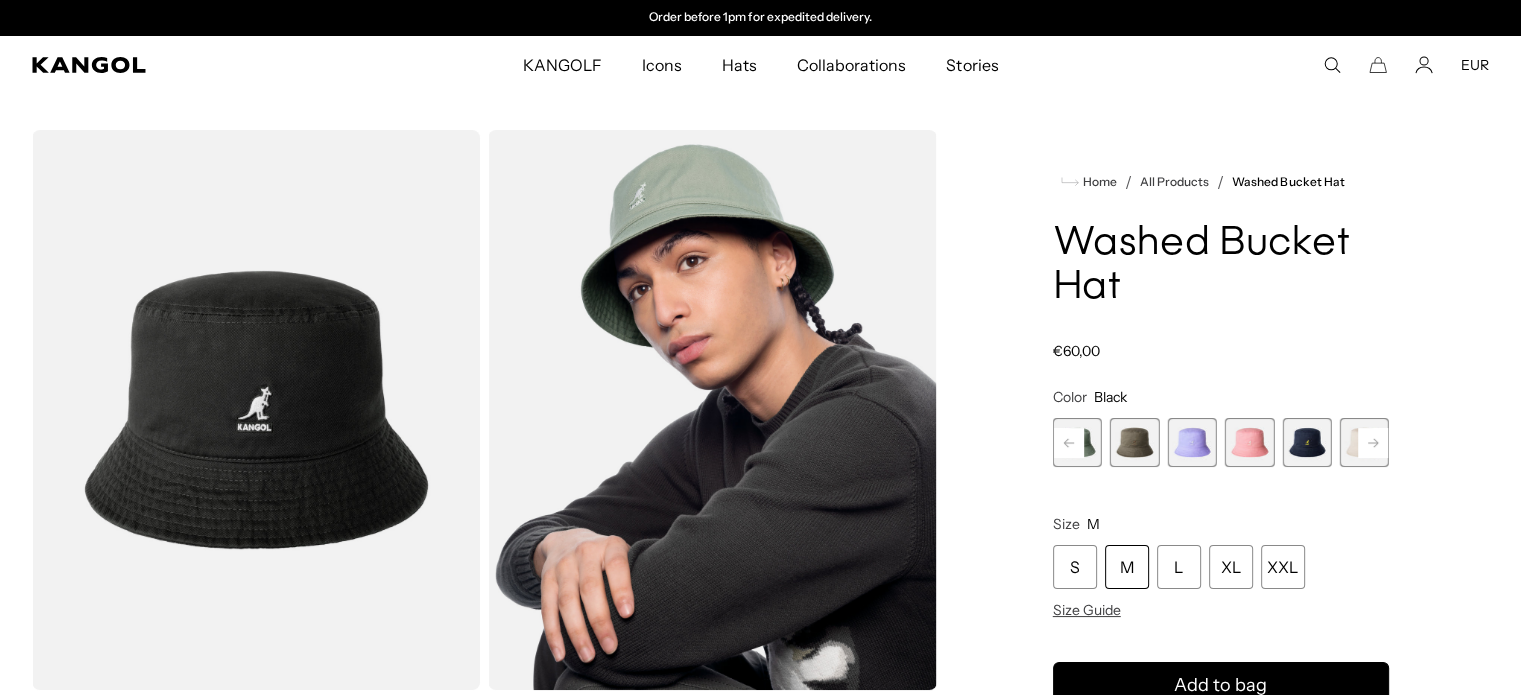 click at bounding box center (1306, 442) 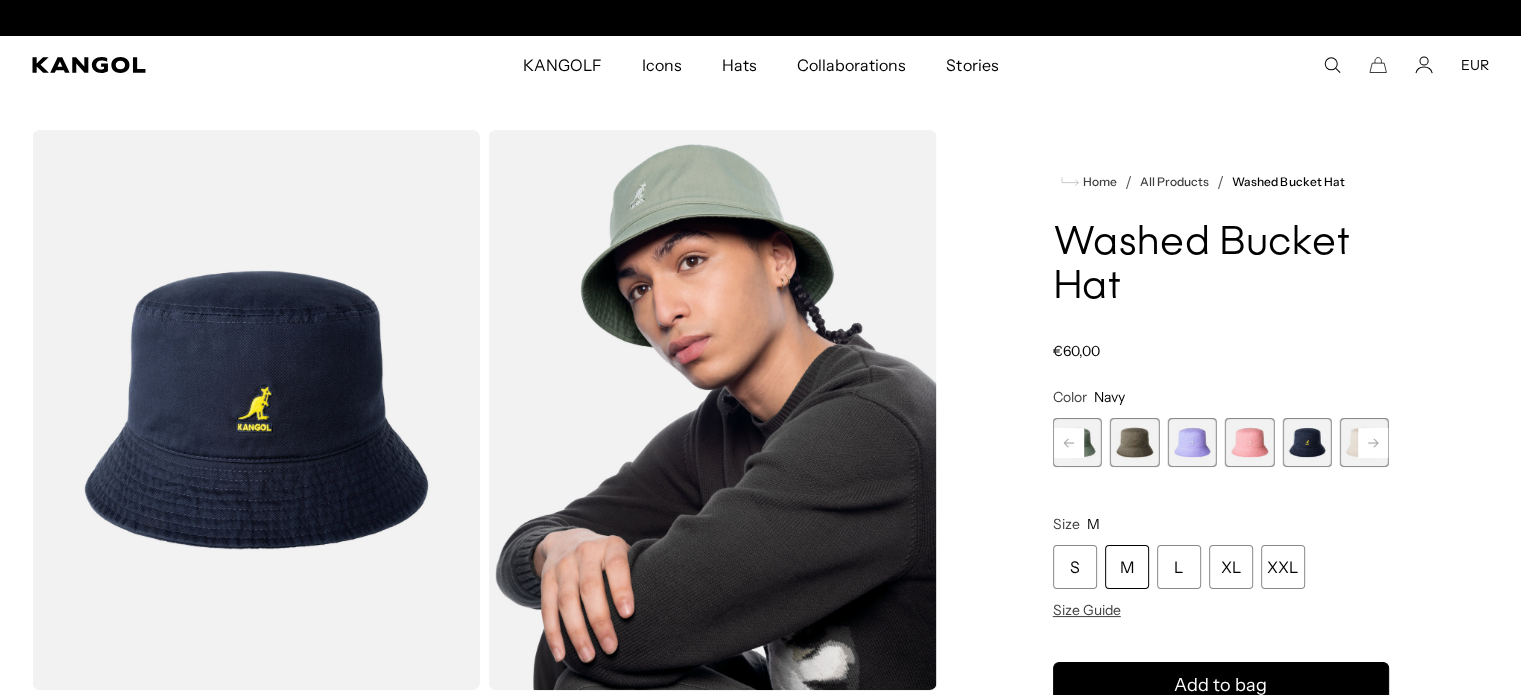 scroll, scrollTop: 0, scrollLeft: 412, axis: horizontal 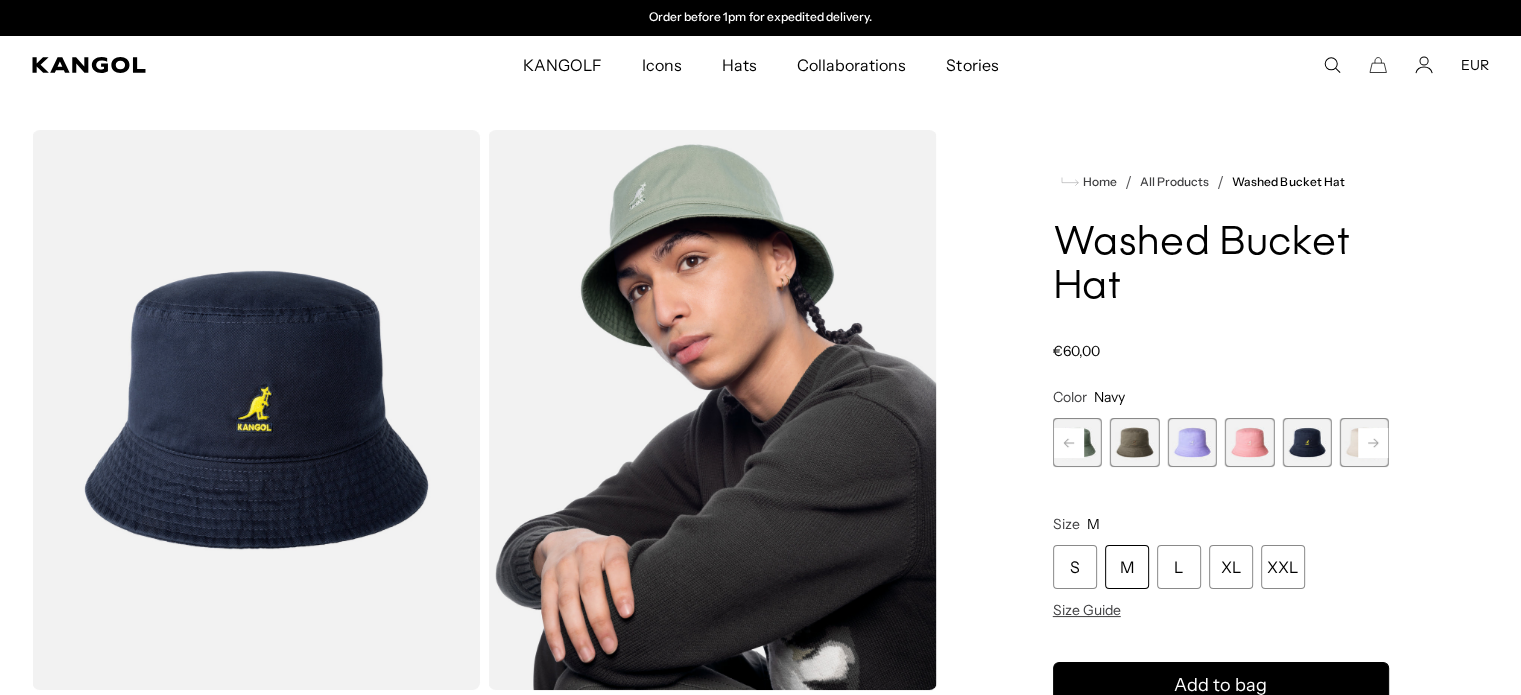 click at bounding box center [1134, 442] 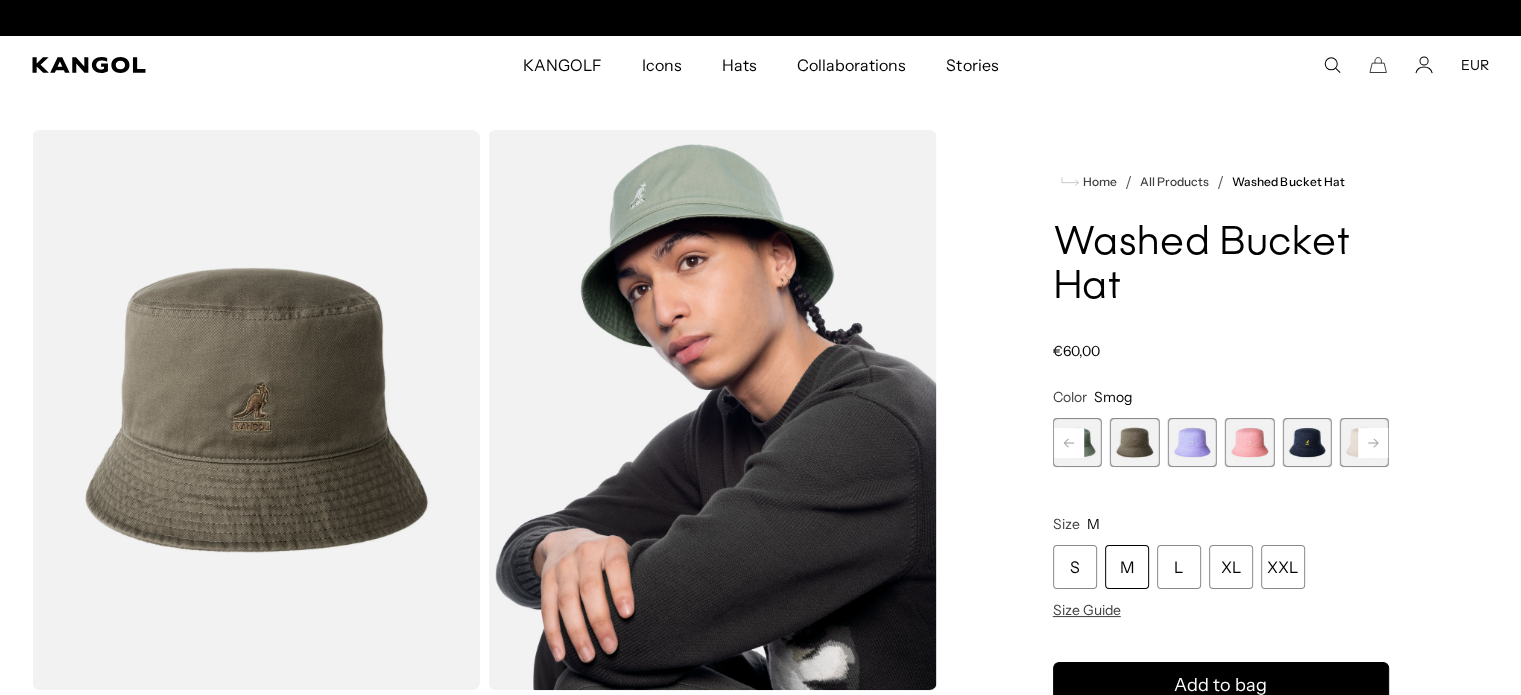 scroll, scrollTop: 0, scrollLeft: 0, axis: both 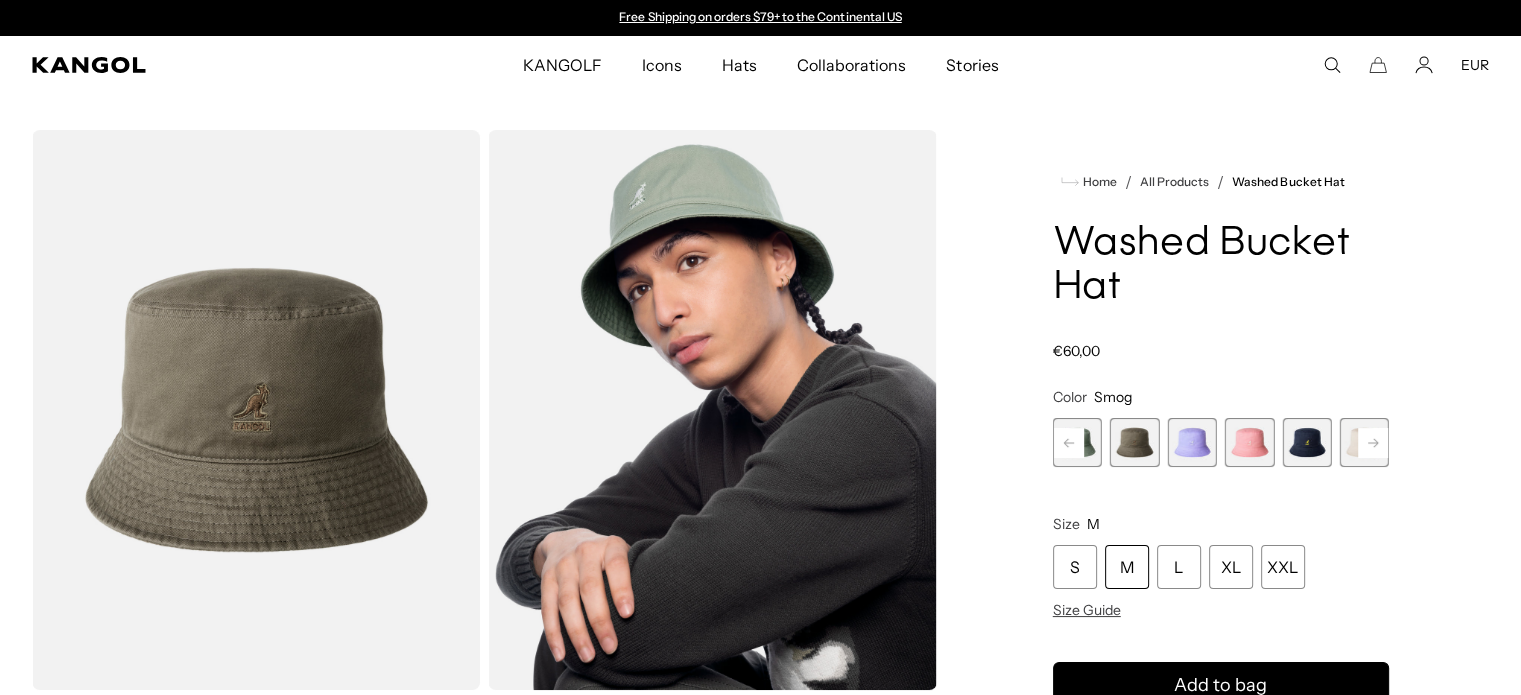 click 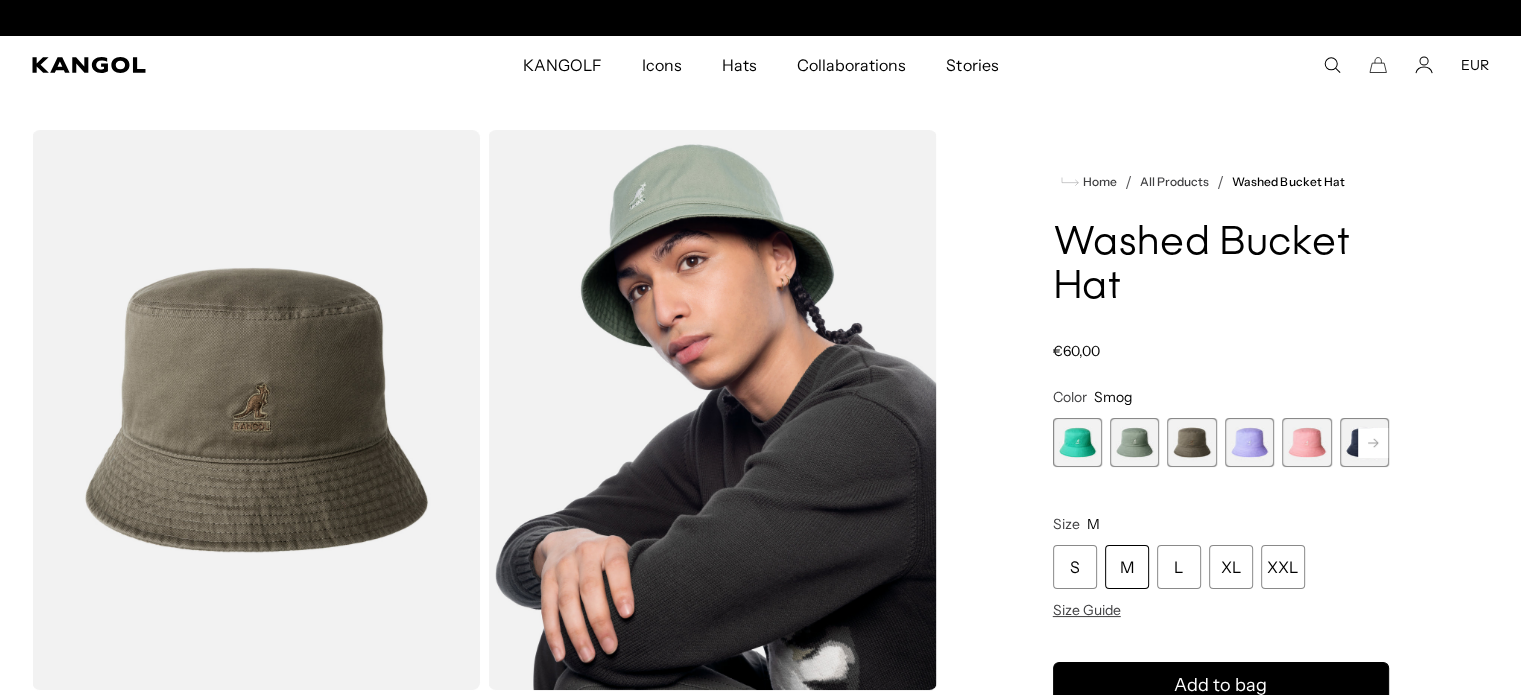 click at bounding box center [1134, 442] 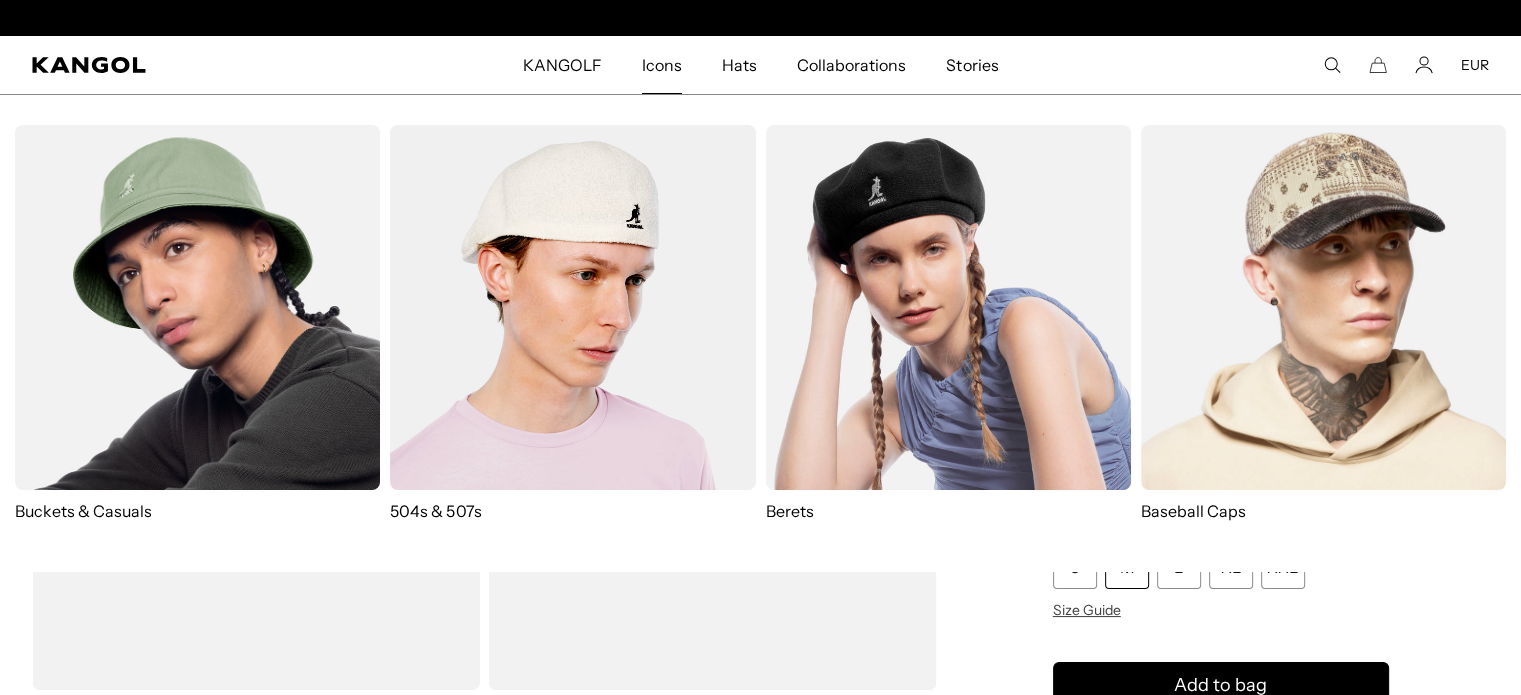 scroll, scrollTop: 0, scrollLeft: 0, axis: both 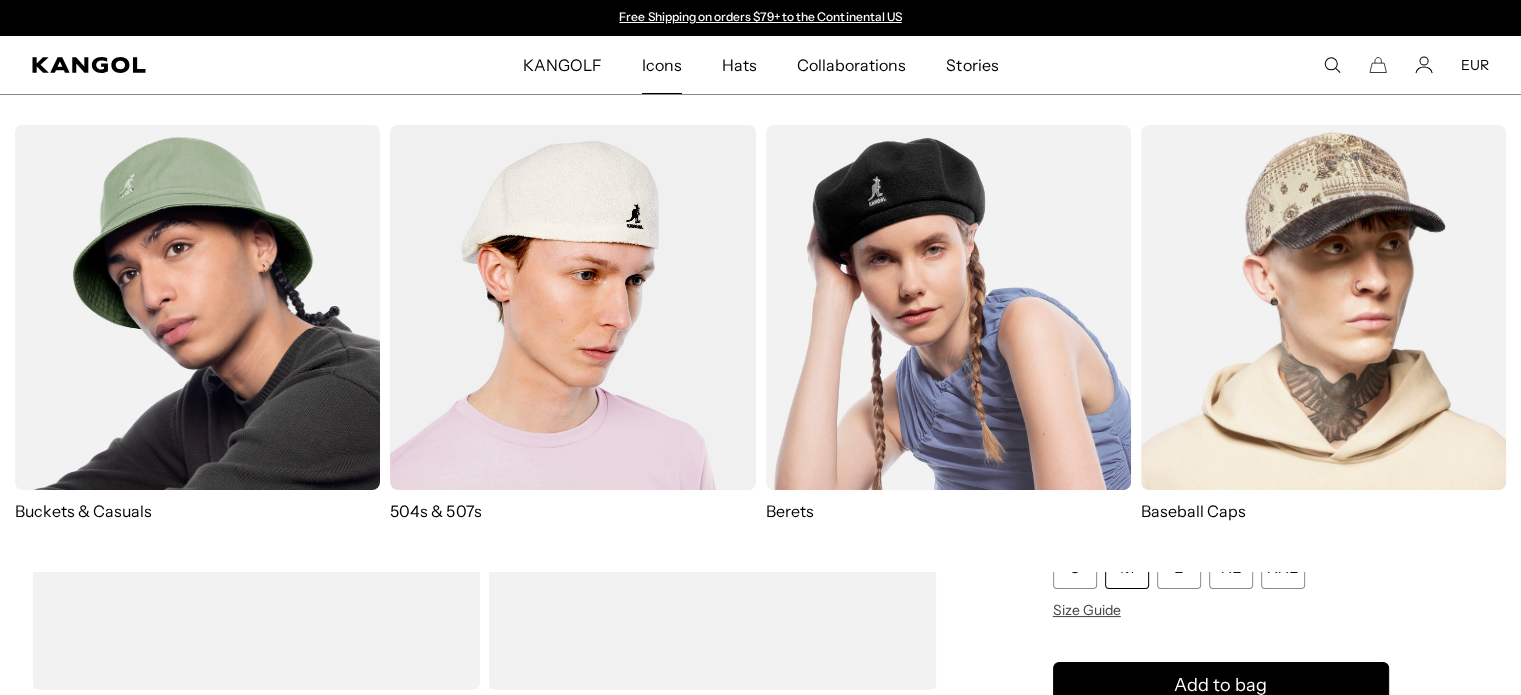 click at bounding box center [948, 307] 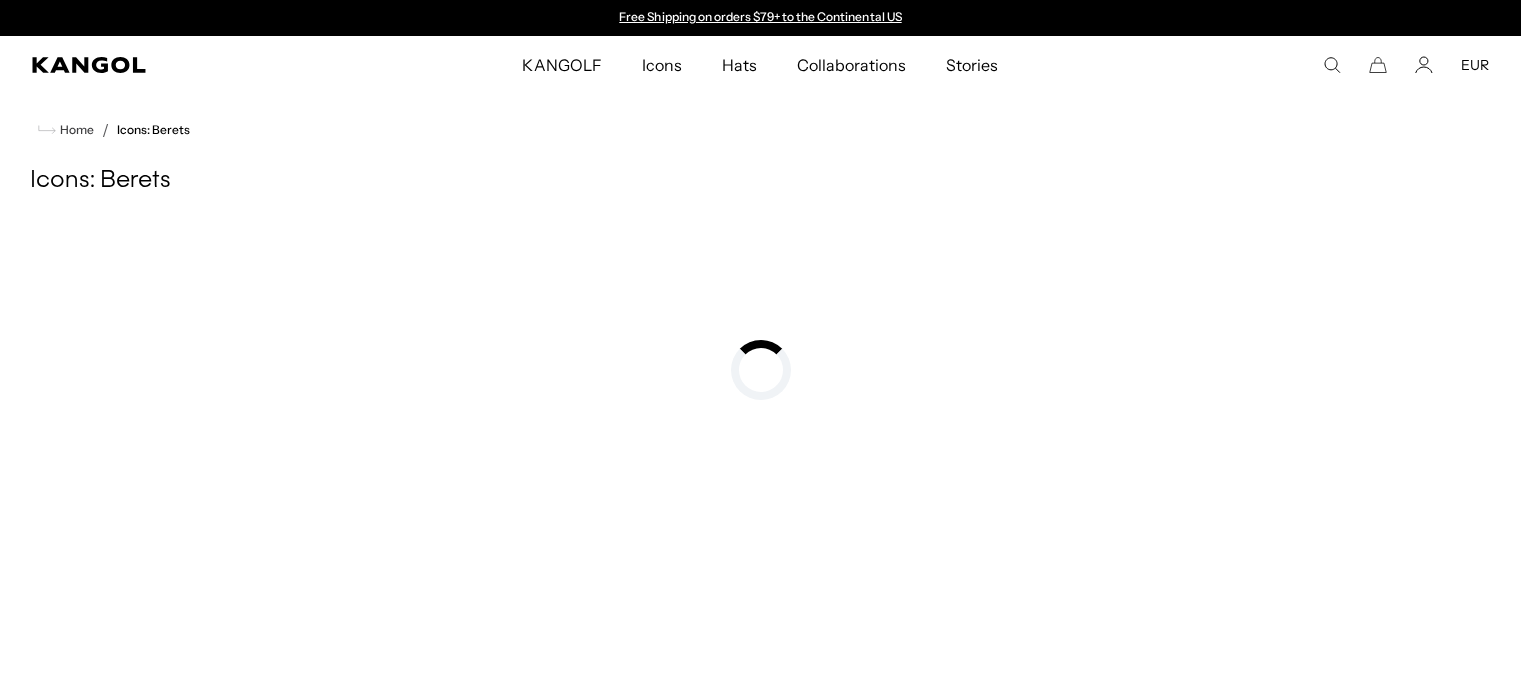 scroll, scrollTop: 0, scrollLeft: 0, axis: both 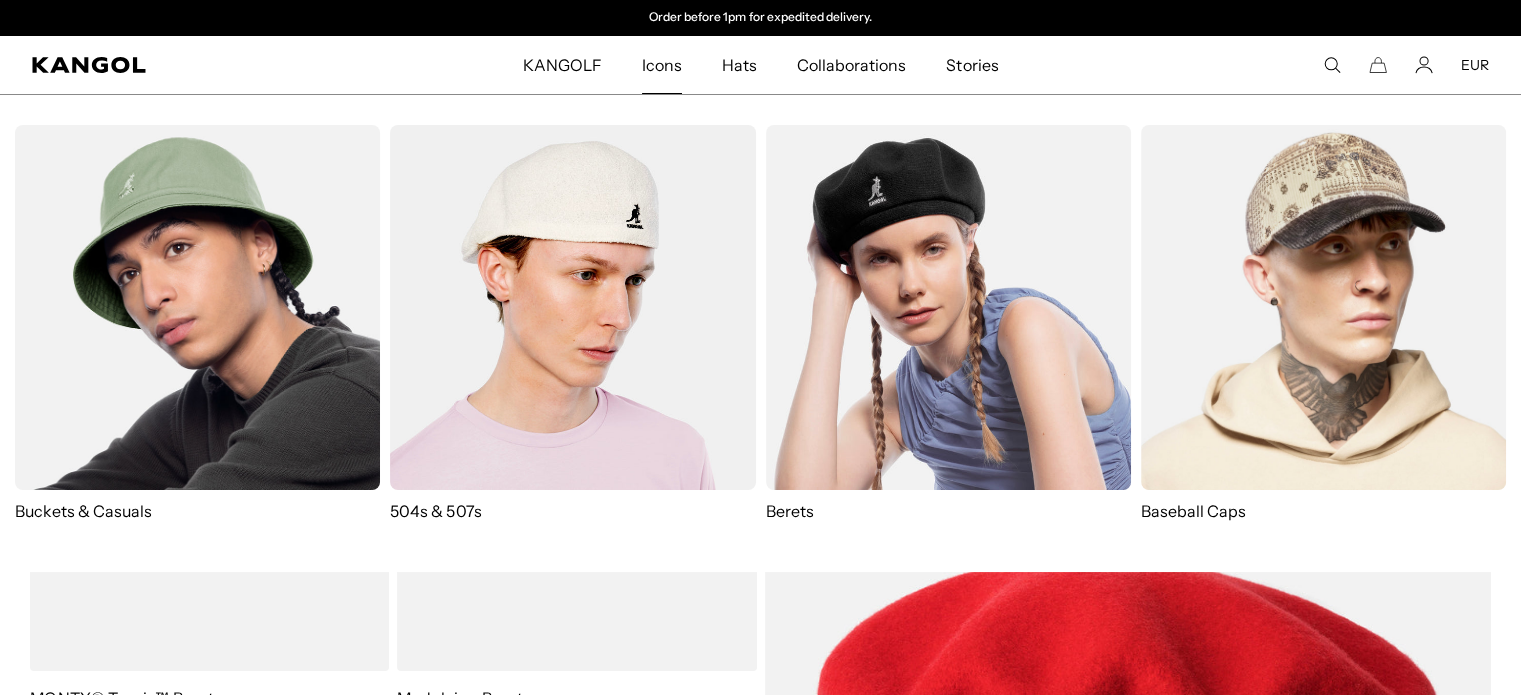click at bounding box center [1323, 307] 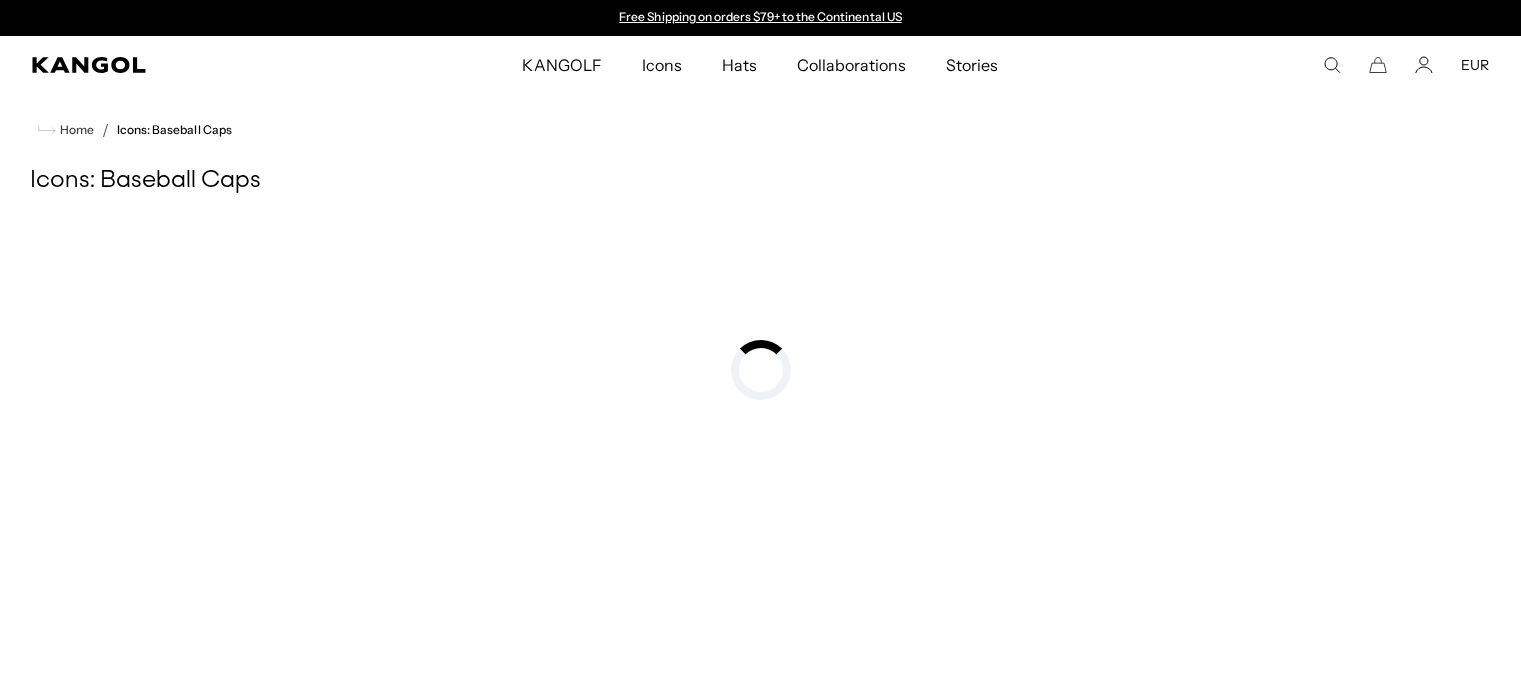 scroll, scrollTop: 0, scrollLeft: 0, axis: both 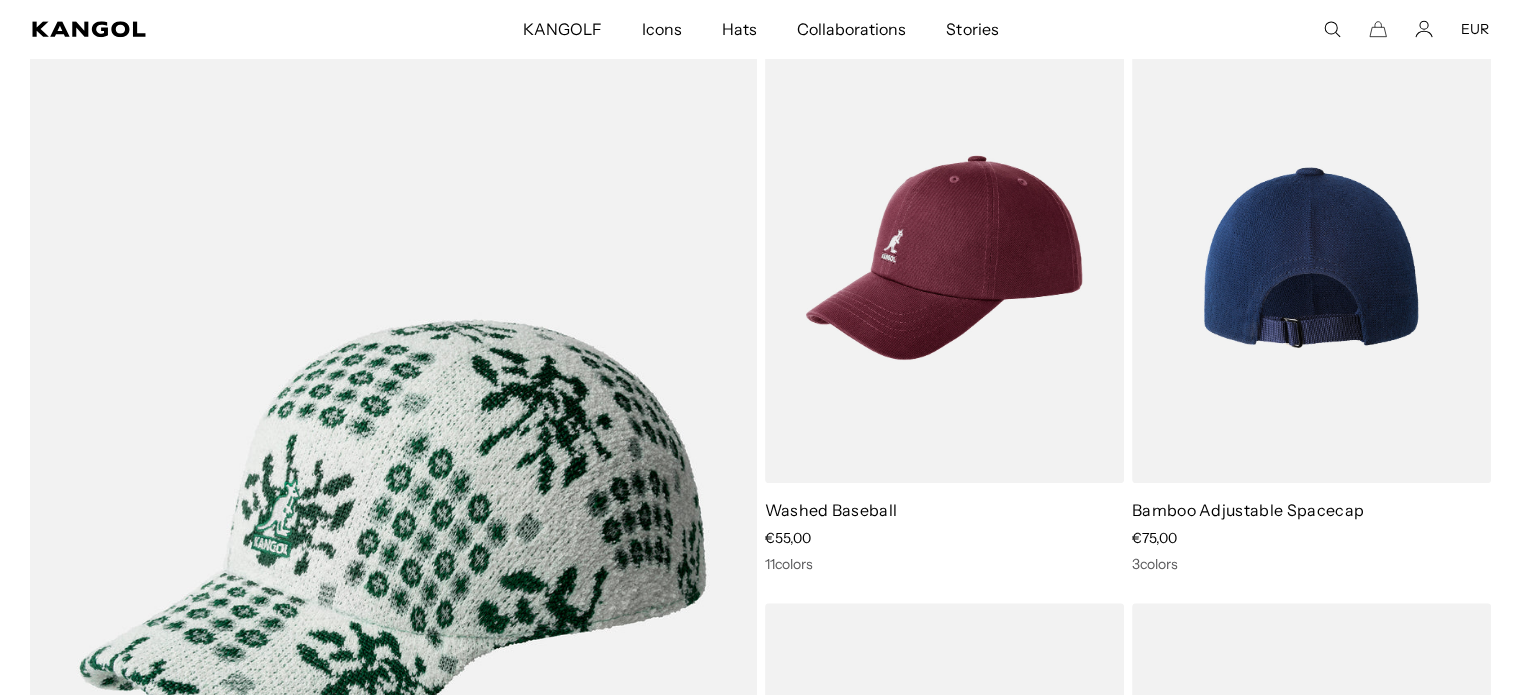 click at bounding box center (1311, 257) 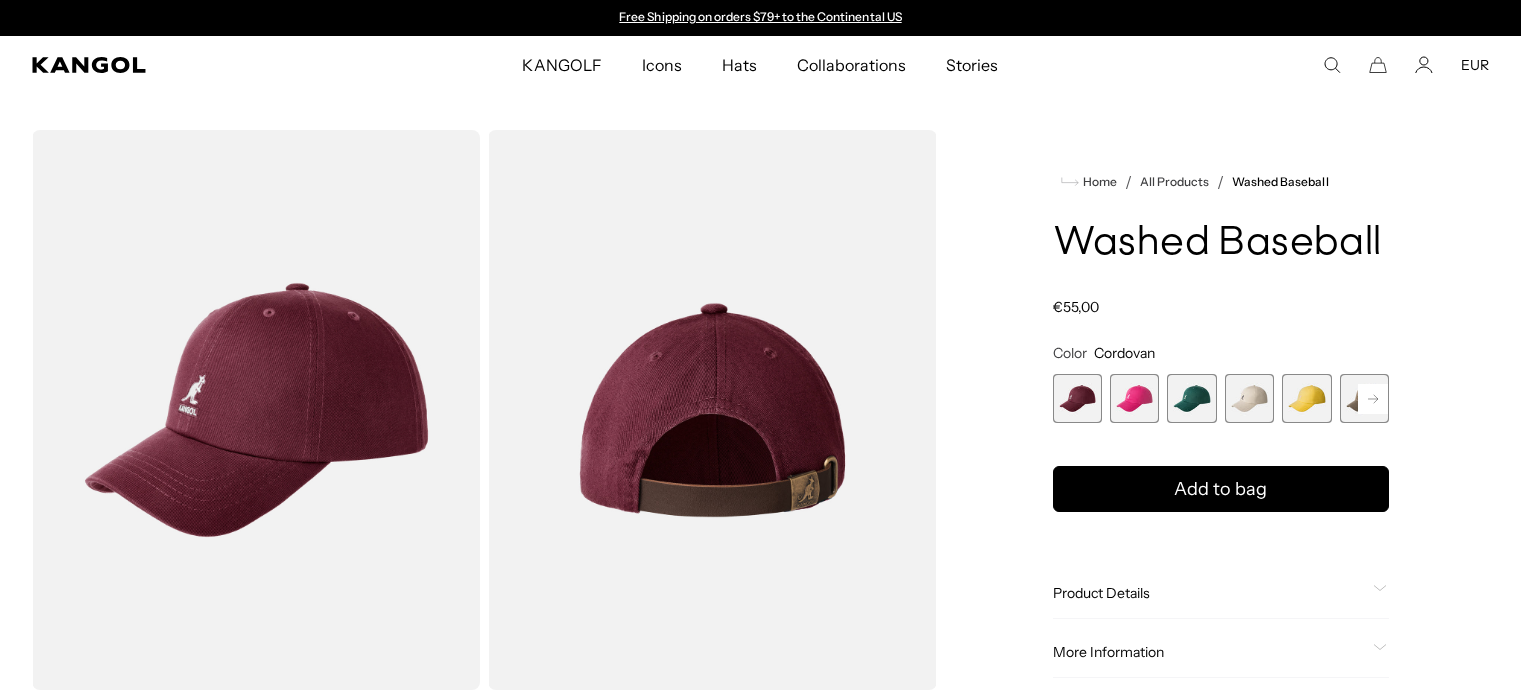 scroll, scrollTop: 0, scrollLeft: 0, axis: both 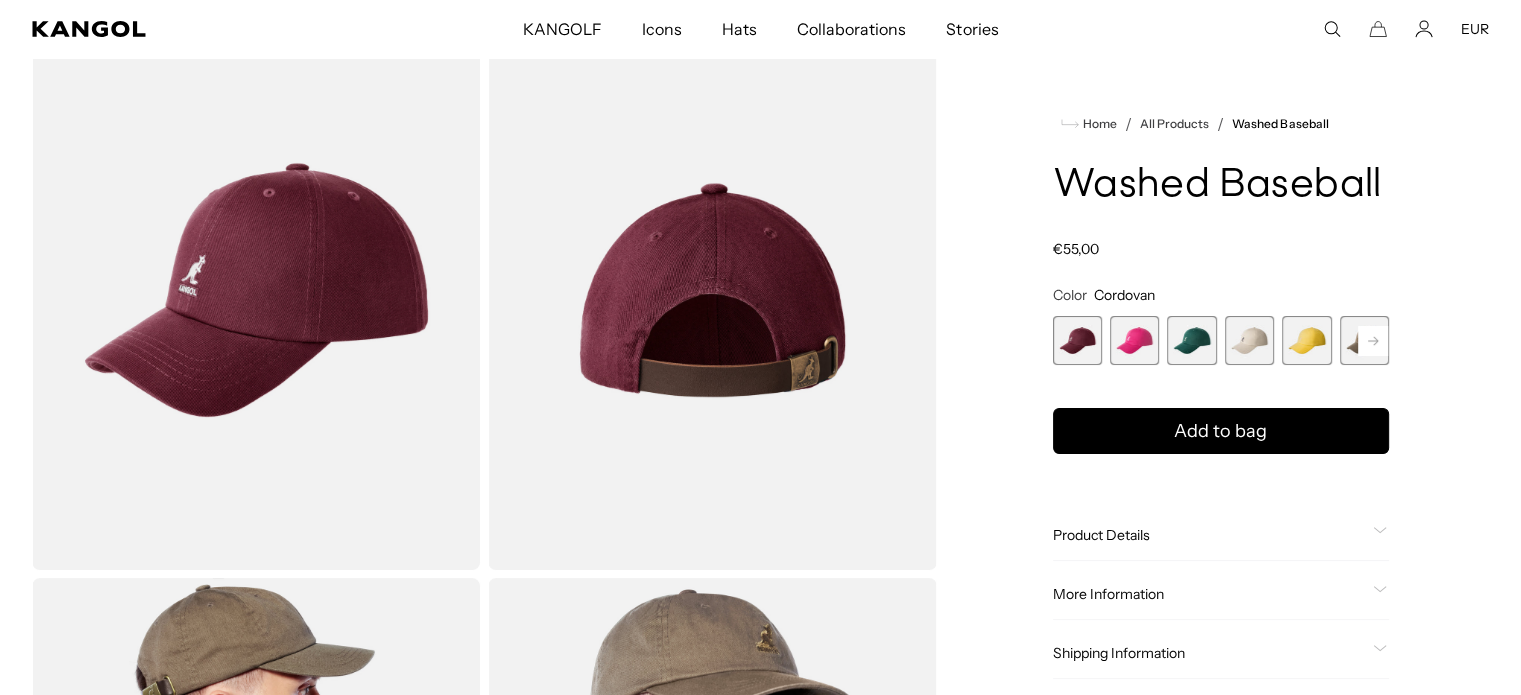click at bounding box center (1191, 340) 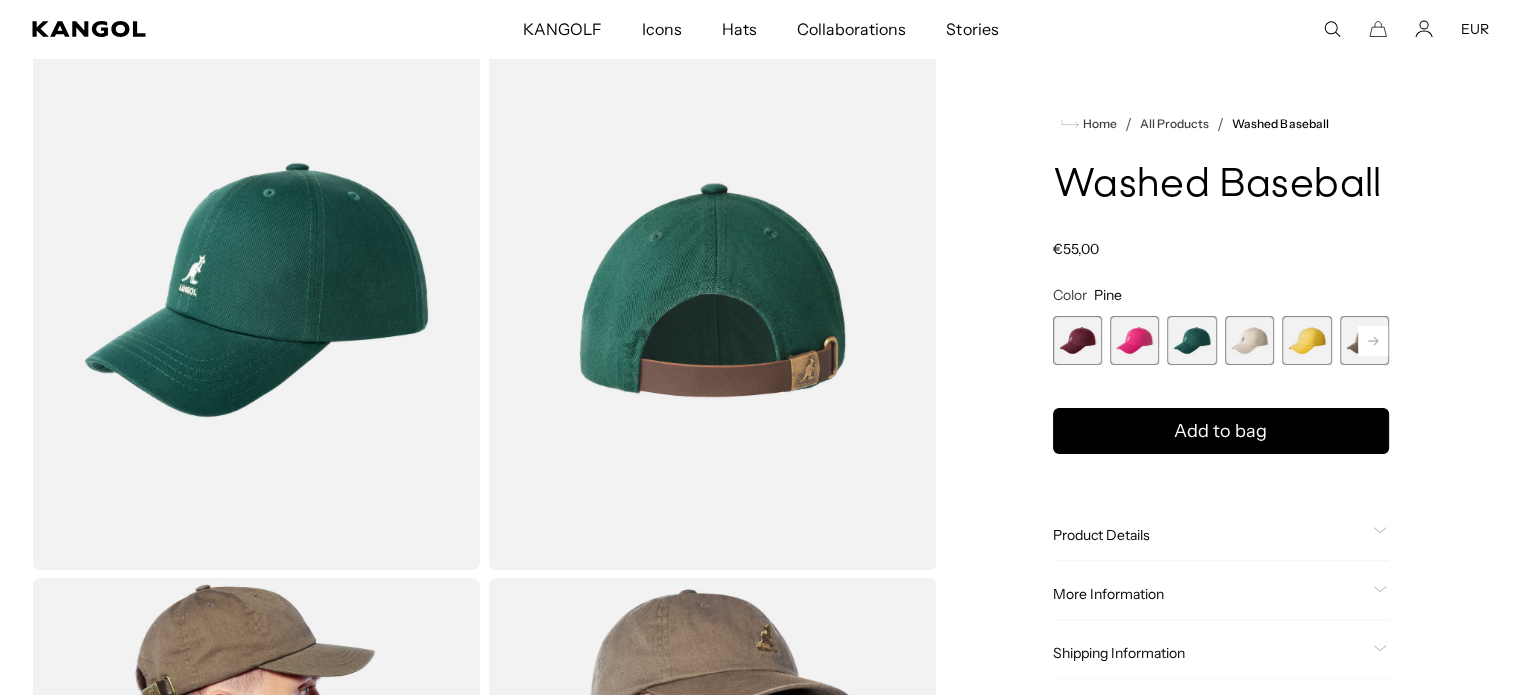scroll, scrollTop: 0, scrollLeft: 412, axis: horizontal 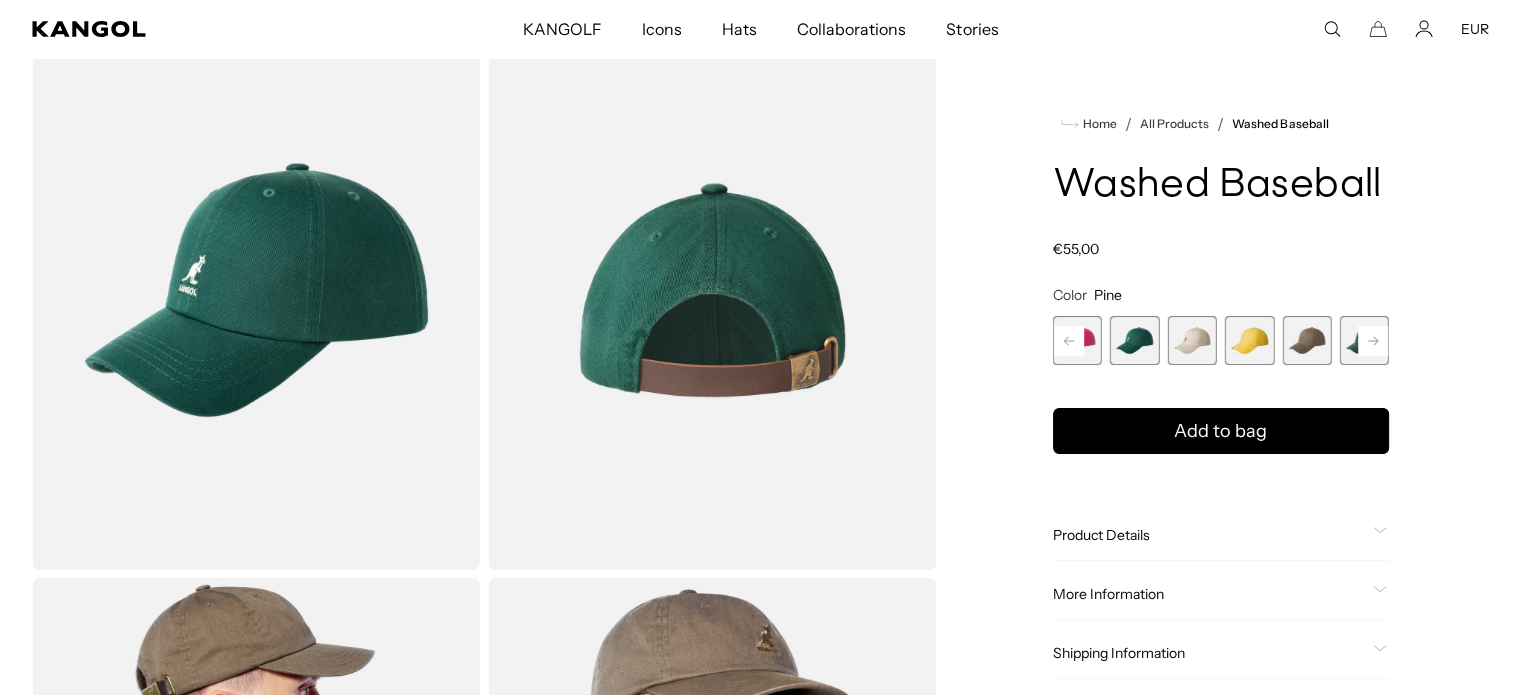 click at bounding box center [1306, 340] 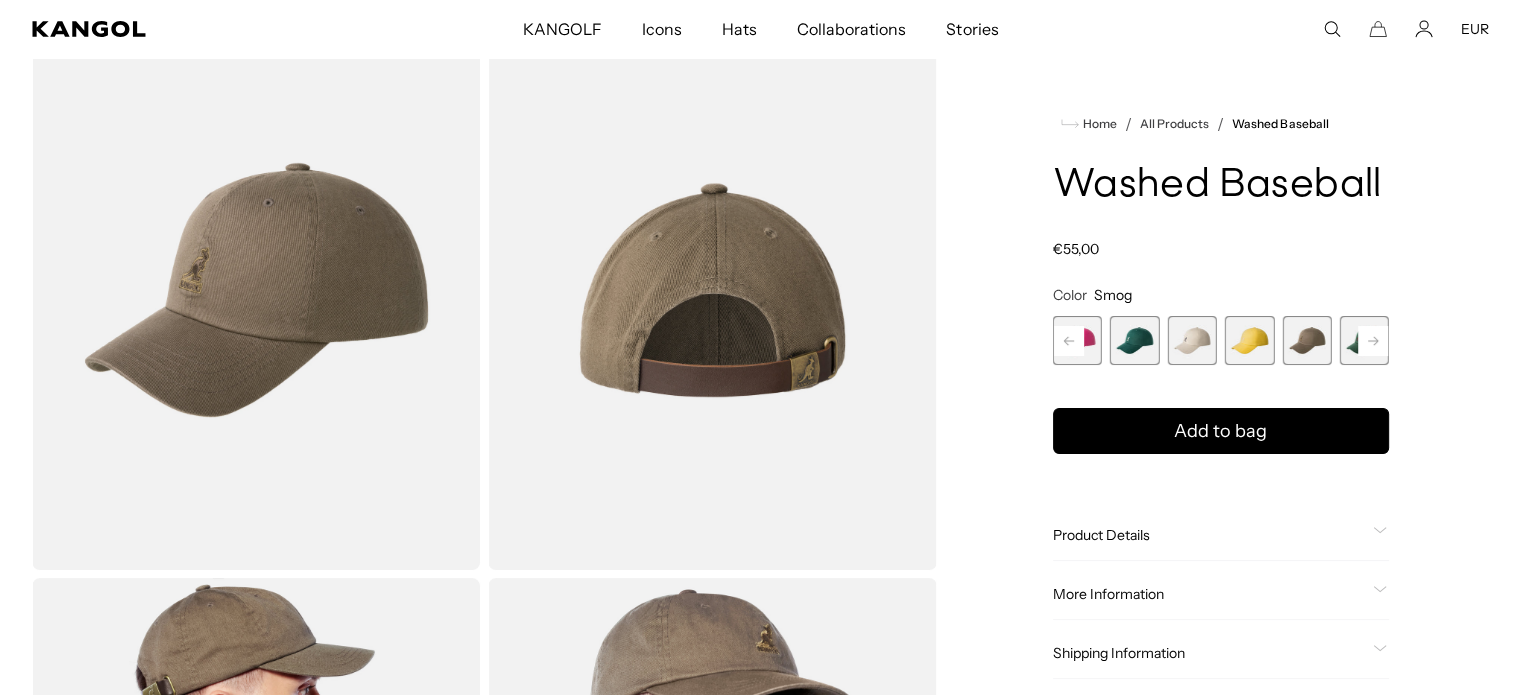 scroll, scrollTop: 0, scrollLeft: 412, axis: horizontal 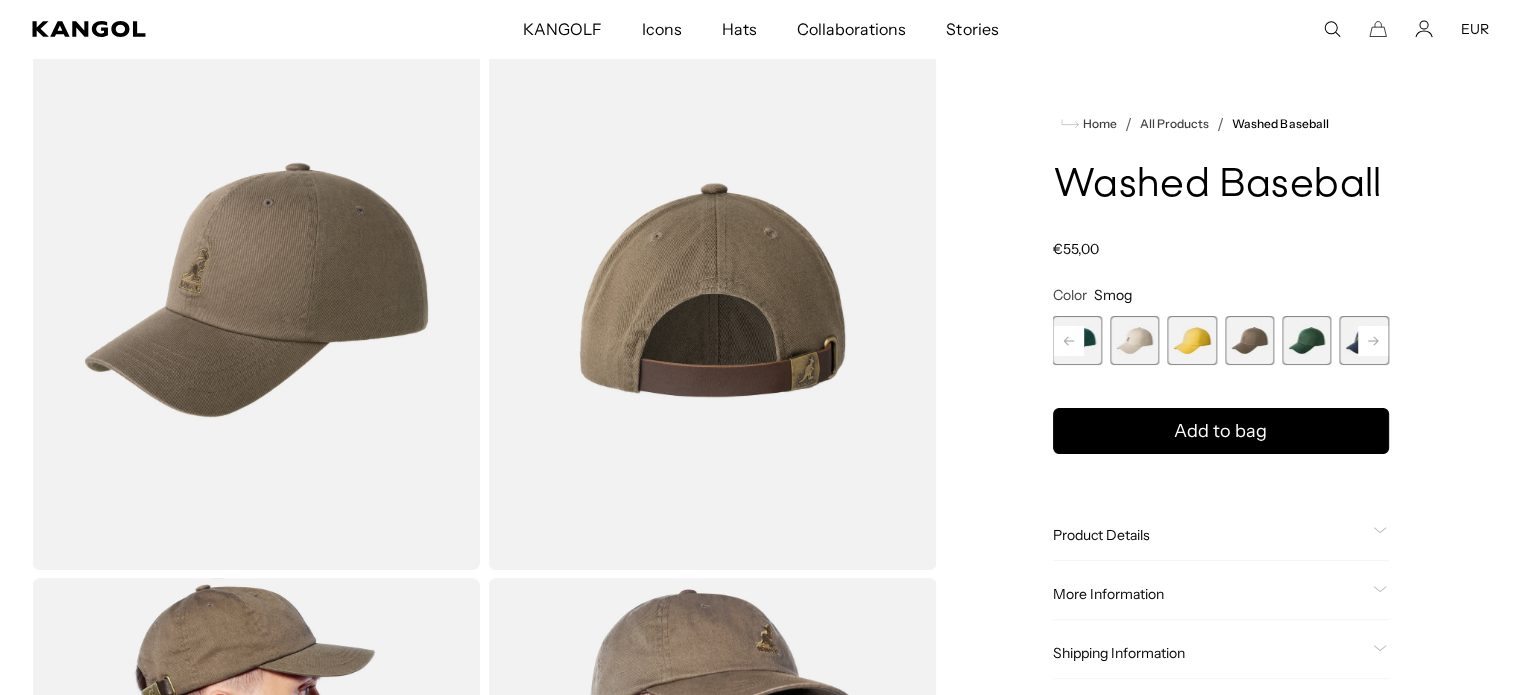 click 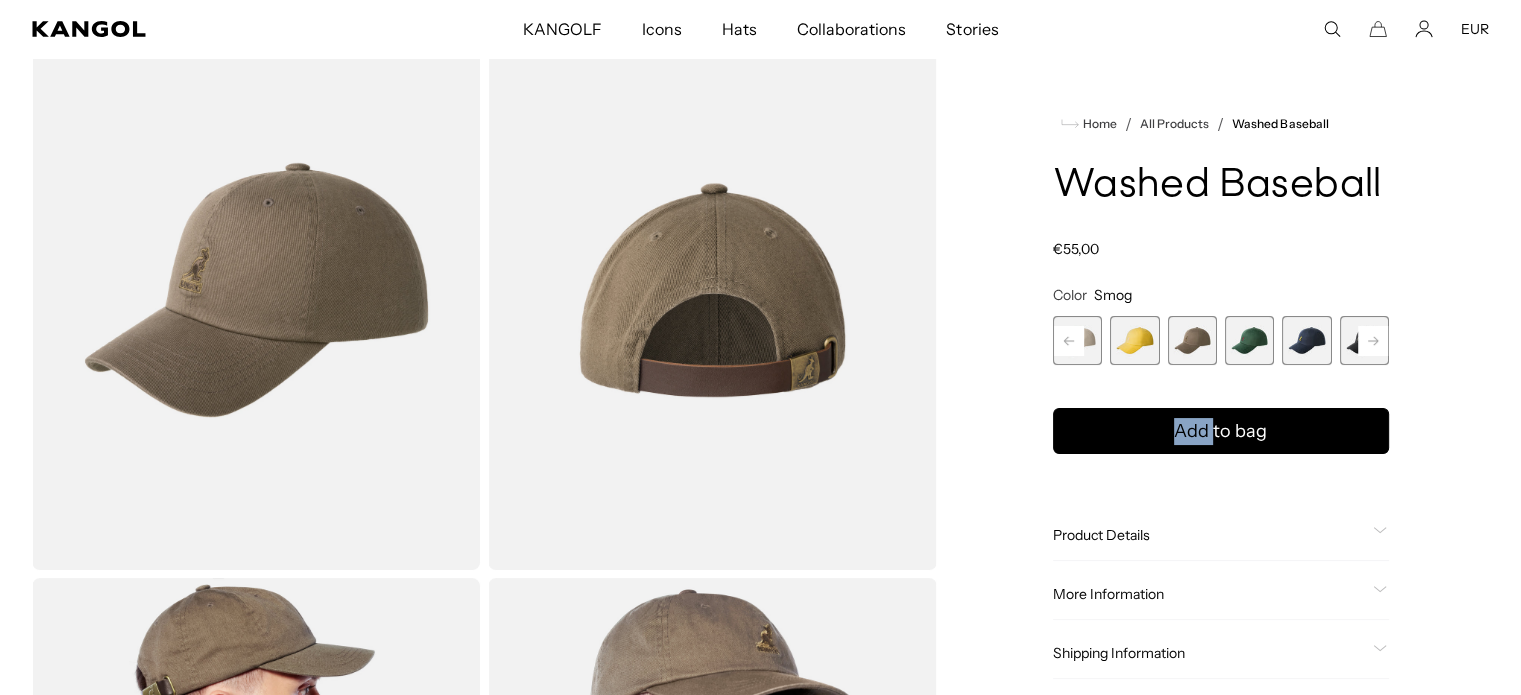 click 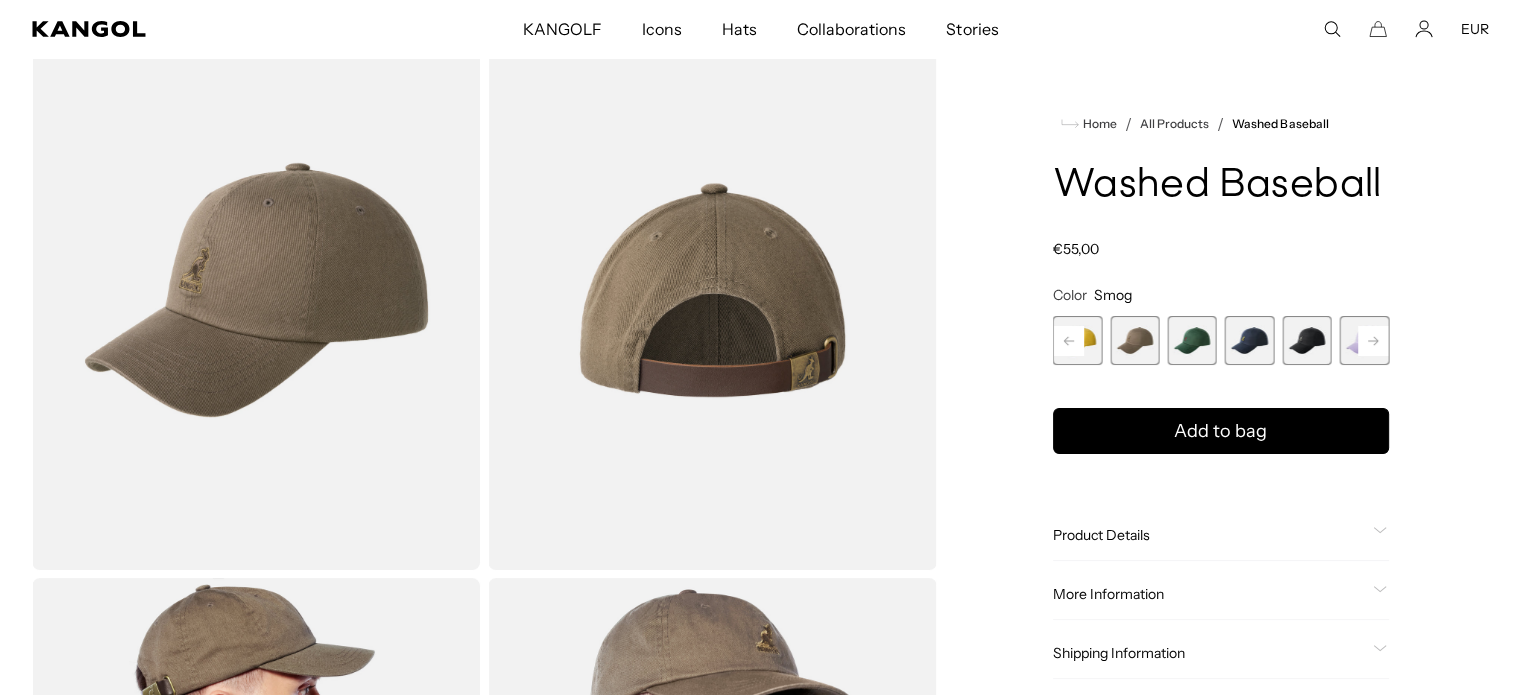 click 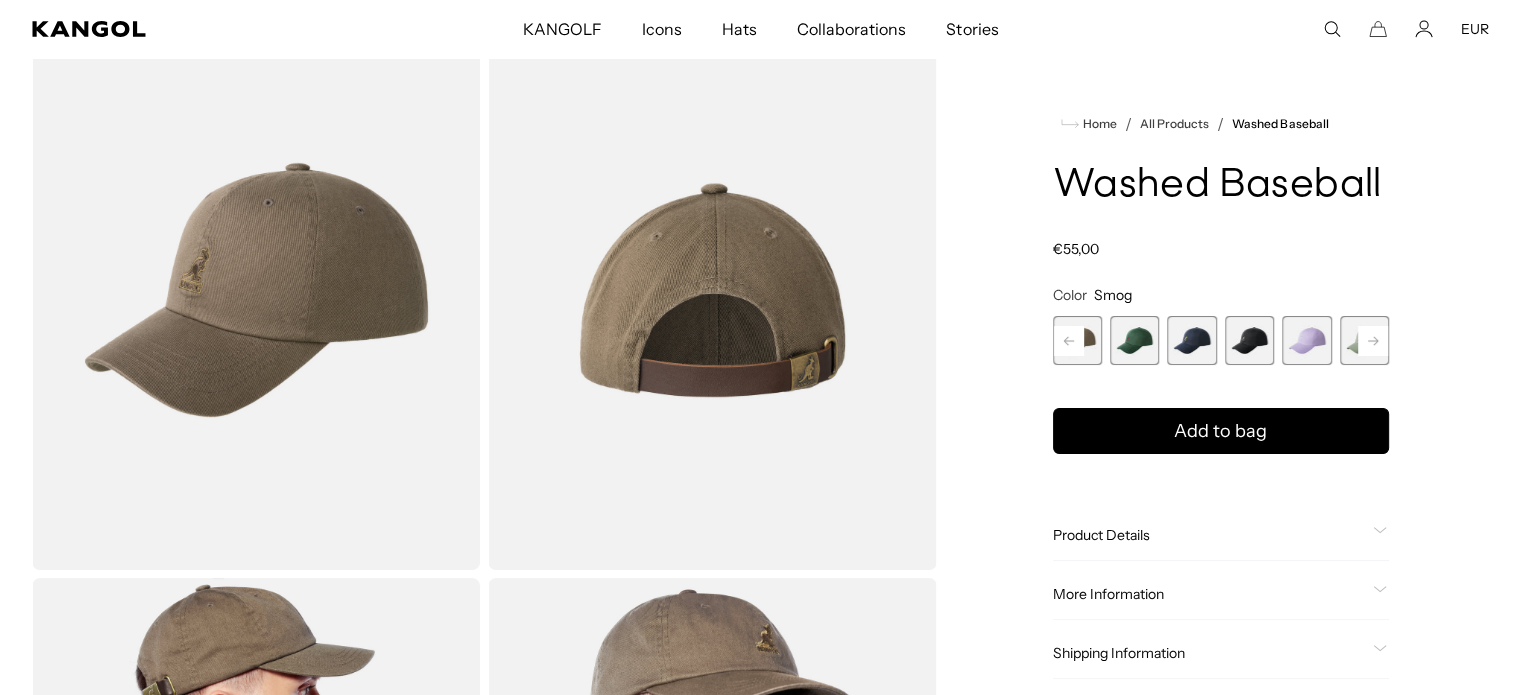 click 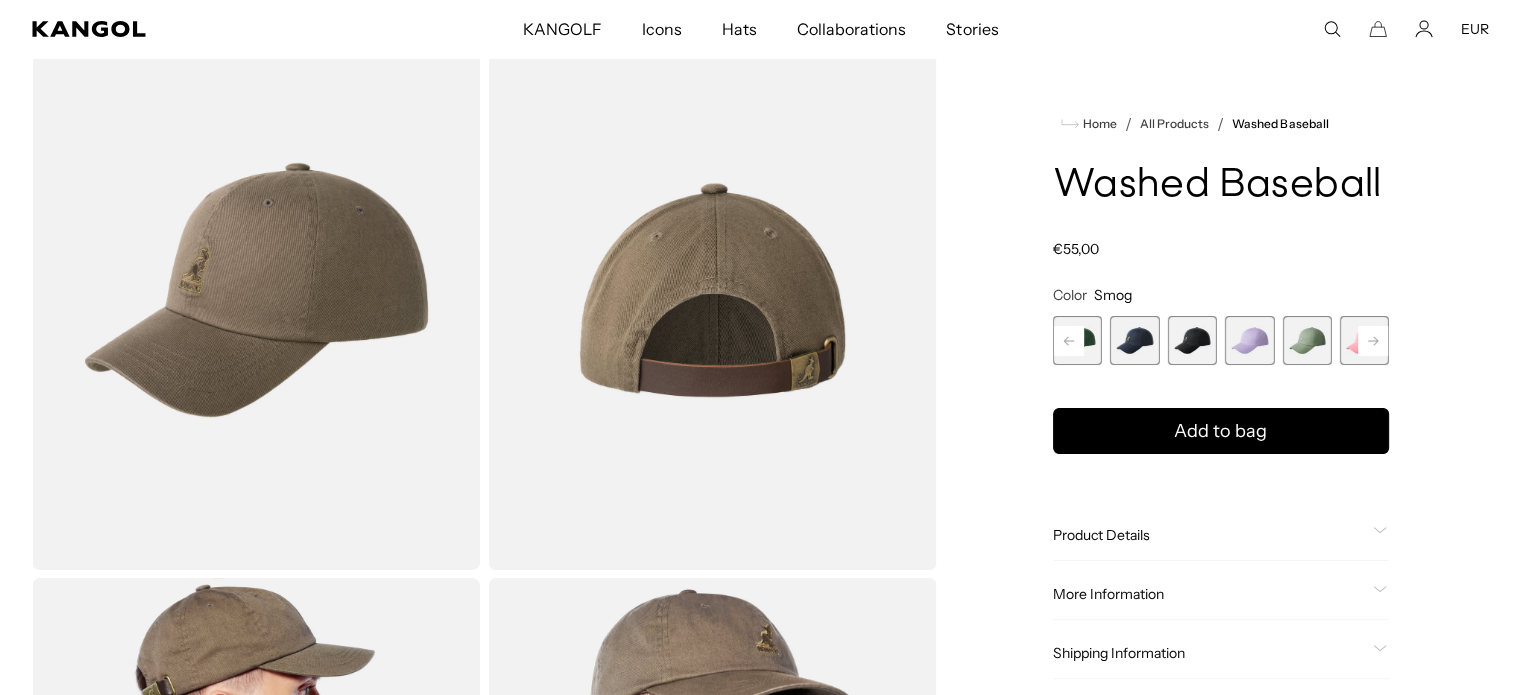 click at bounding box center [1077, 340] 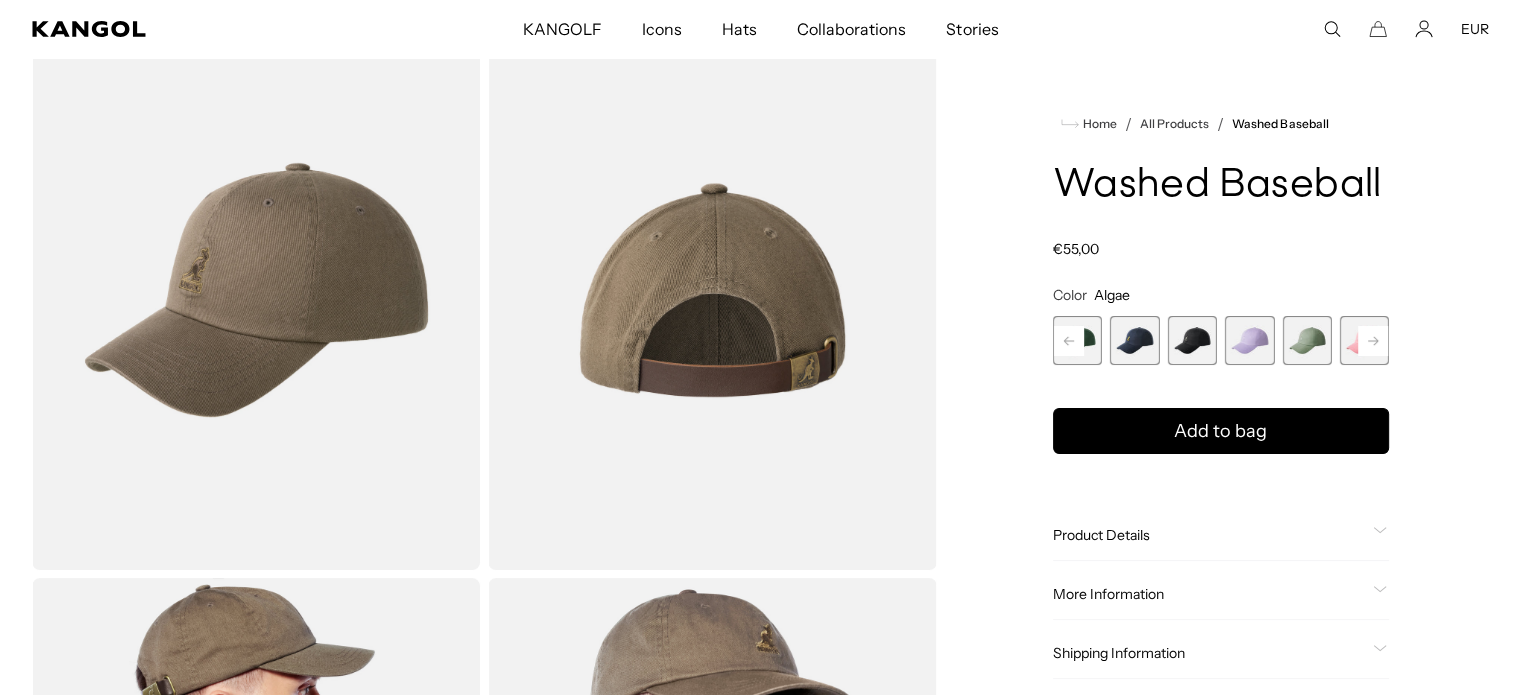 scroll, scrollTop: 0, scrollLeft: 412, axis: horizontal 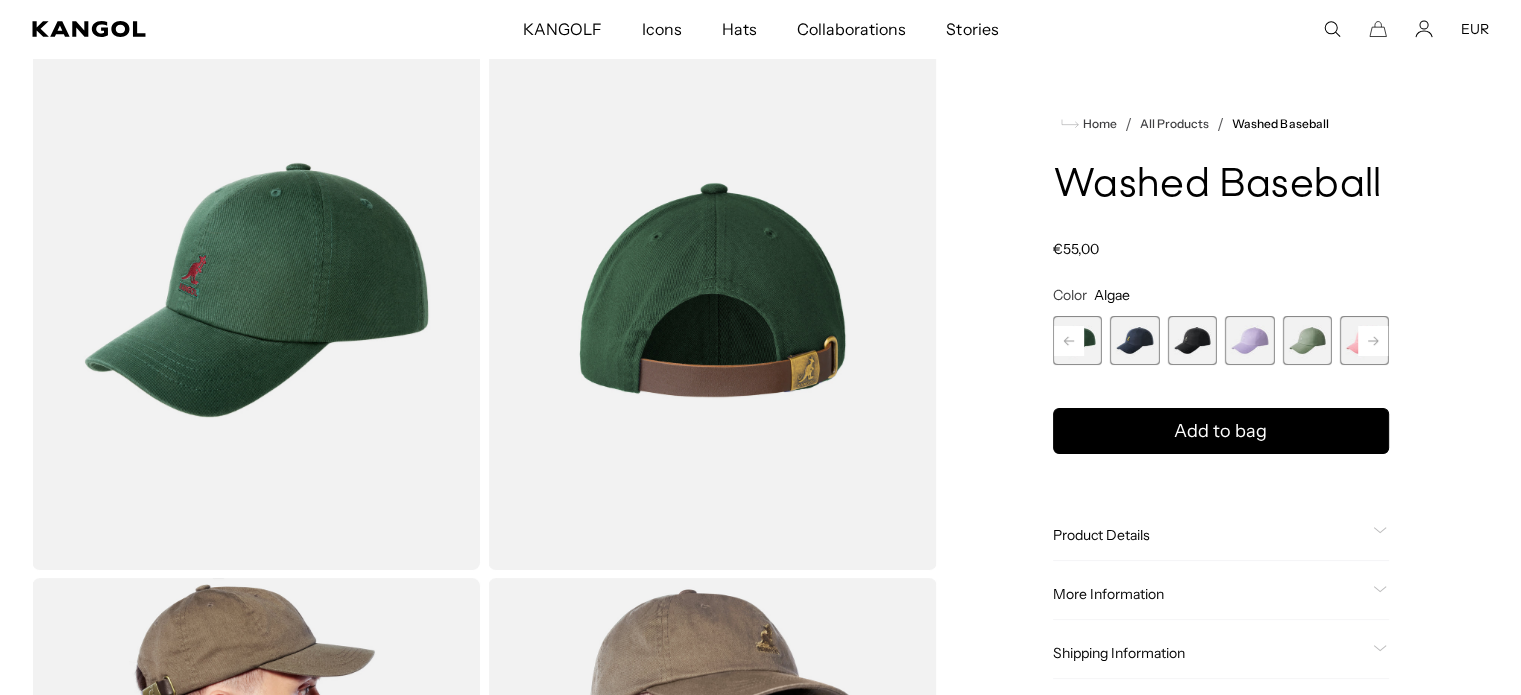 click at bounding box center [1134, 340] 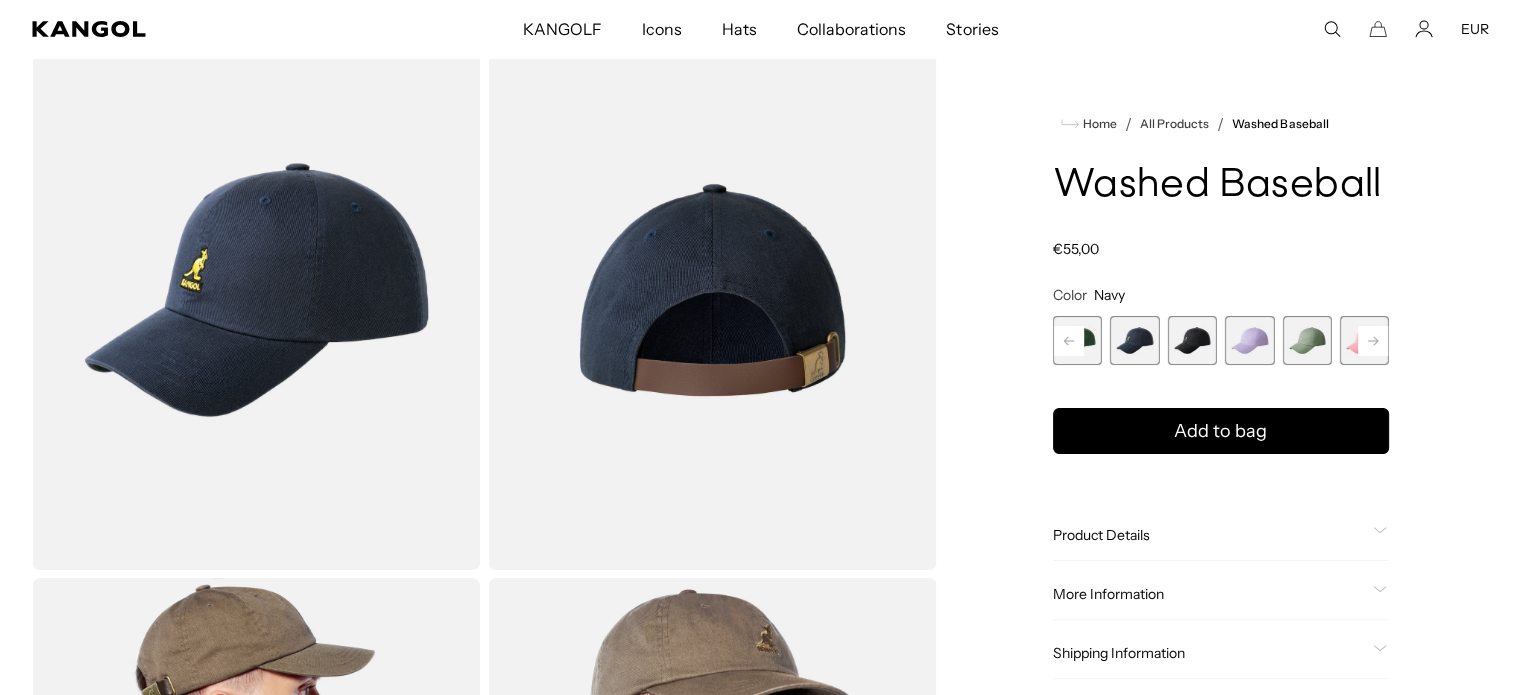 scroll 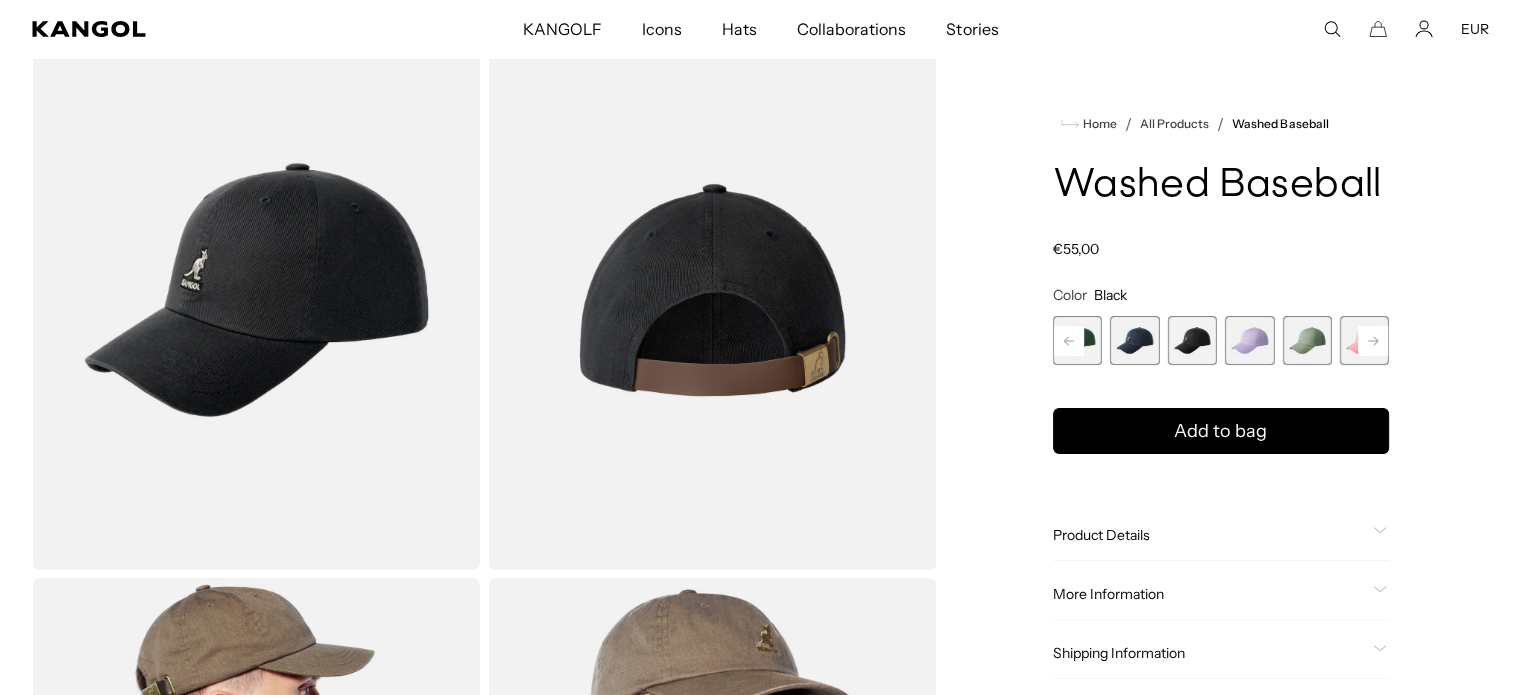 click at bounding box center (1134, 340) 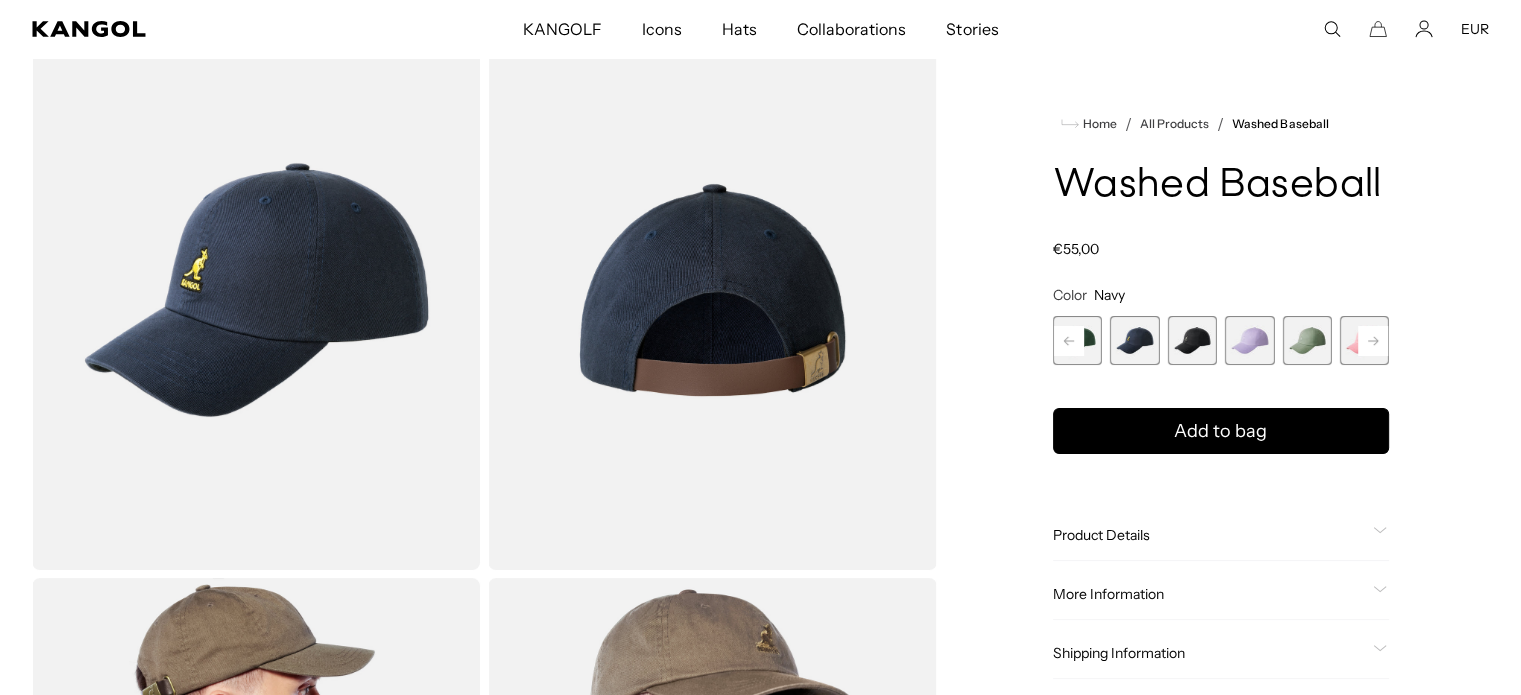 click 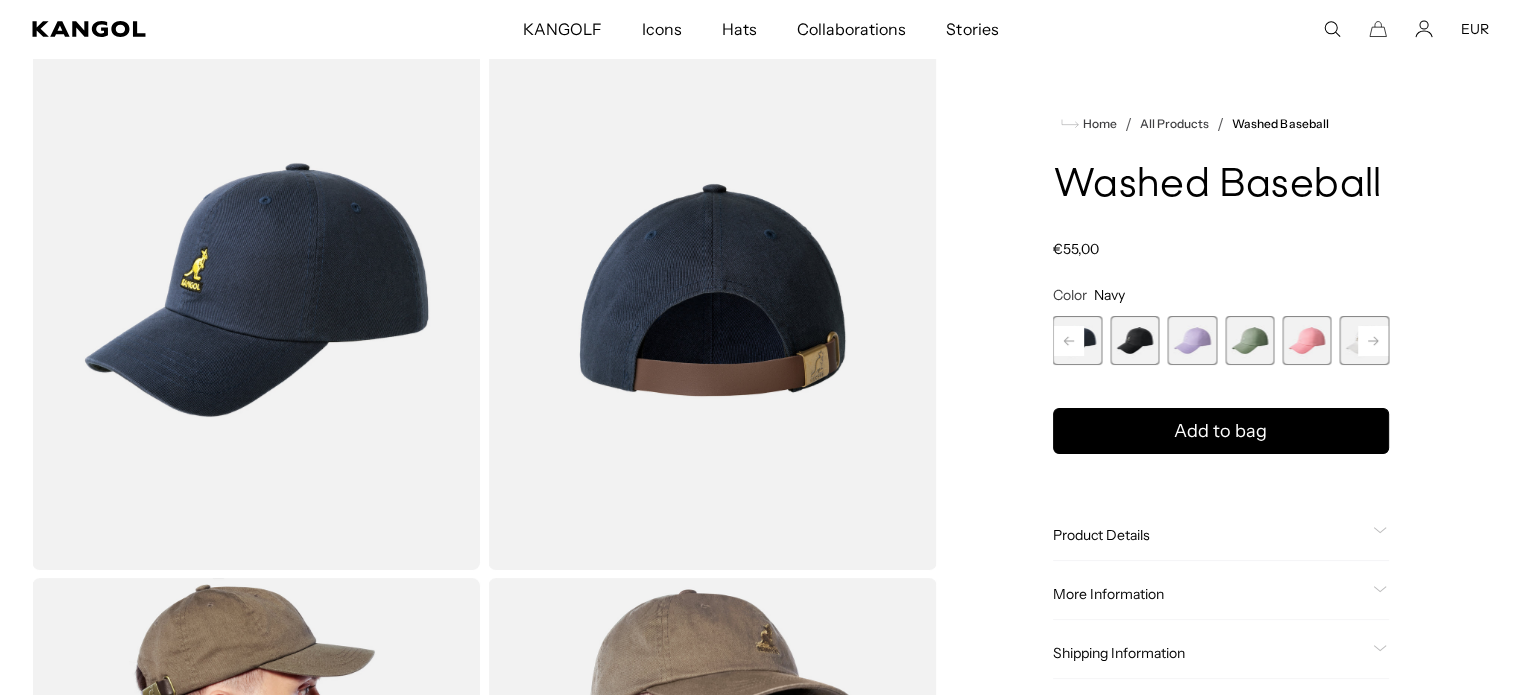 click 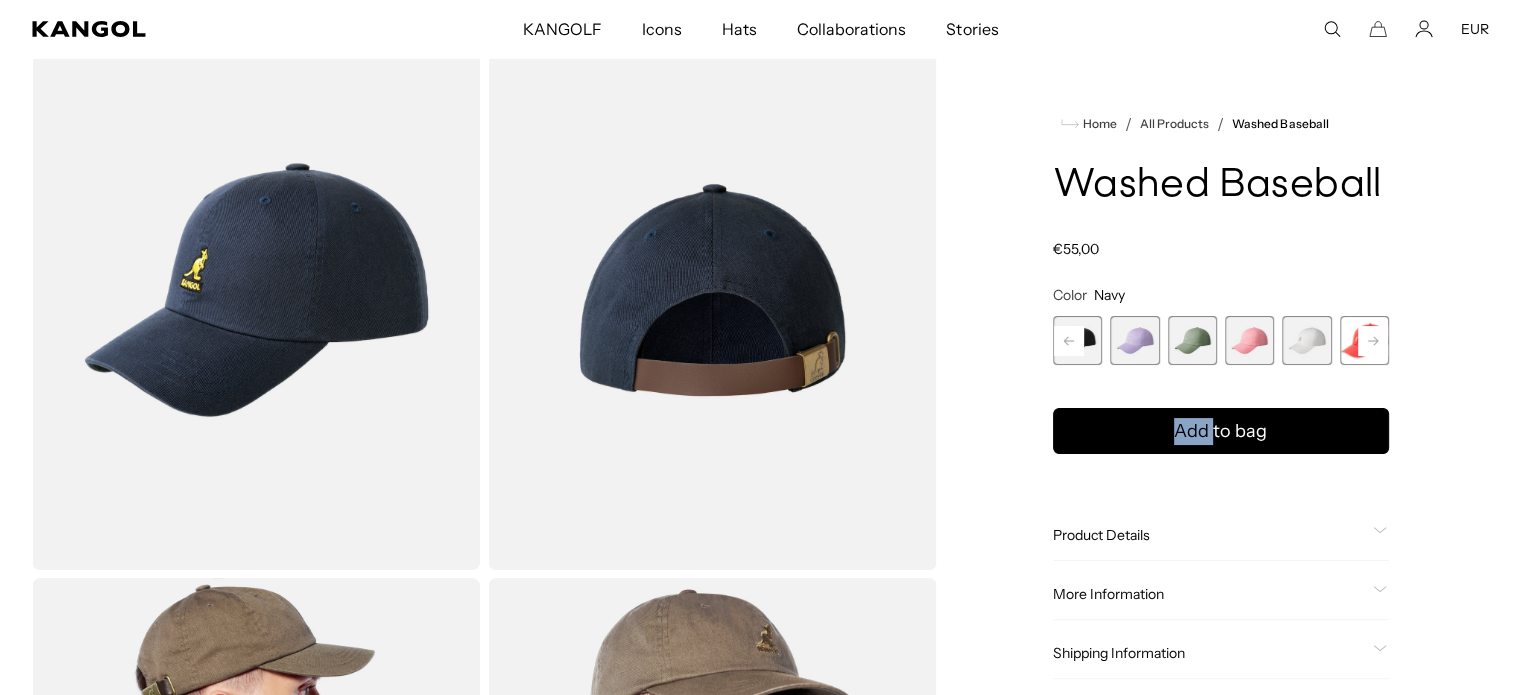 click 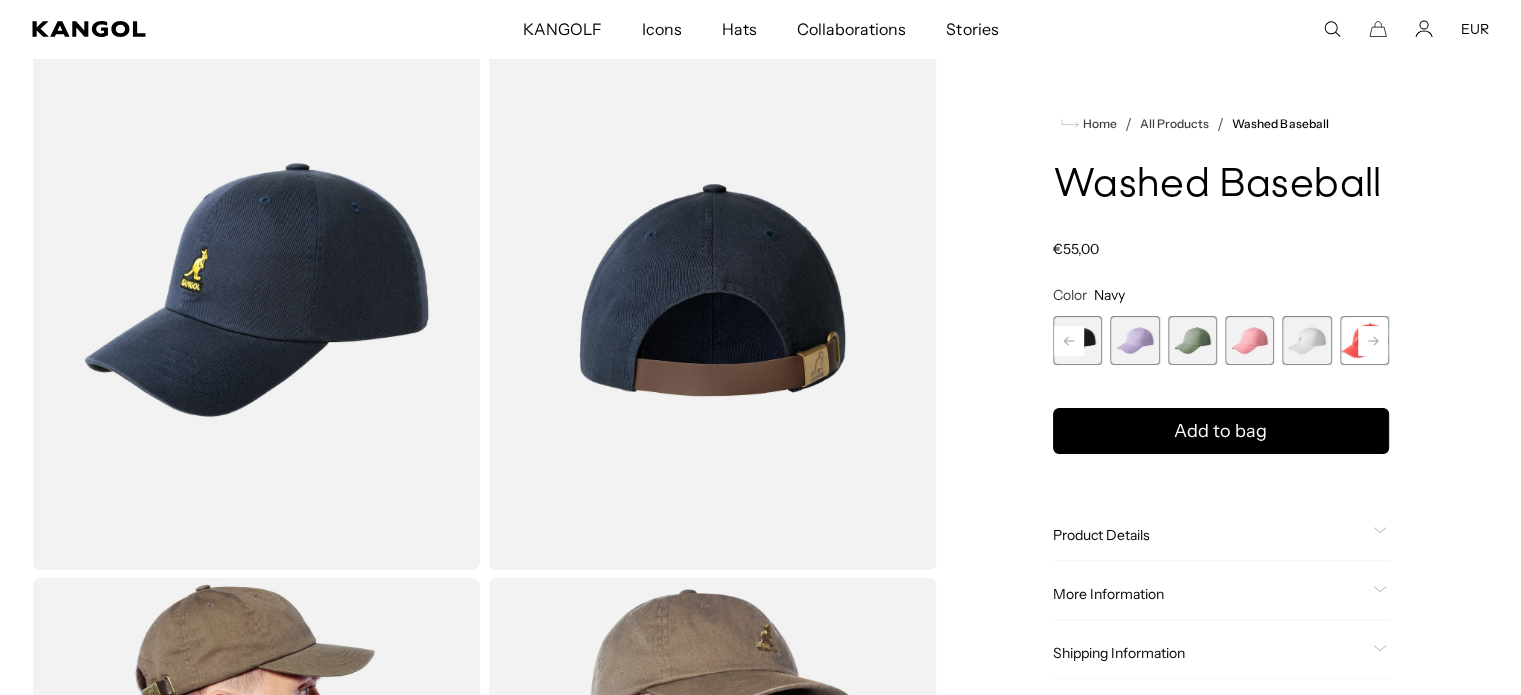 click 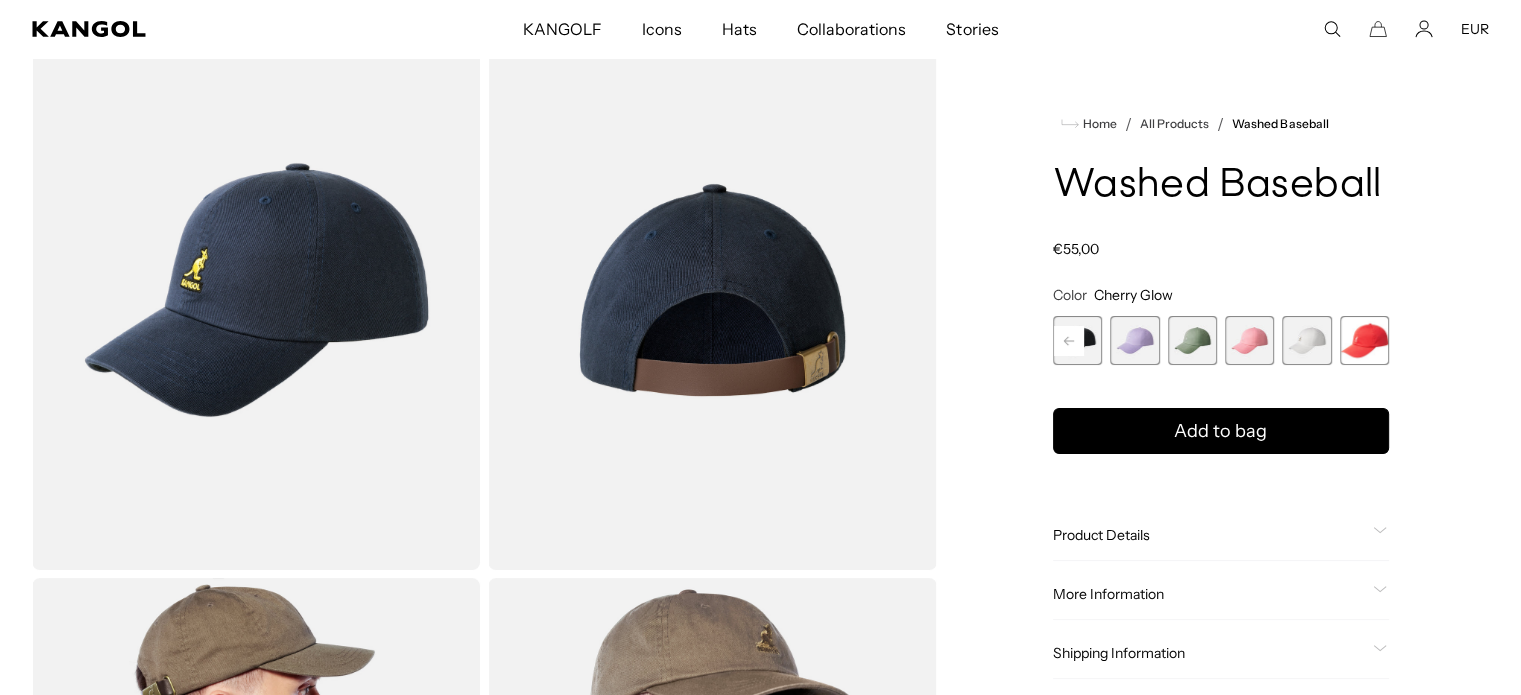 click at bounding box center [1364, 340] 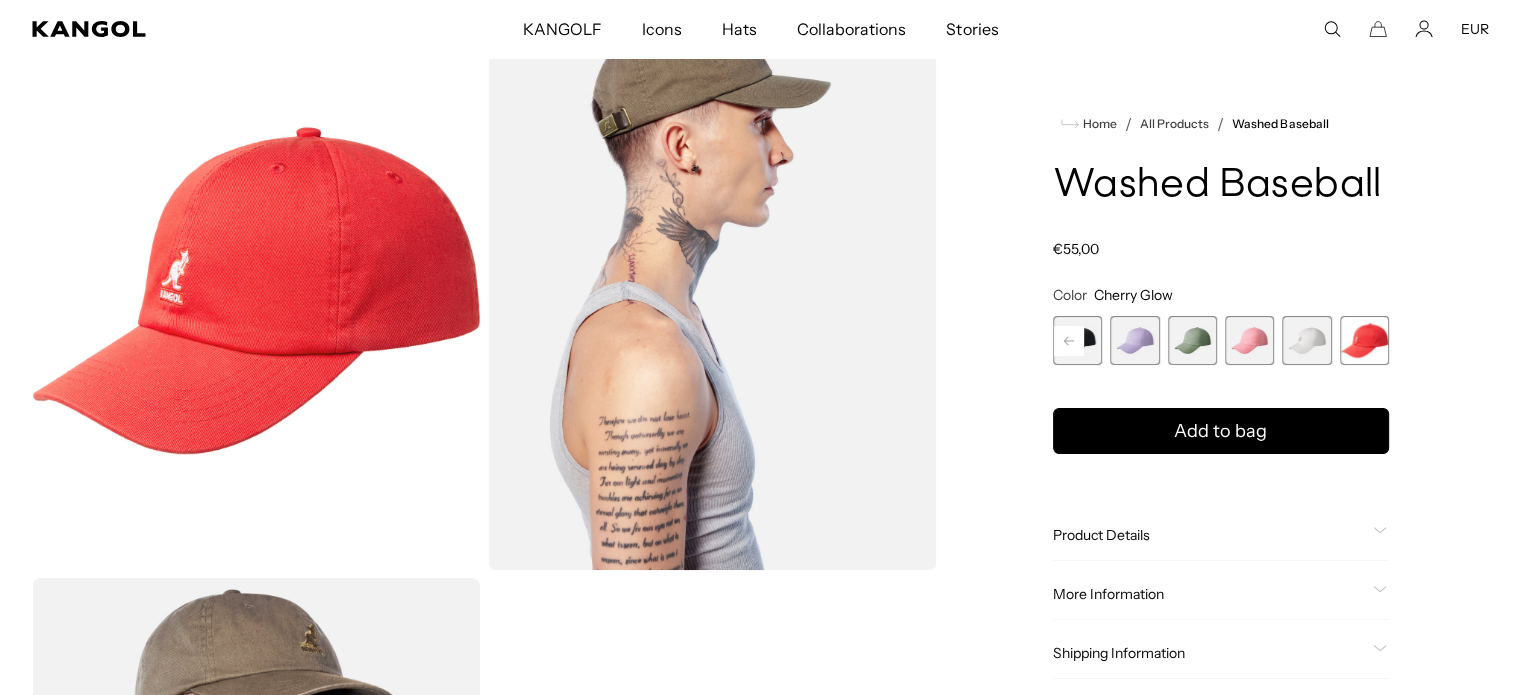 click at bounding box center [1364, 340] 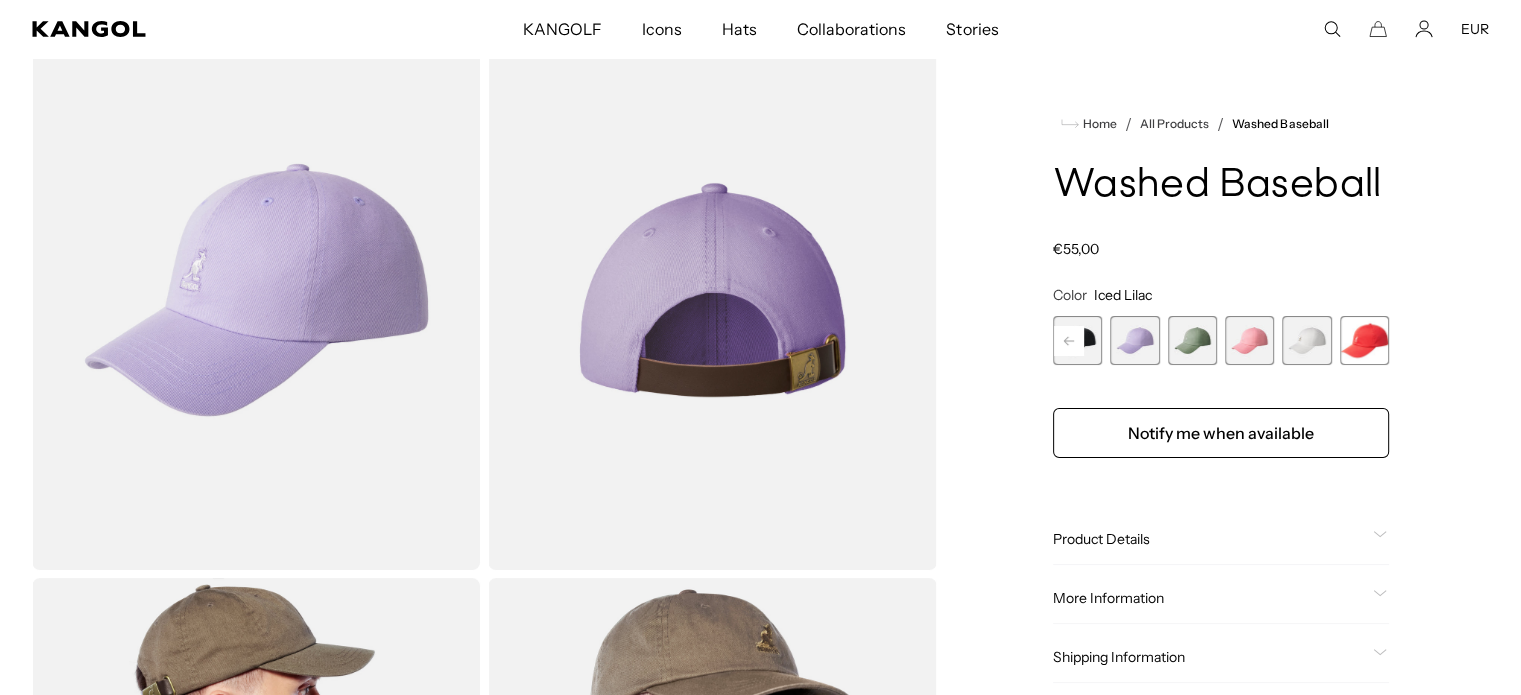 click 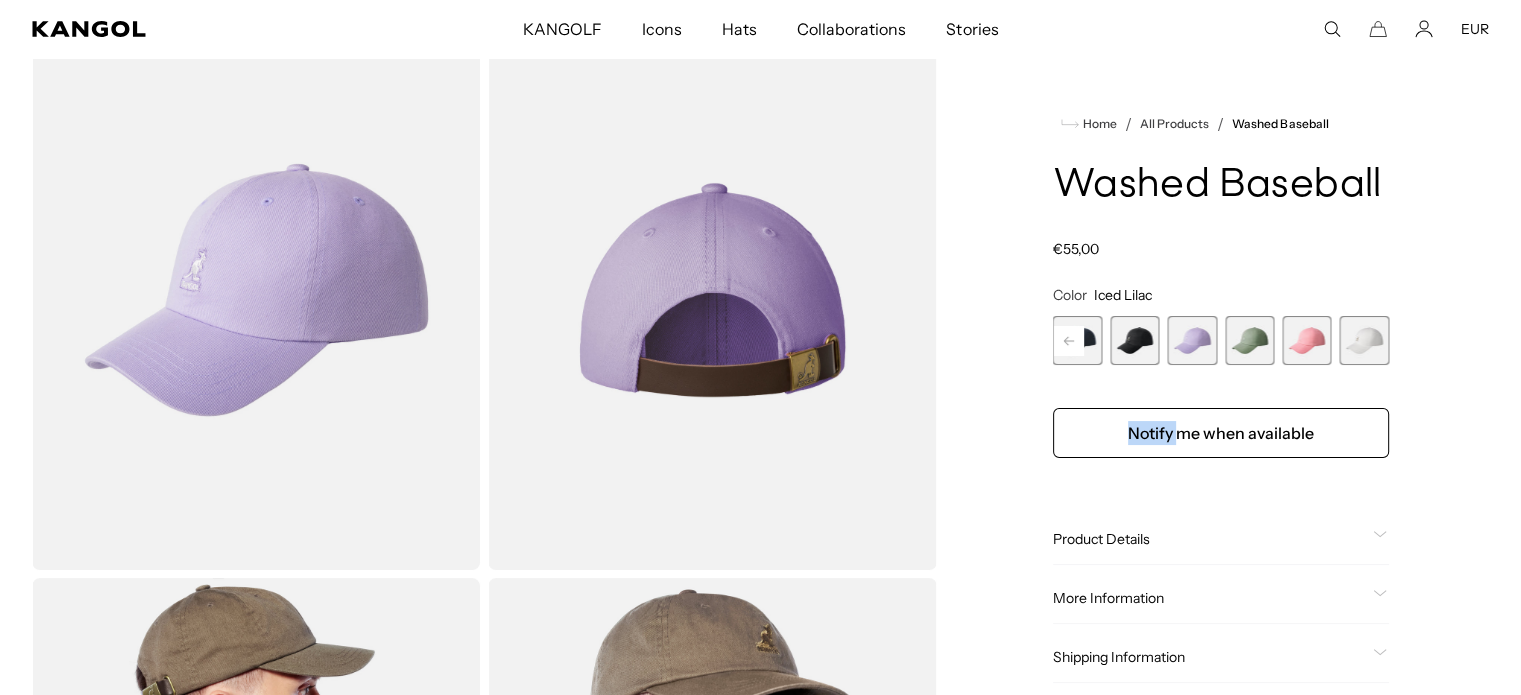 click 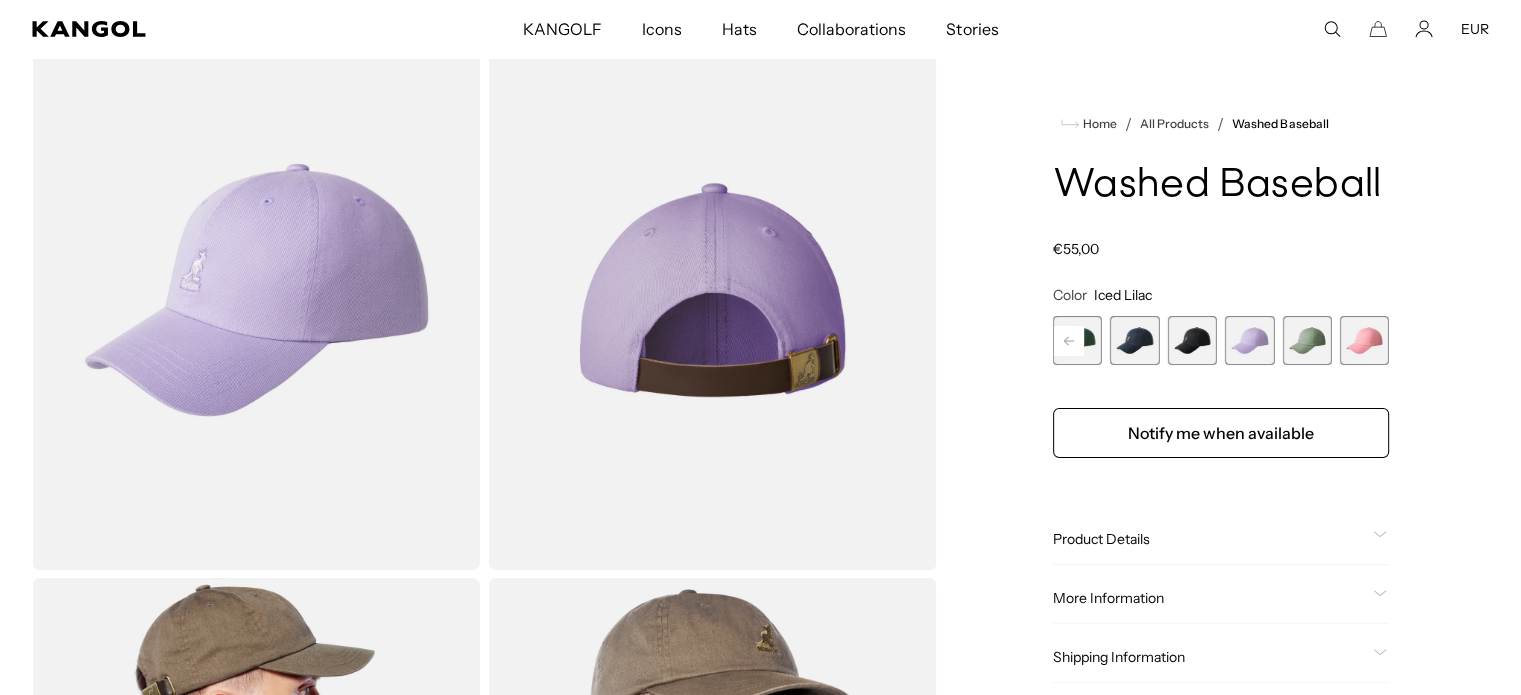 click 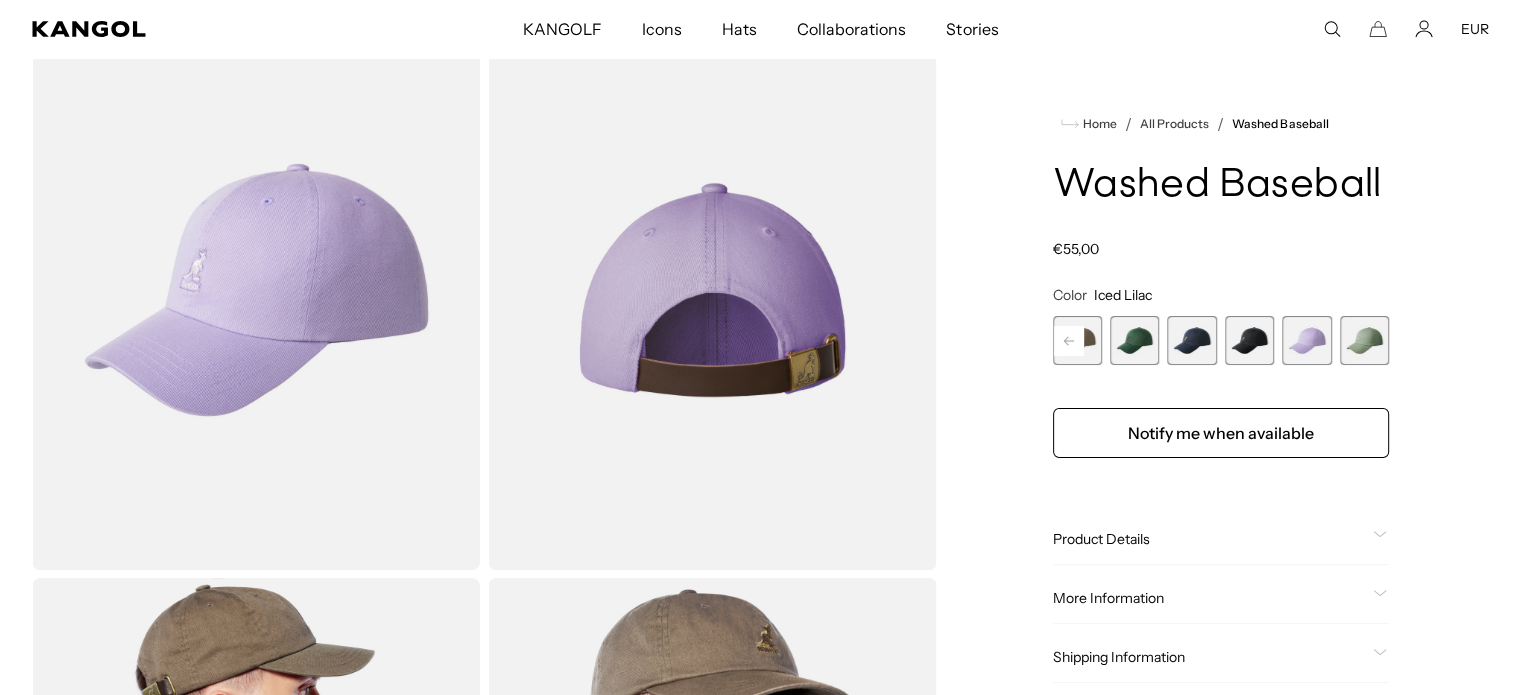 click 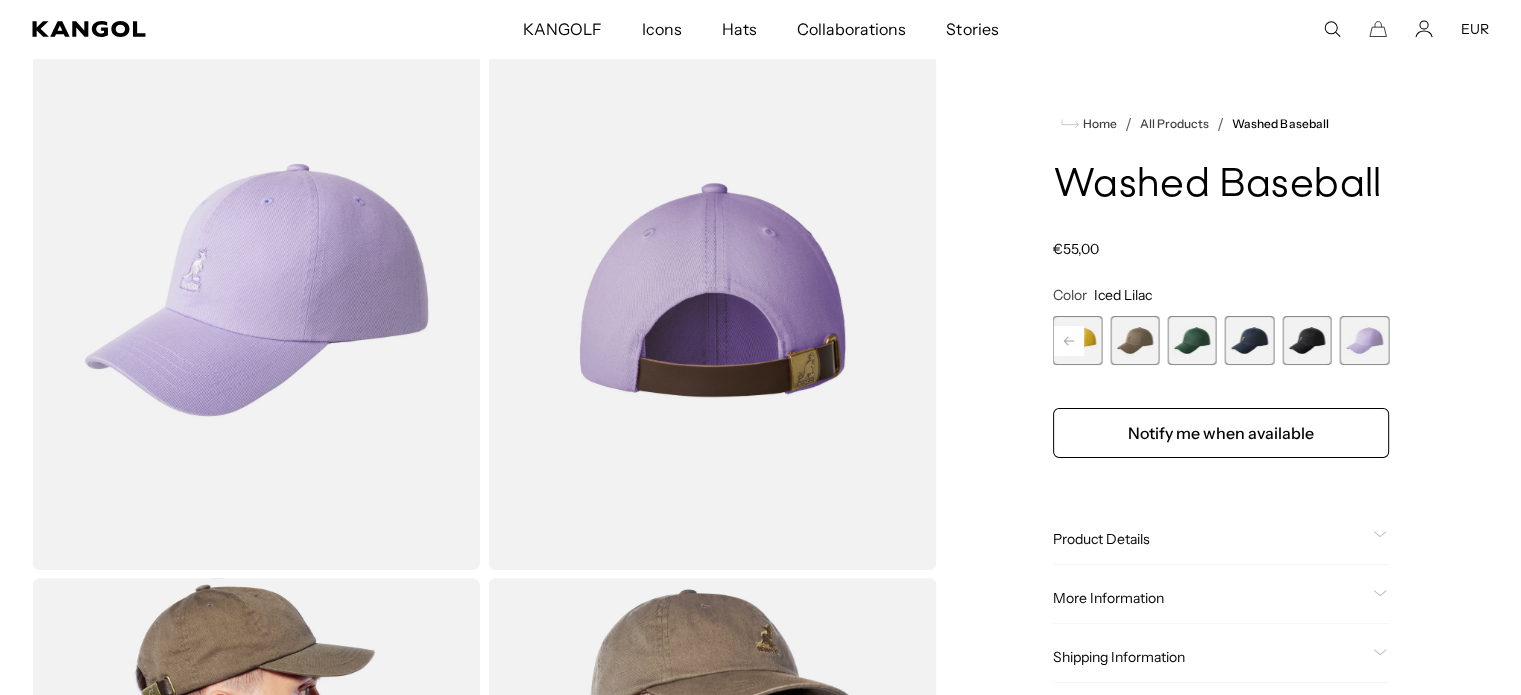 click 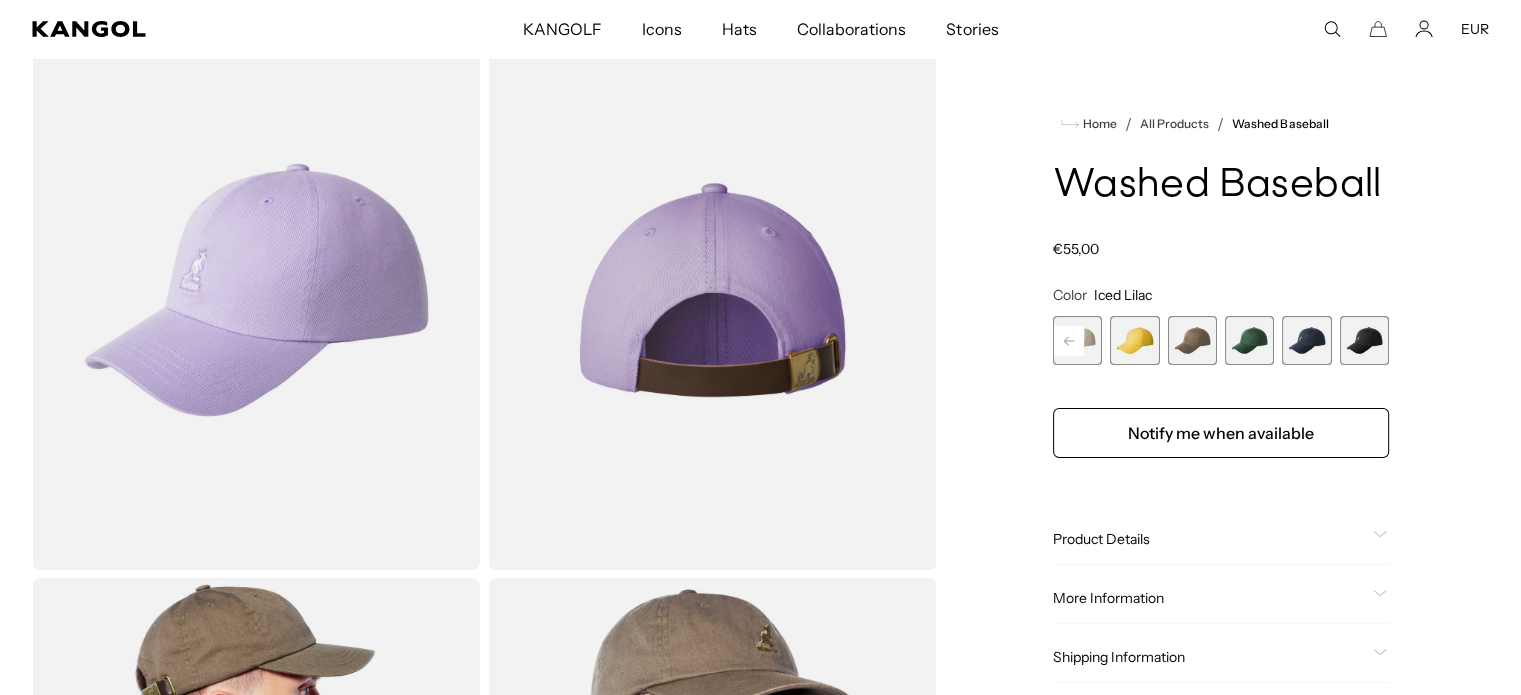 click 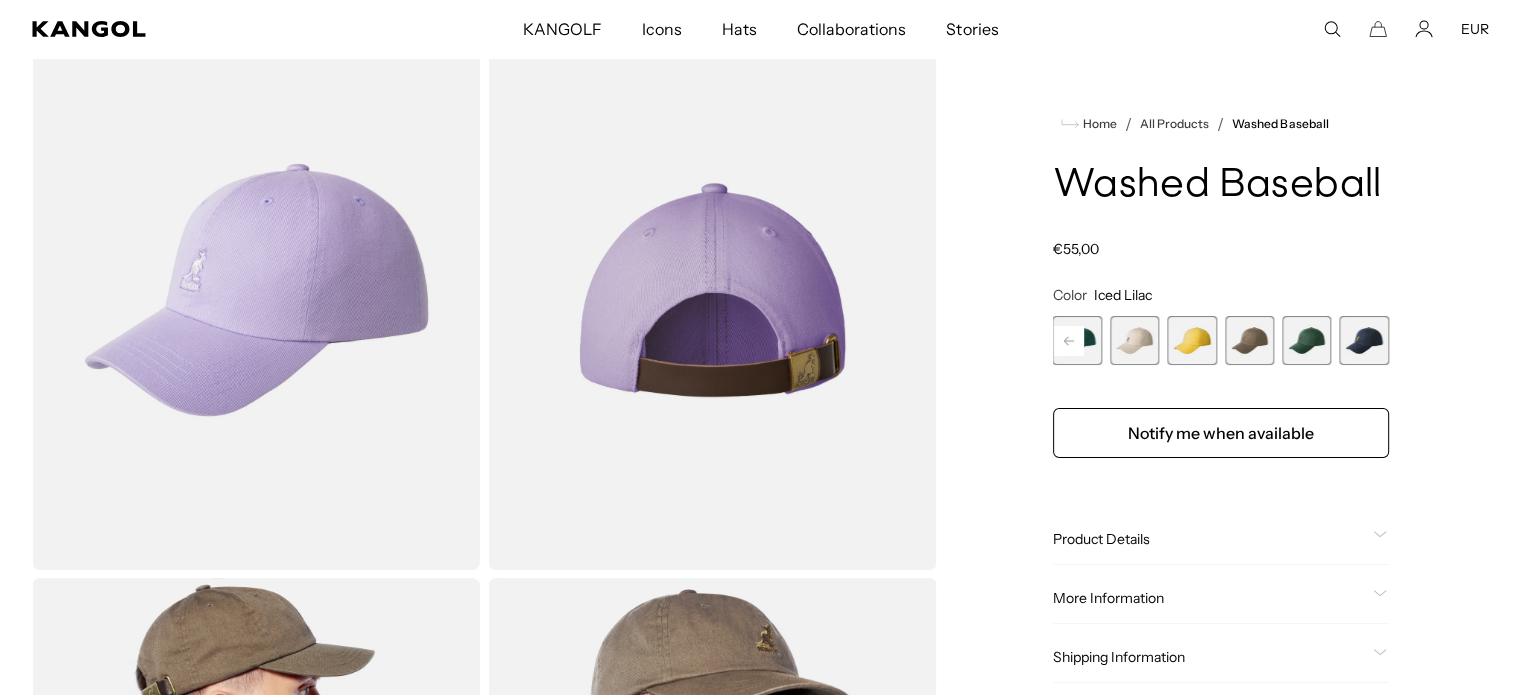 scroll, scrollTop: 0, scrollLeft: 412, axis: horizontal 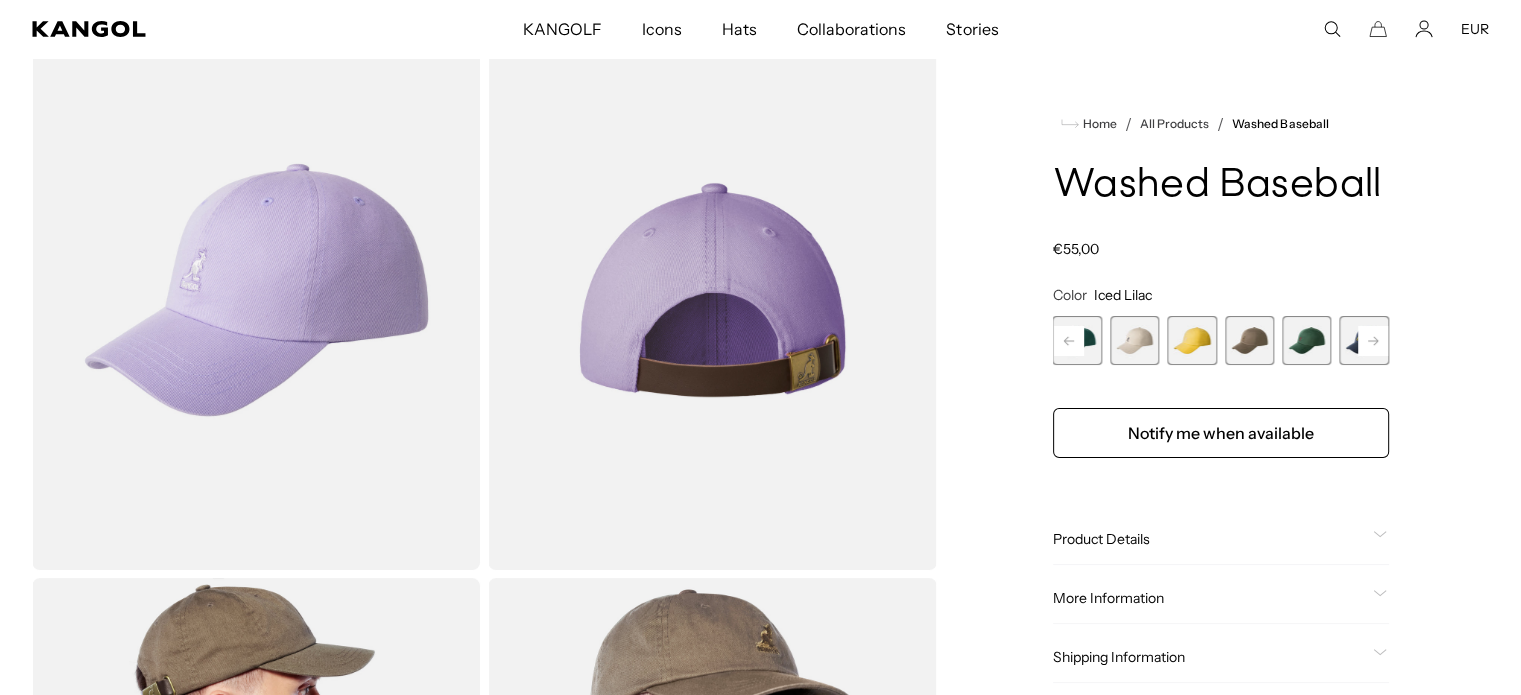click 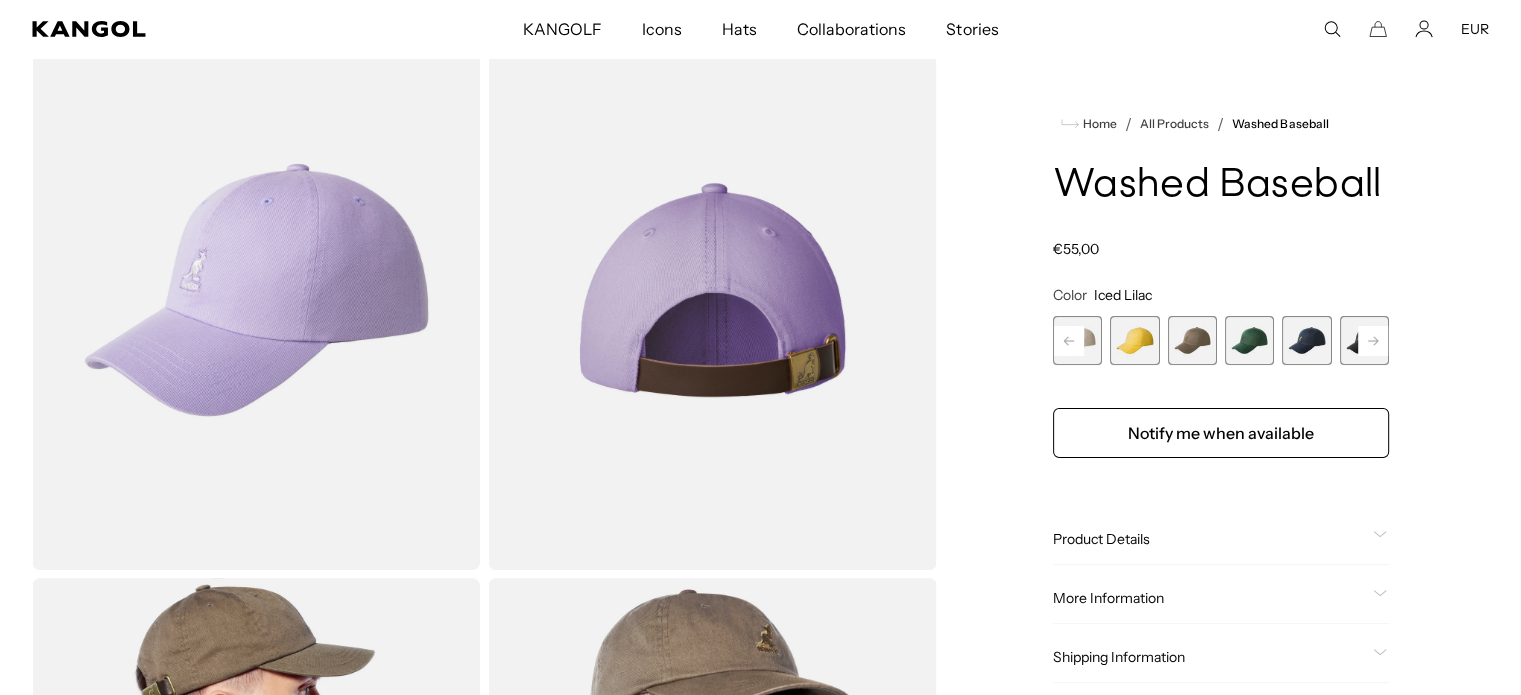 scroll, scrollTop: 0, scrollLeft: 0, axis: both 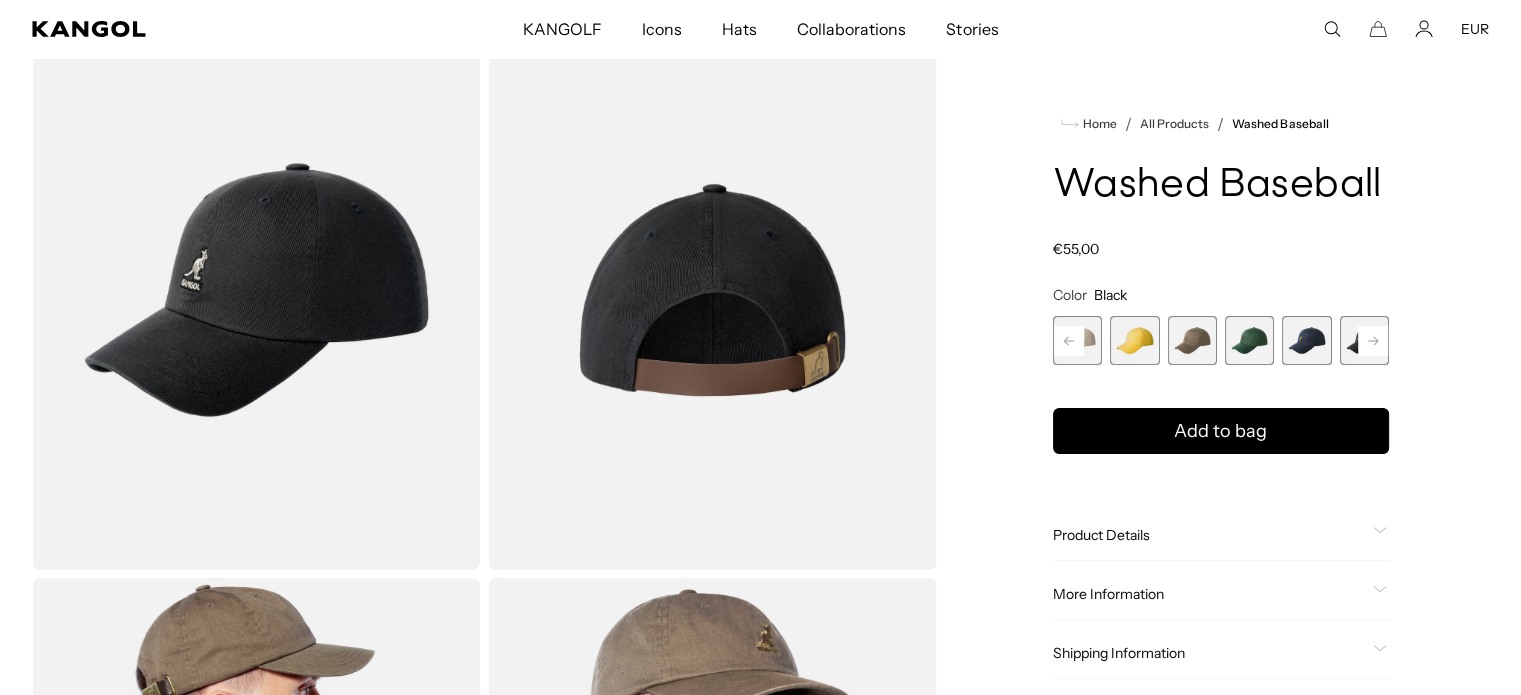 click at bounding box center (1306, 340) 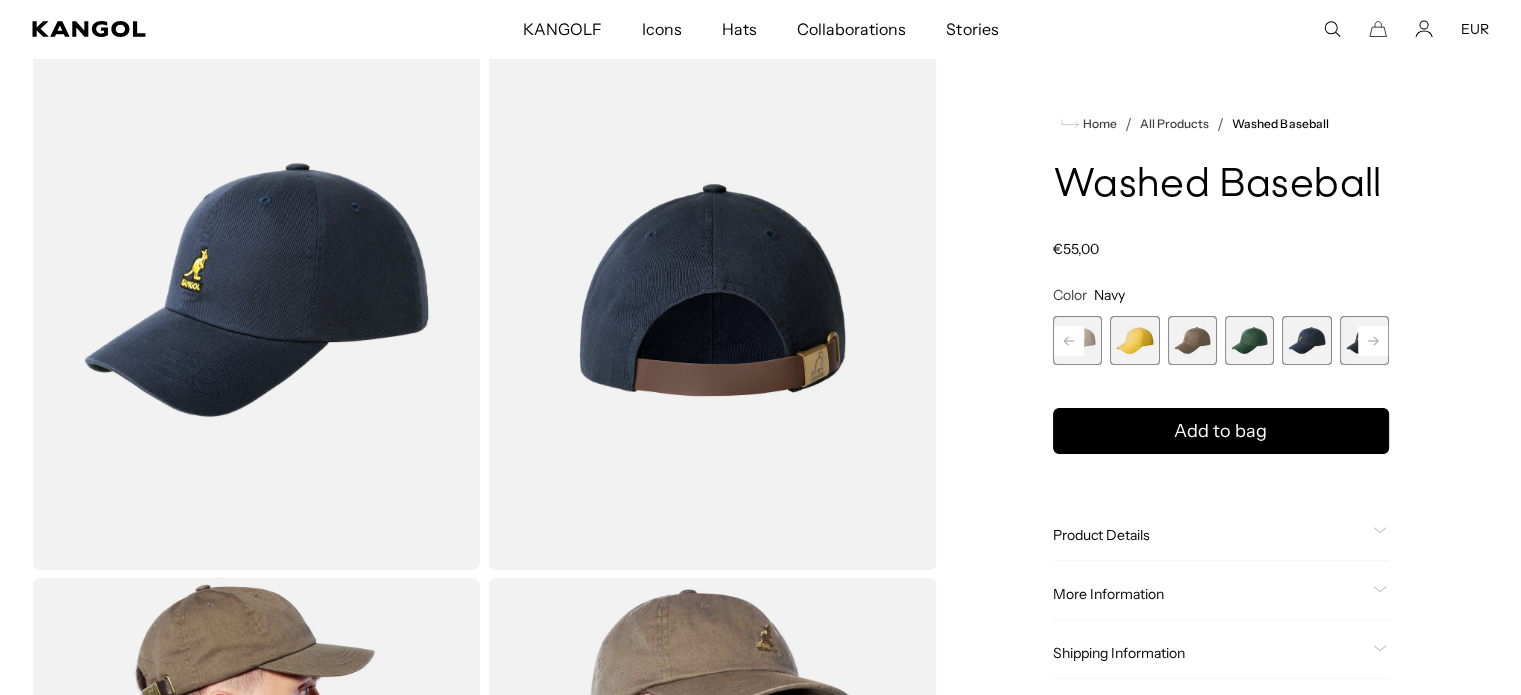 scroll, scrollTop: 0, scrollLeft: 0, axis: both 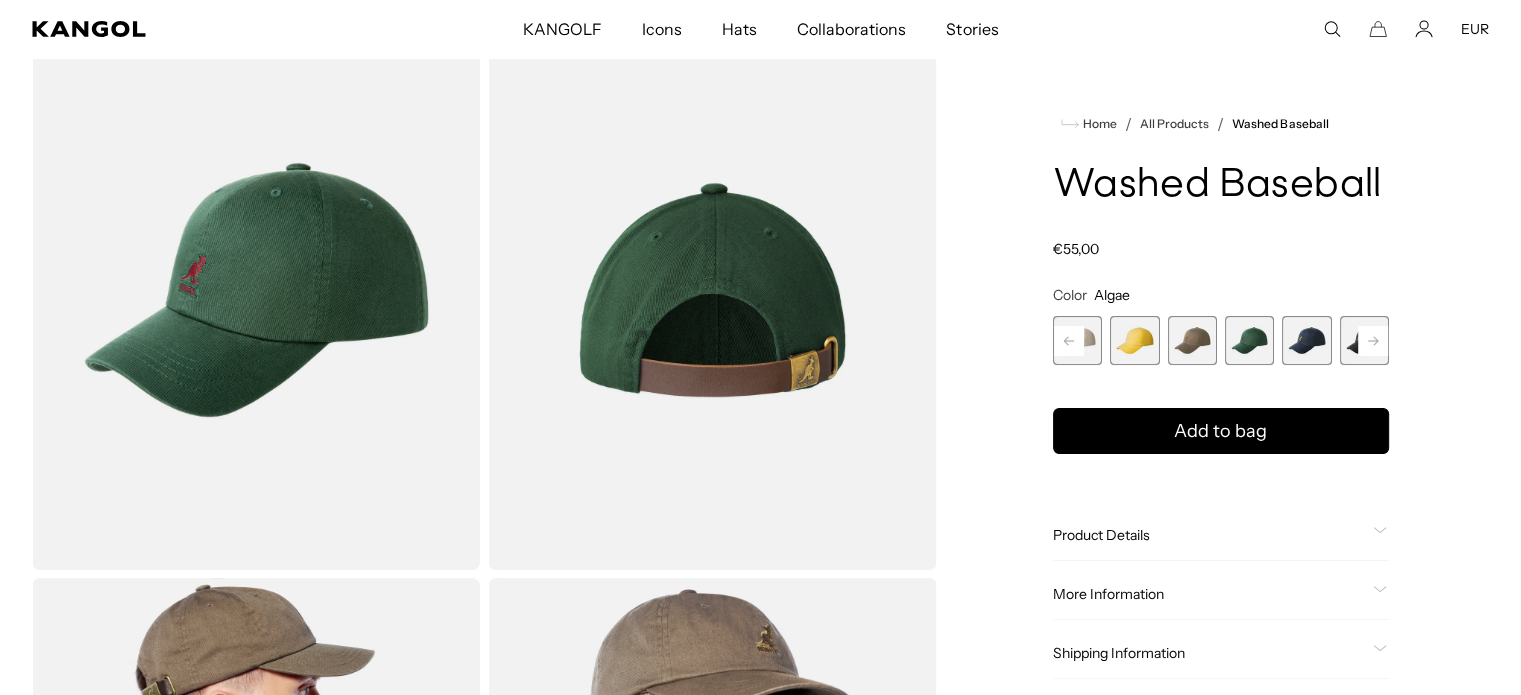 click at bounding box center [1191, 340] 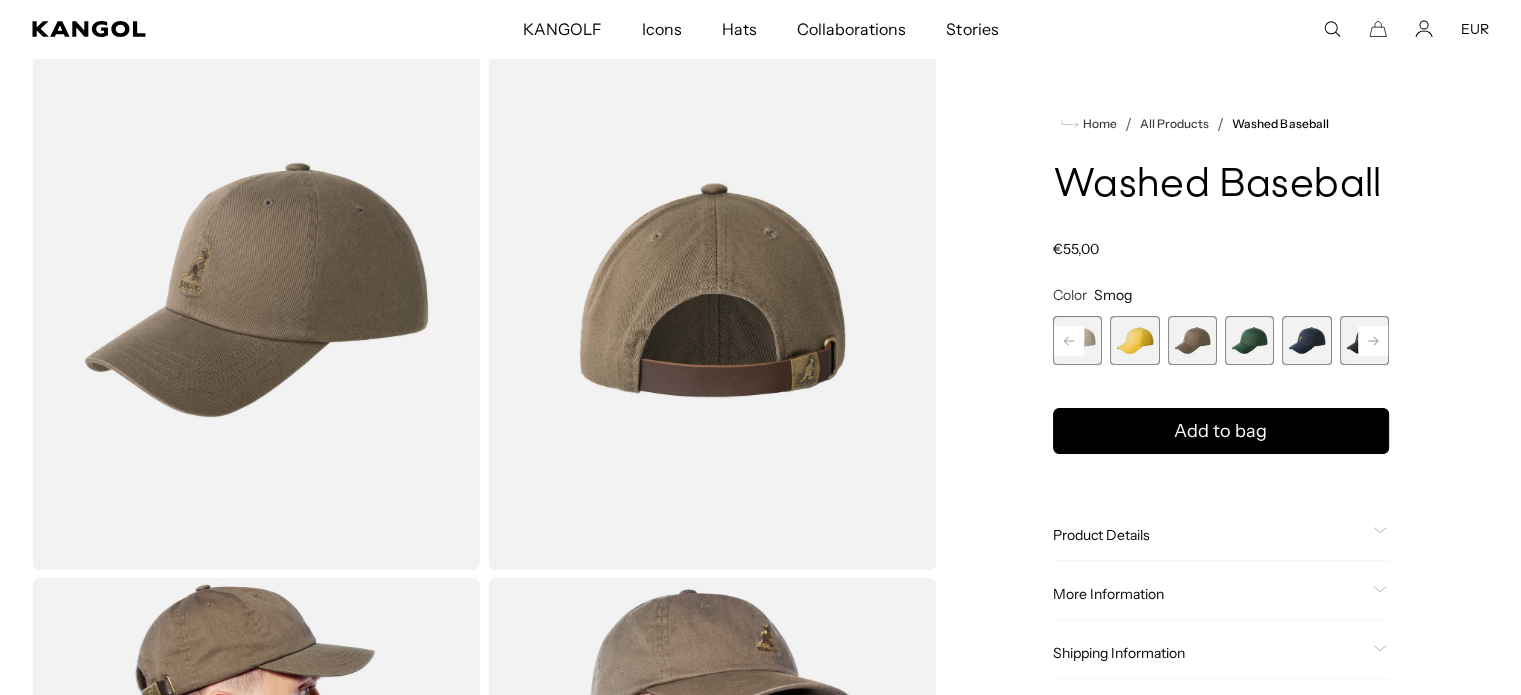 scroll, scrollTop: 0, scrollLeft: 0, axis: both 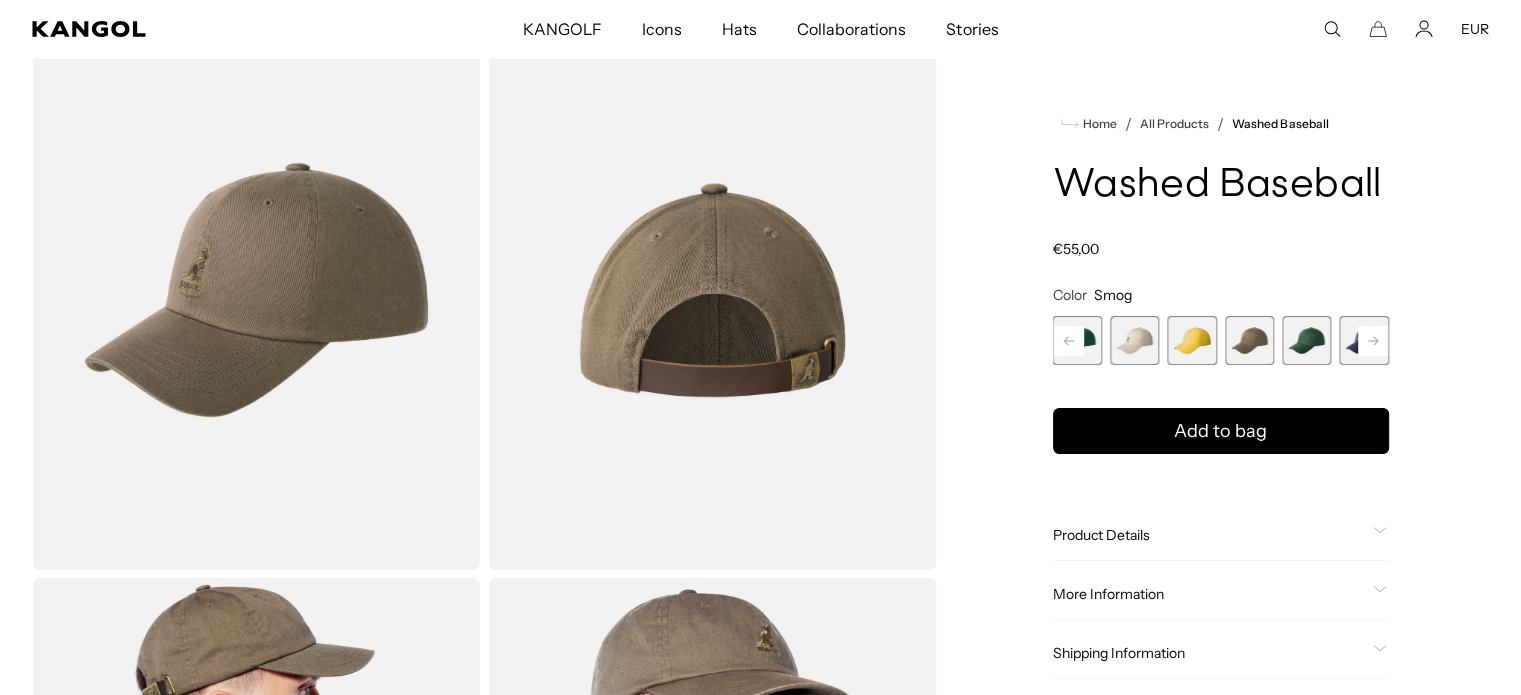 click 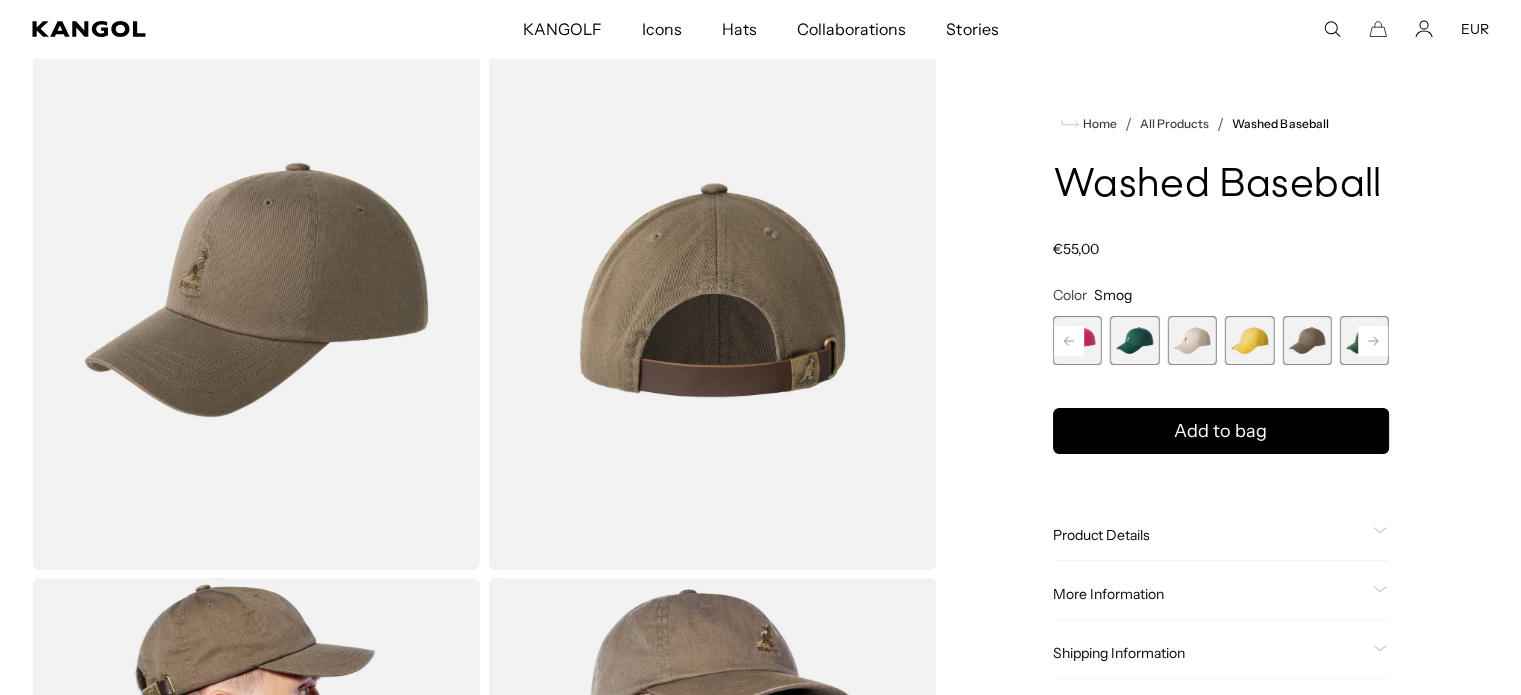click 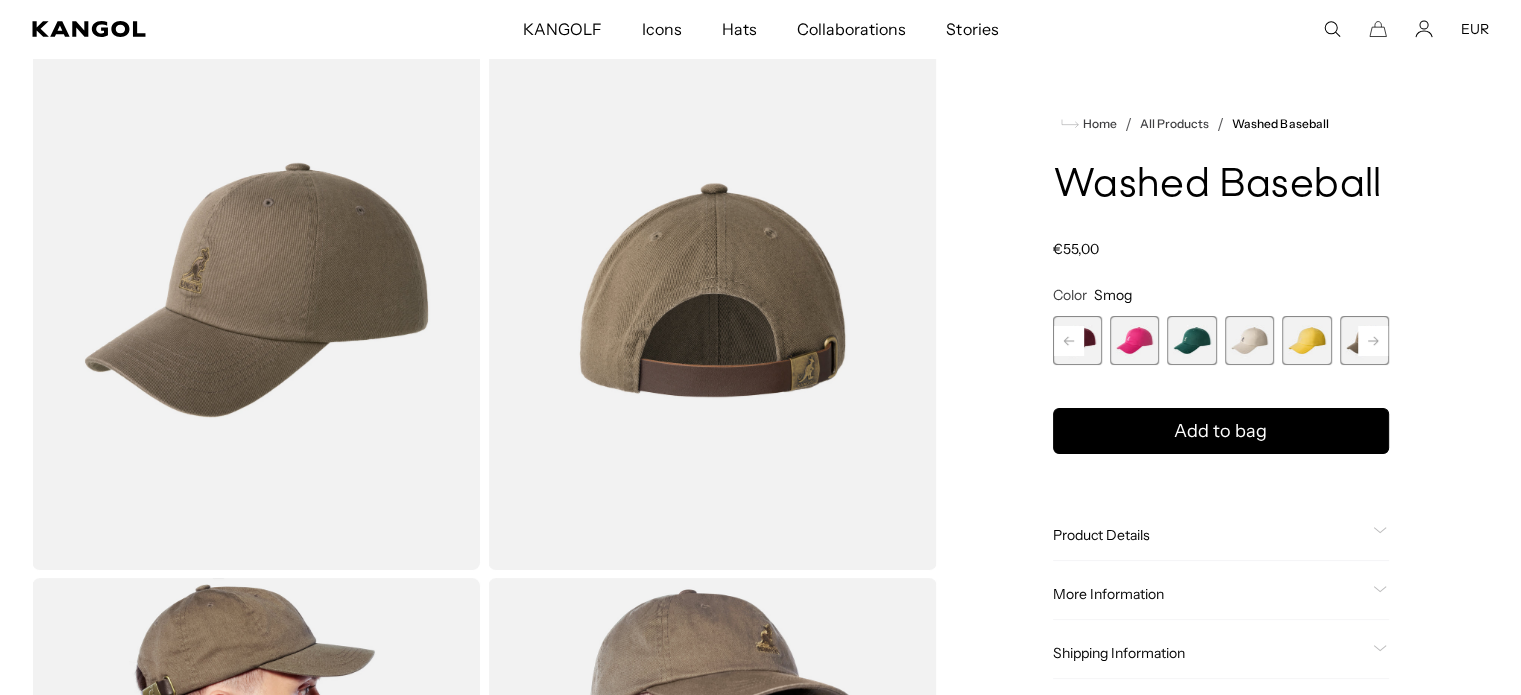 click 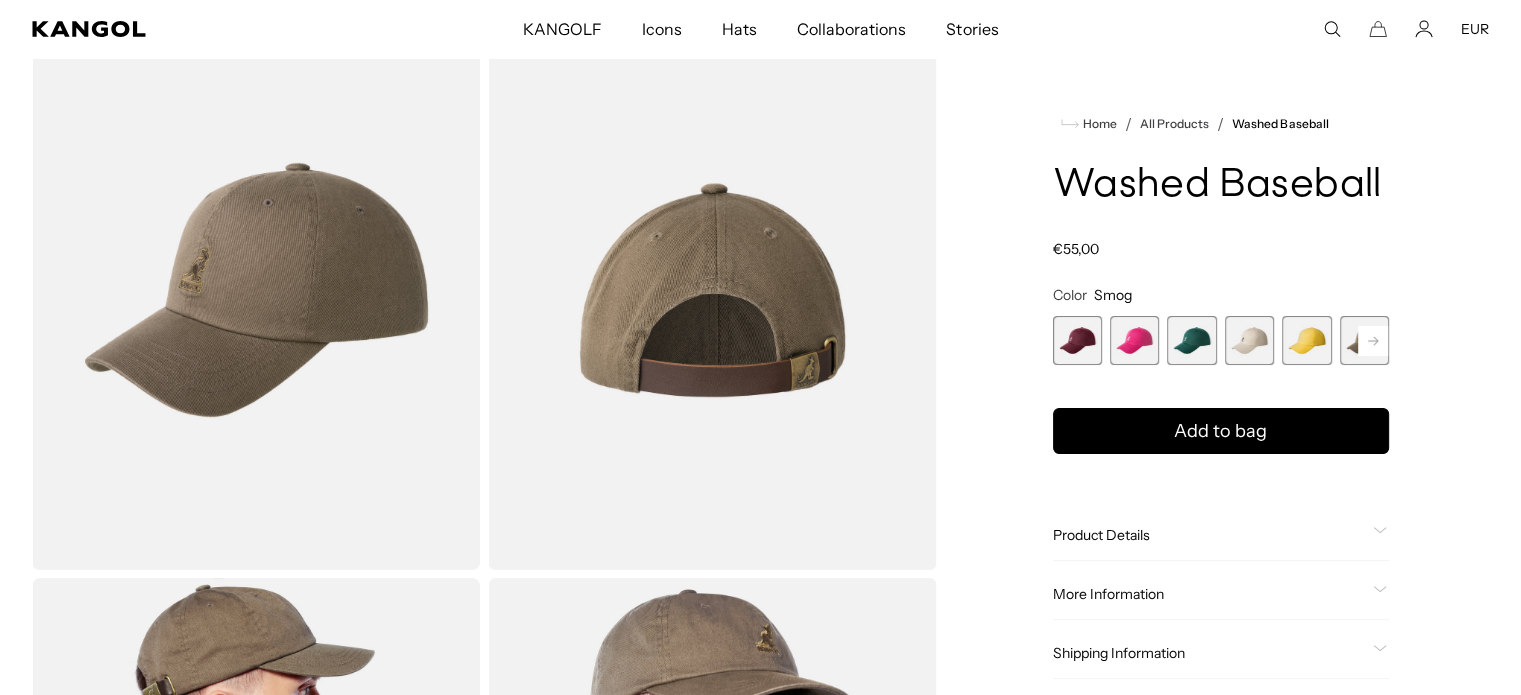 click at bounding box center [1077, 340] 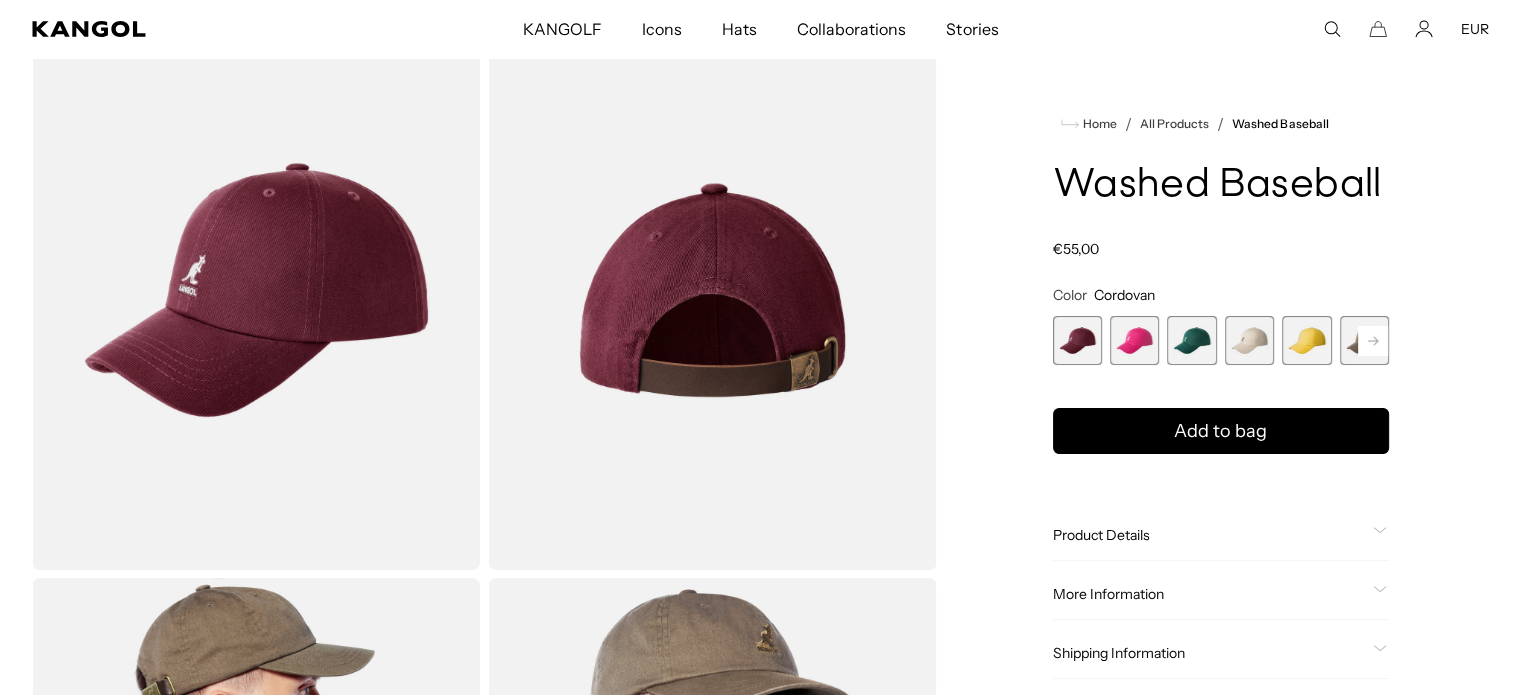 scroll, scrollTop: 0, scrollLeft: 0, axis: both 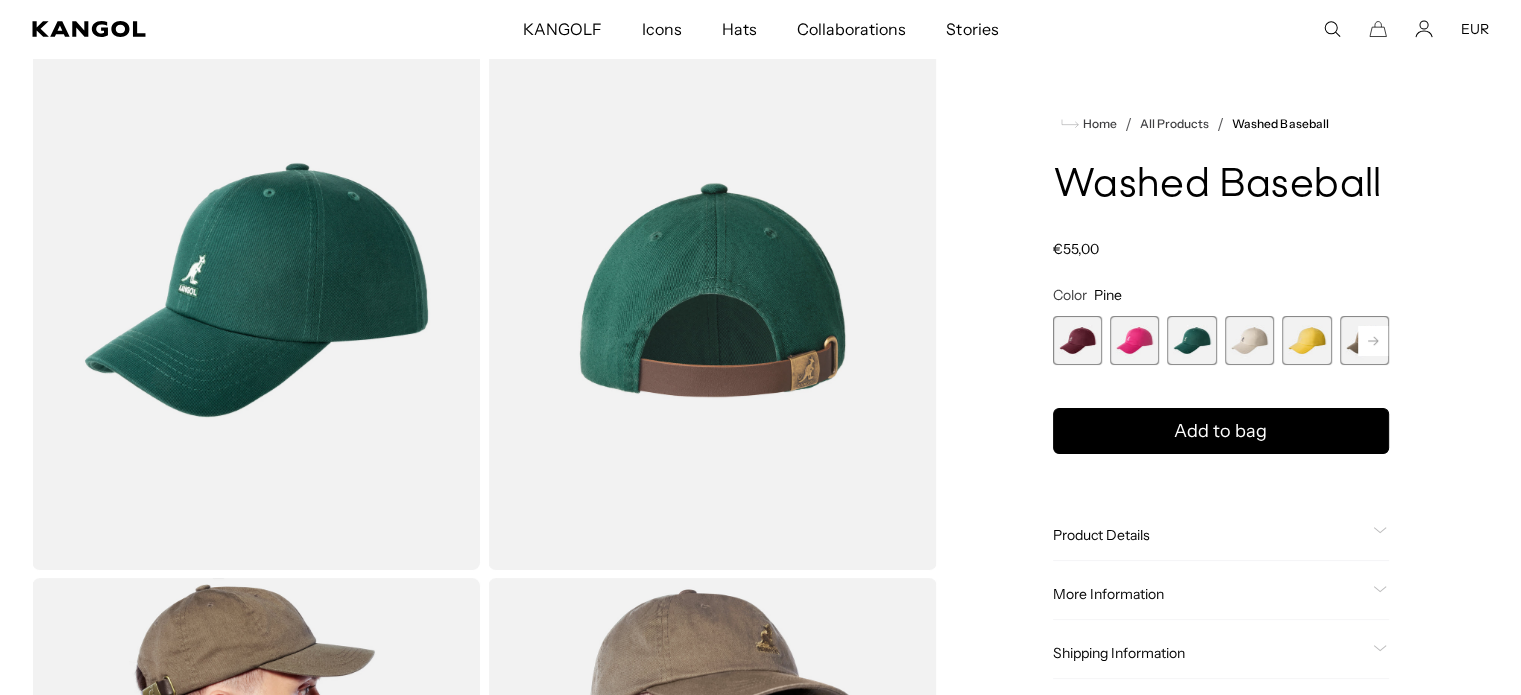 click at bounding box center [1134, 340] 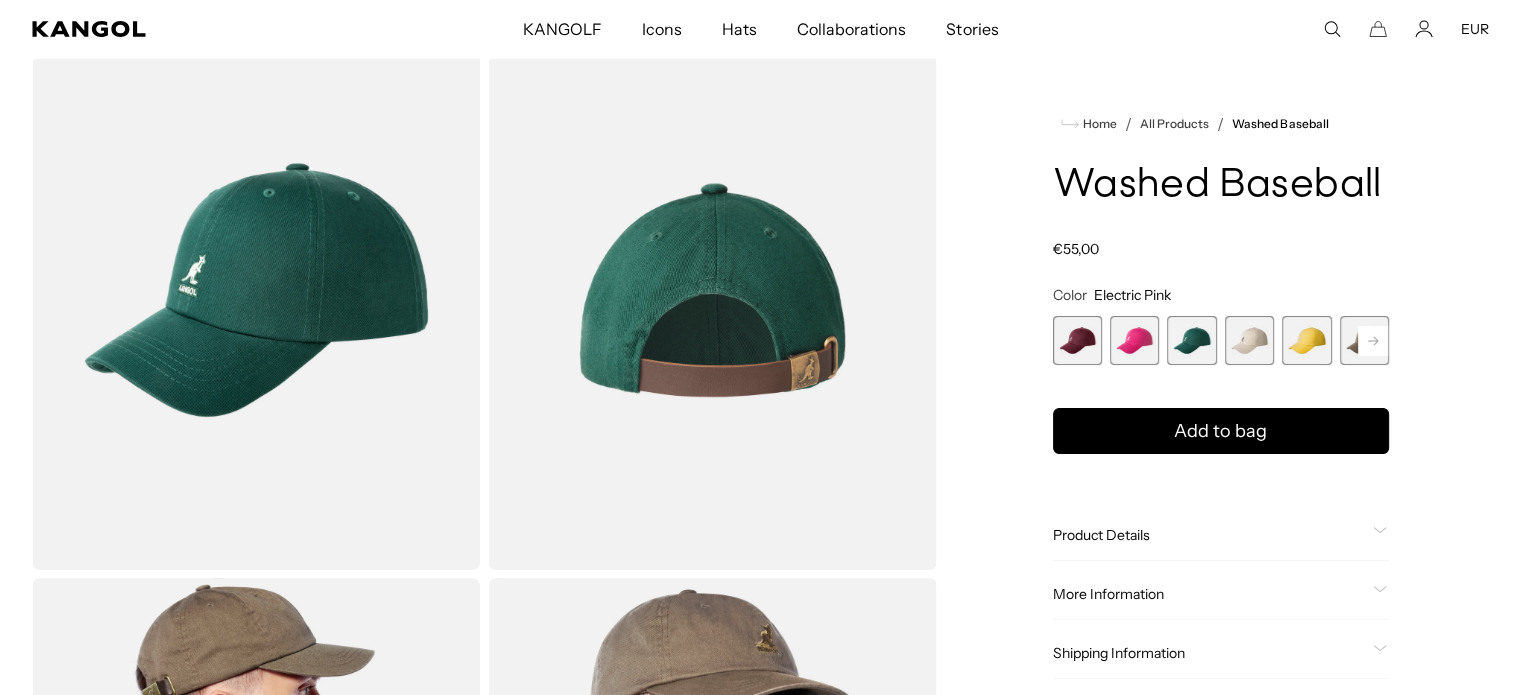 scroll, scrollTop: 0, scrollLeft: 412, axis: horizontal 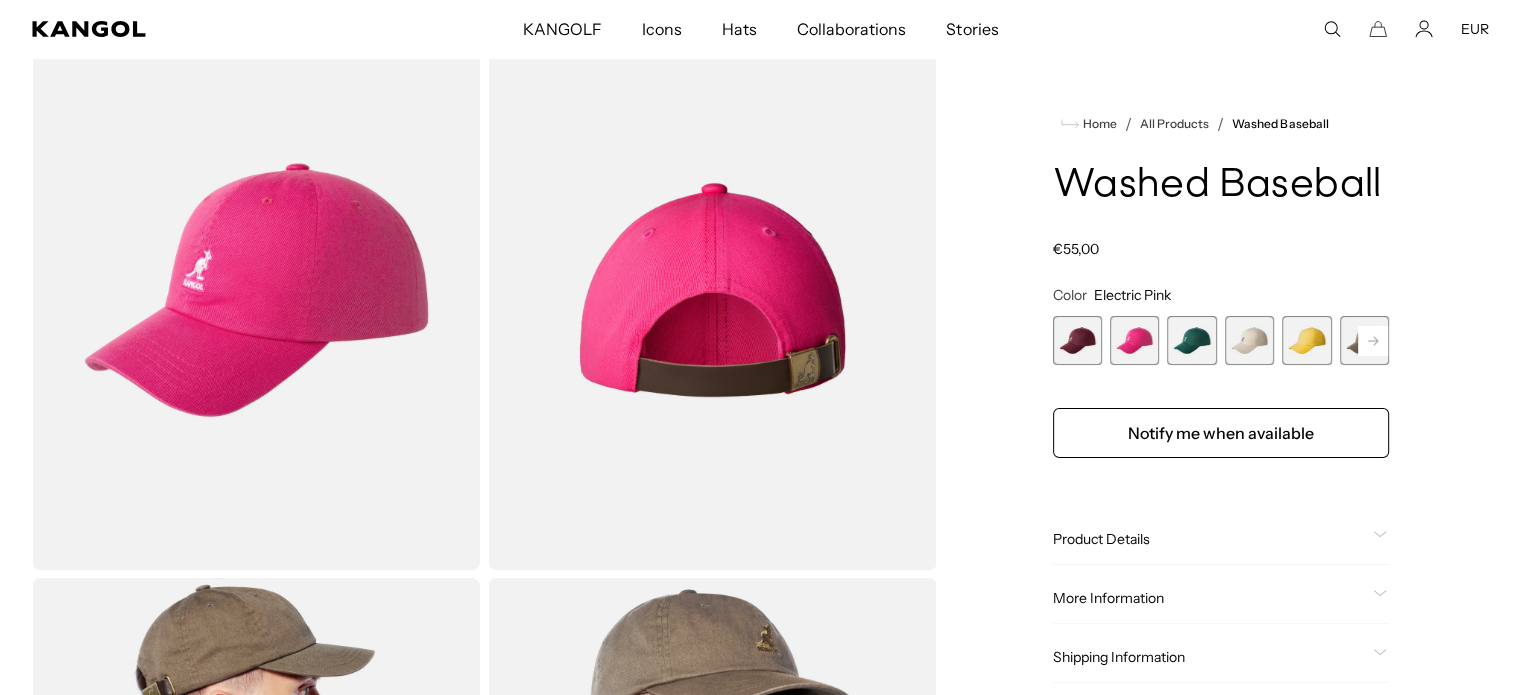 click at bounding box center [1077, 340] 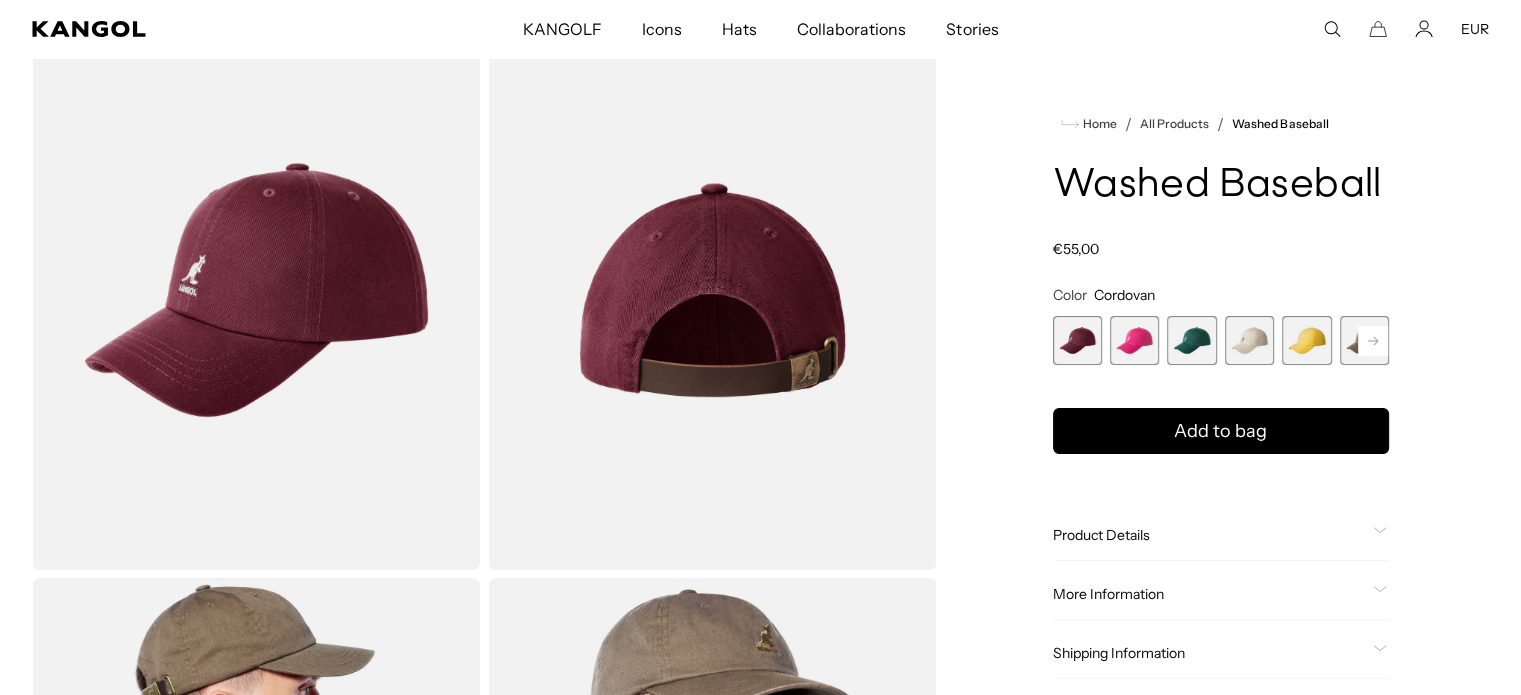 scroll, scrollTop: 0, scrollLeft: 0, axis: both 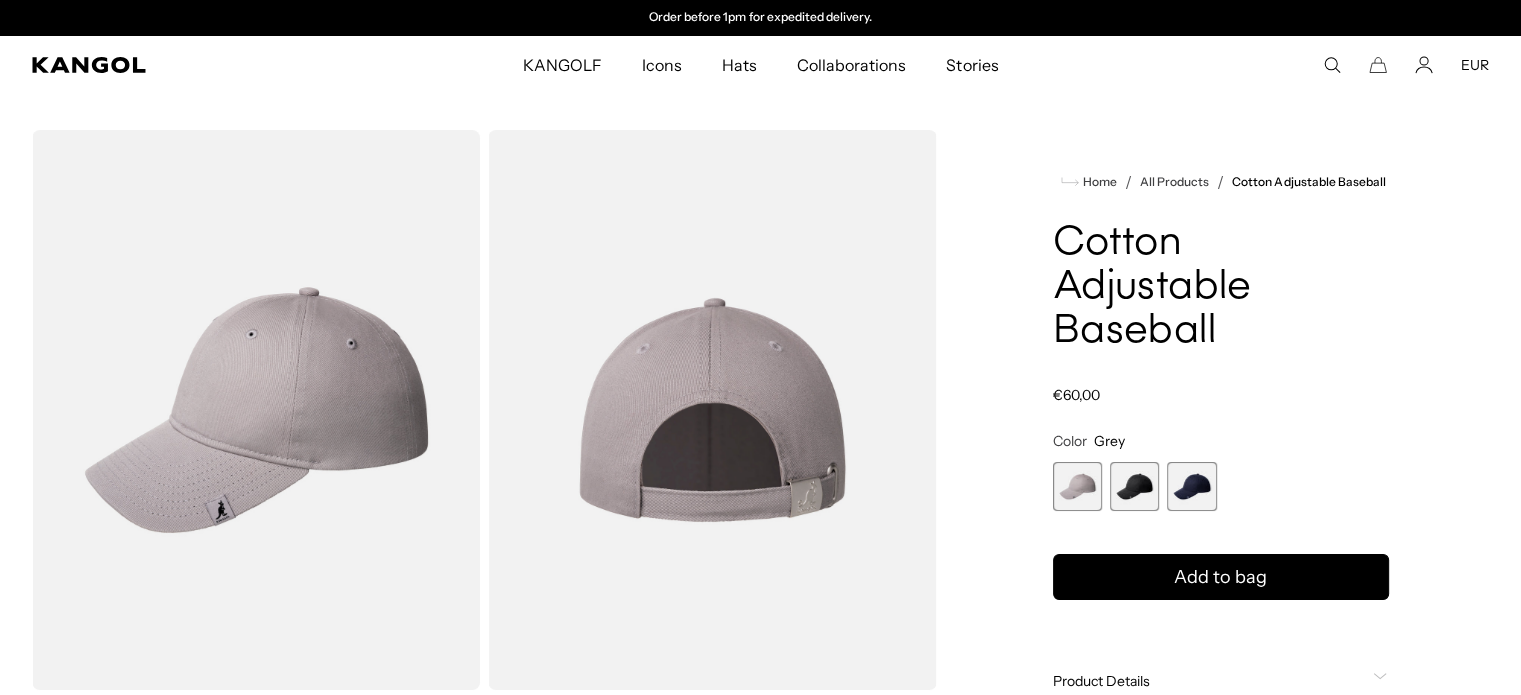 click at bounding box center [1134, 486] 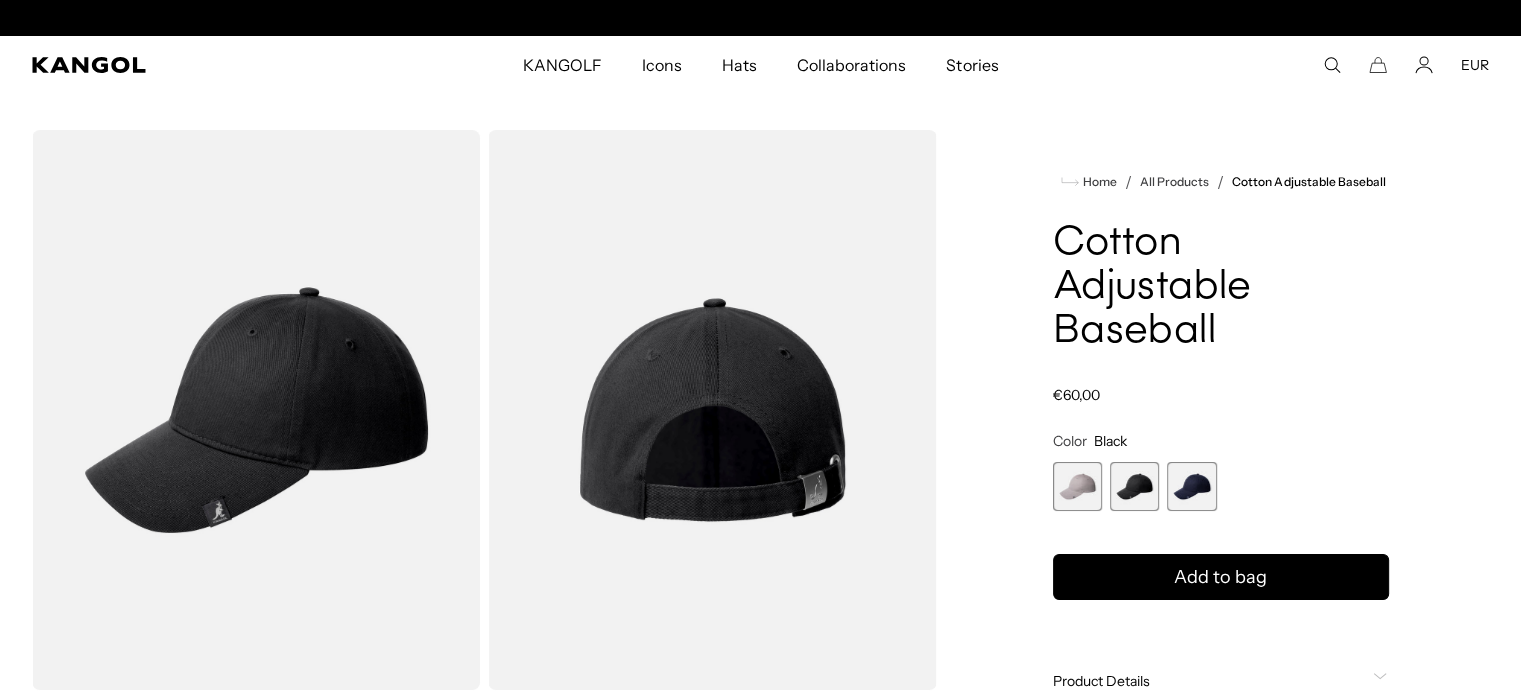 scroll, scrollTop: 0, scrollLeft: 0, axis: both 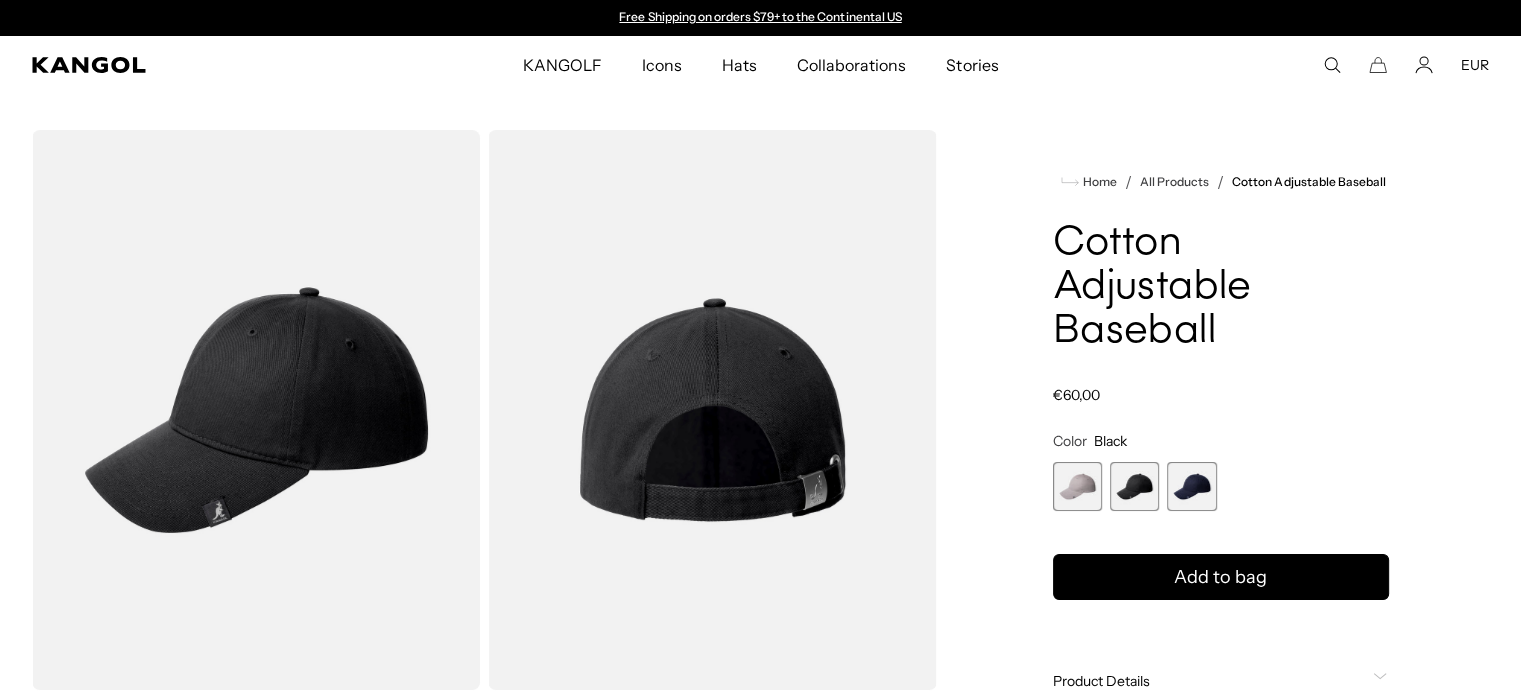 click at bounding box center (1191, 486) 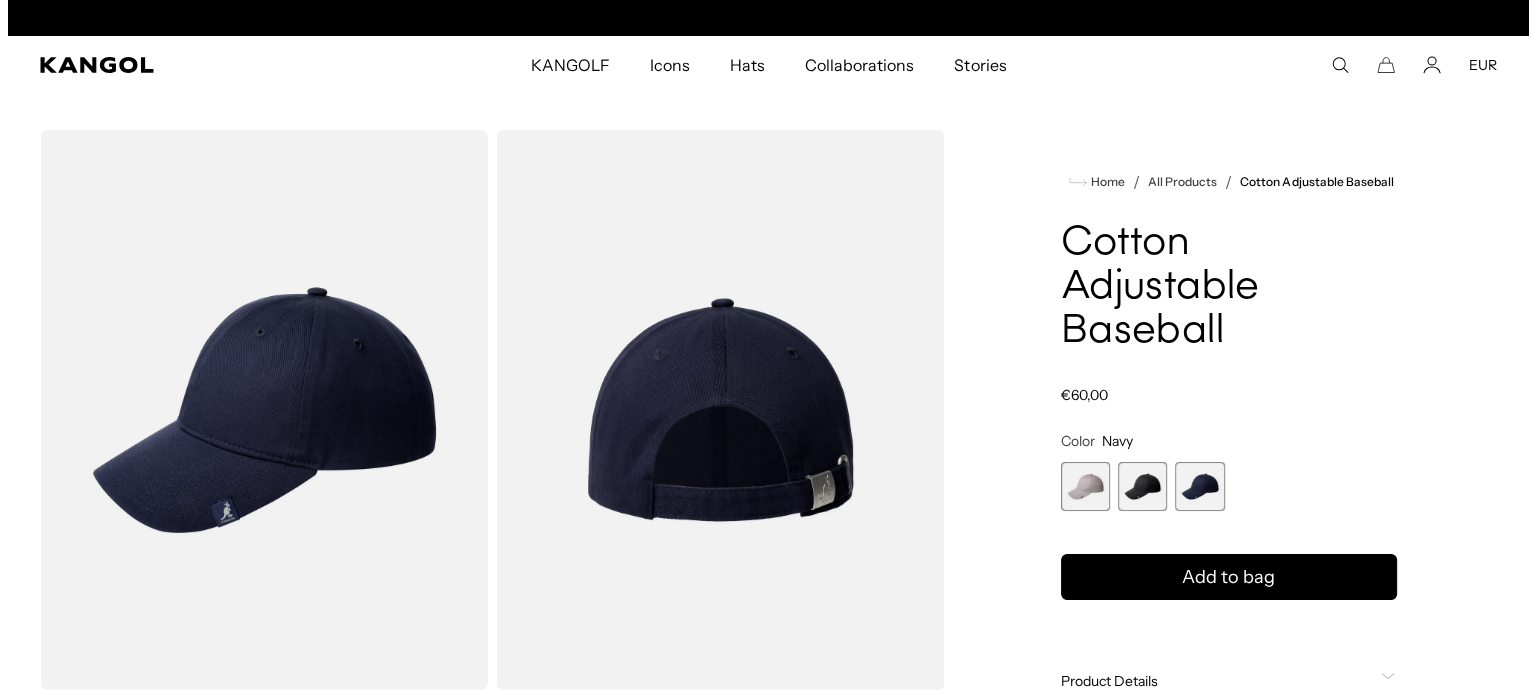 scroll, scrollTop: 0, scrollLeft: 0, axis: both 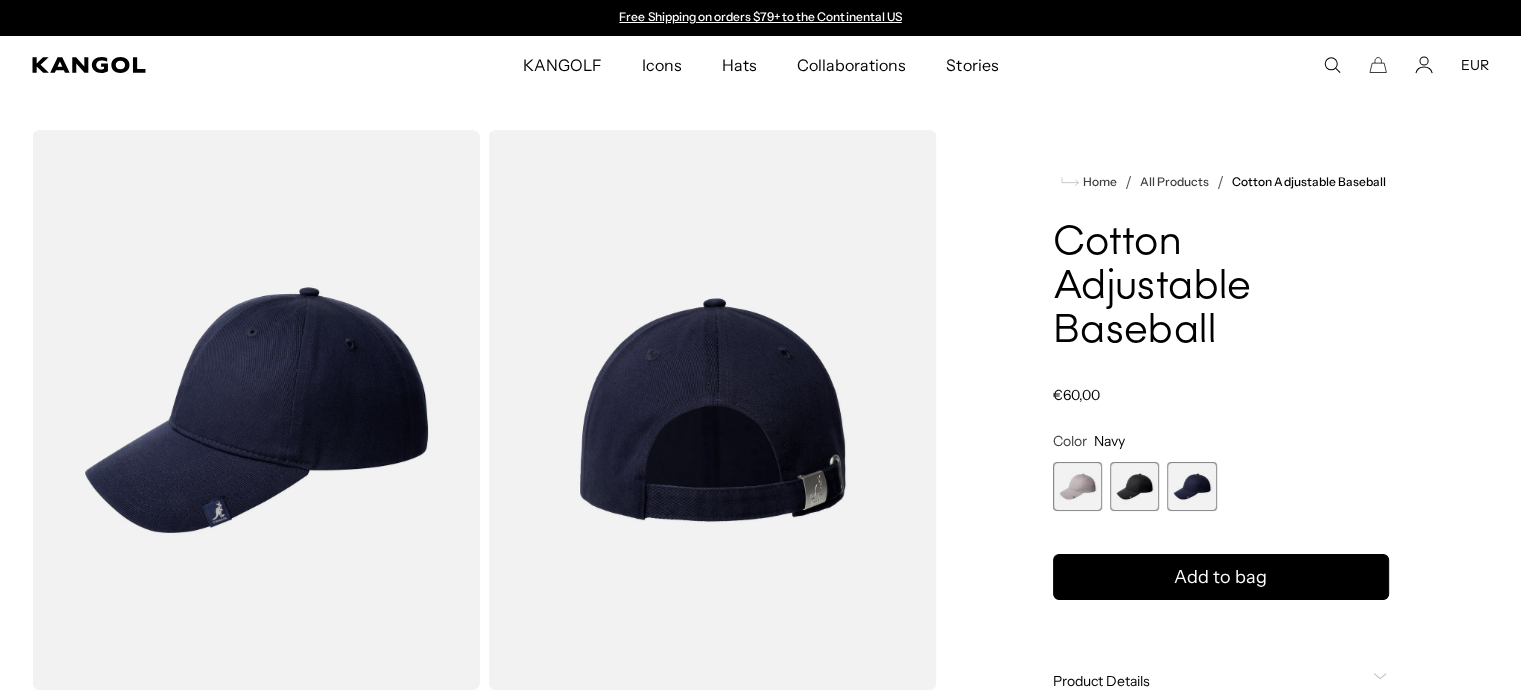 click at bounding box center (256, 410) 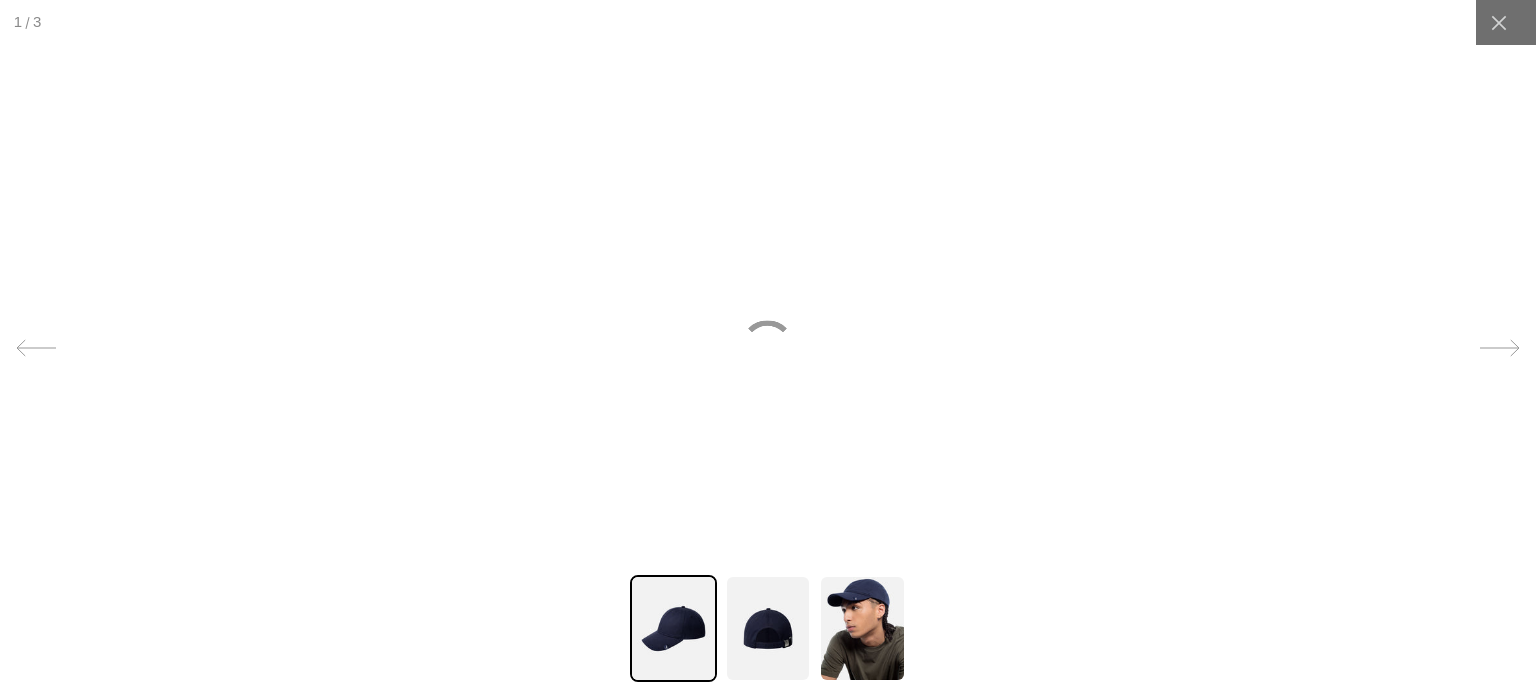 scroll, scrollTop: 0, scrollLeft: 412, axis: horizontal 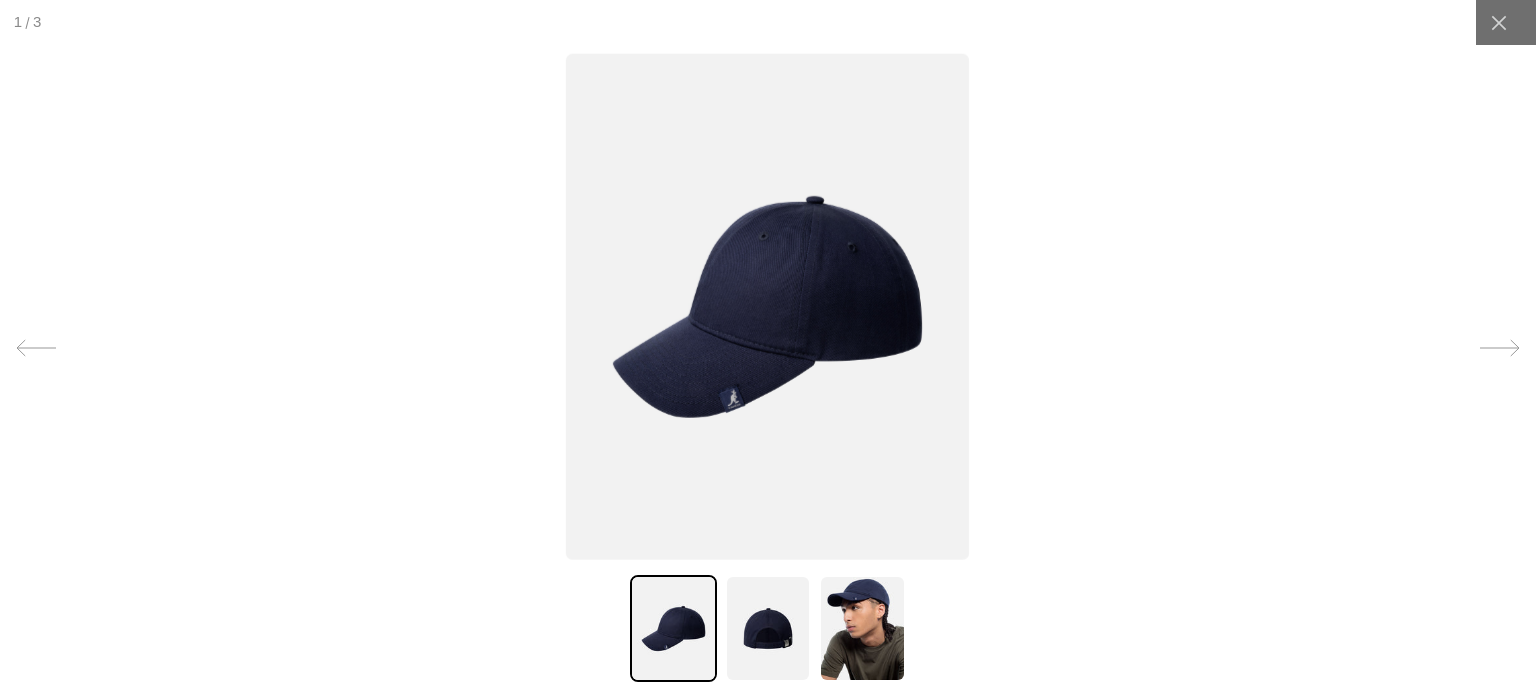 click at bounding box center [767, 306] 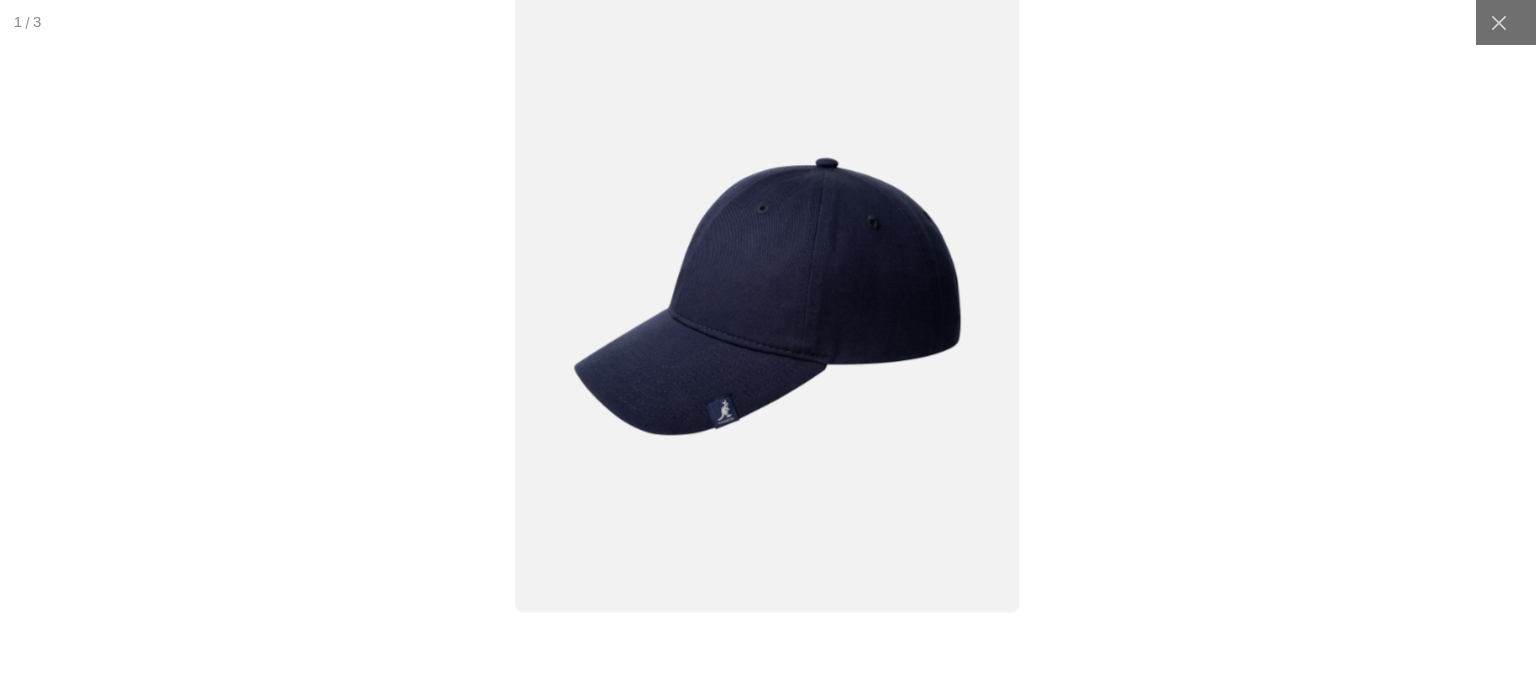 click at bounding box center [768, 296] 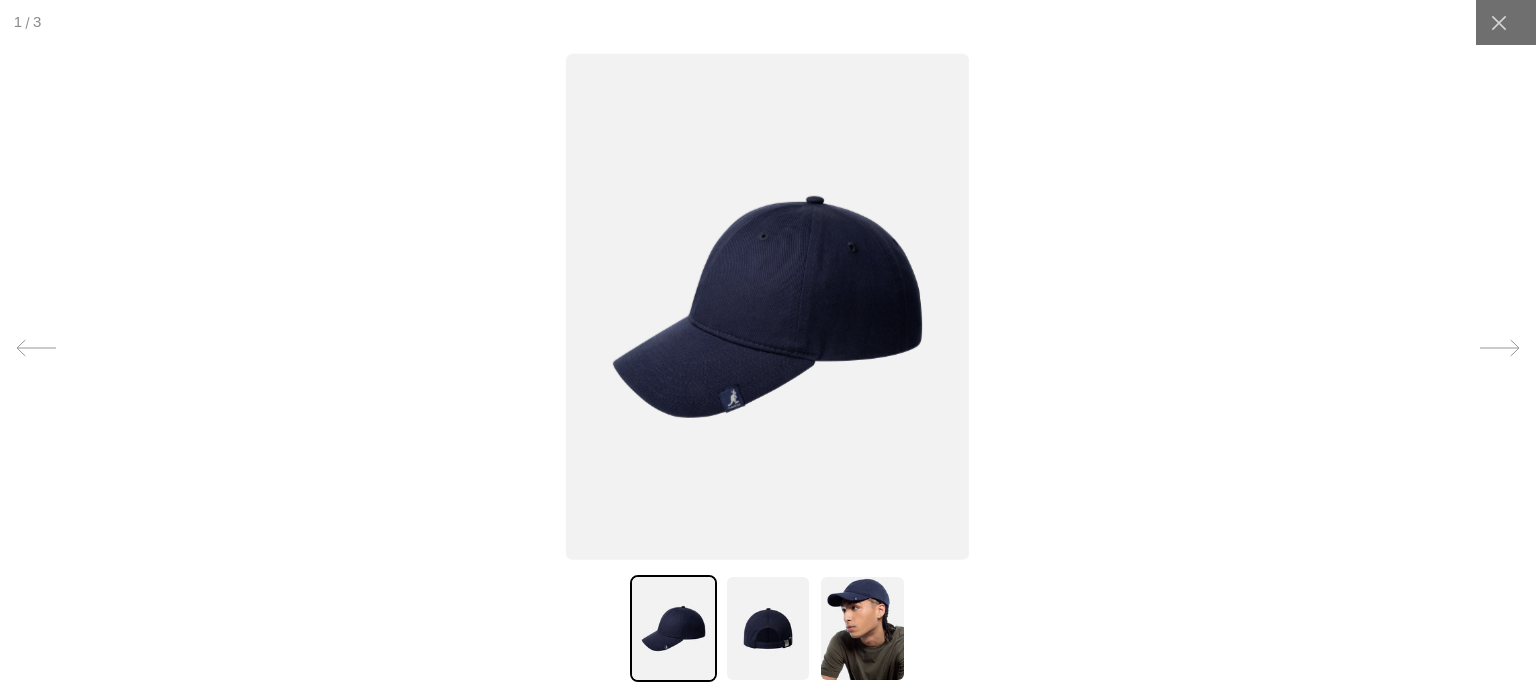 scroll, scrollTop: 0, scrollLeft: 412, axis: horizontal 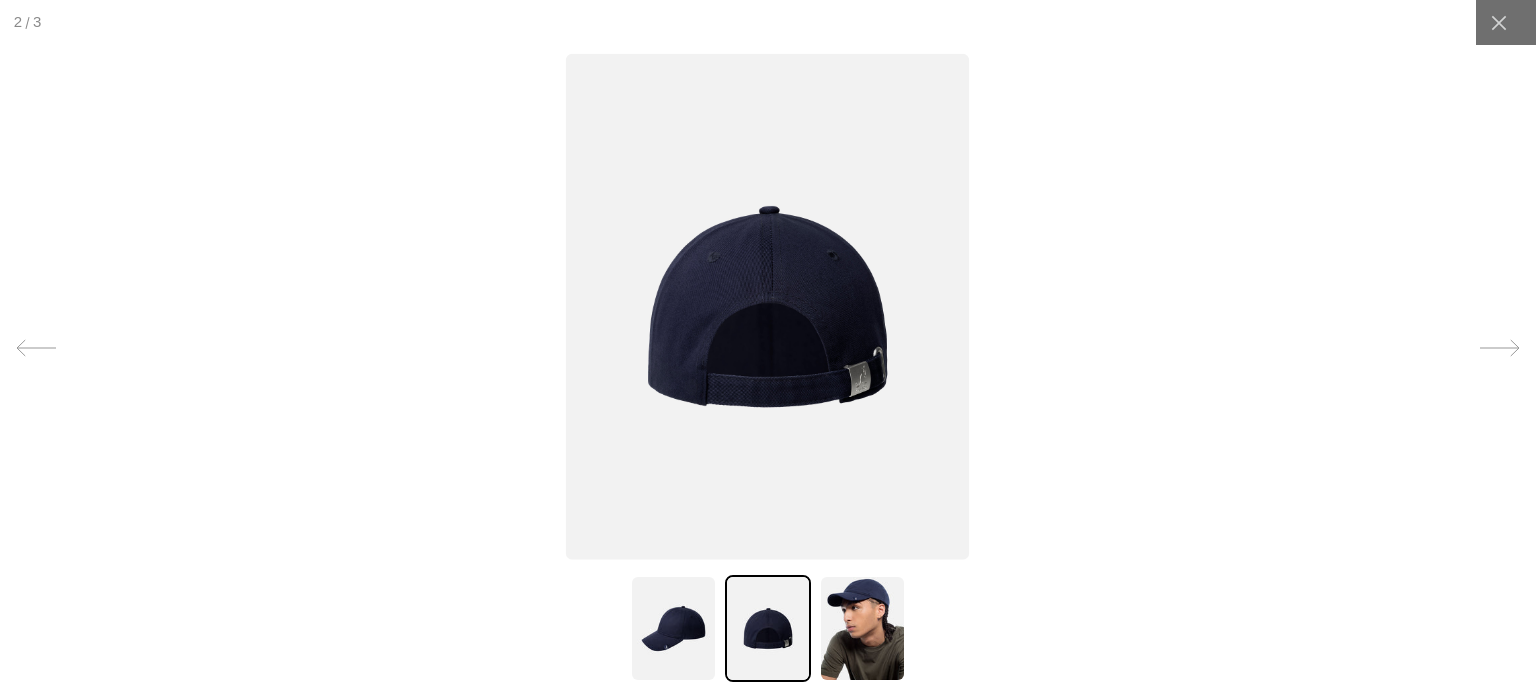 click at bounding box center (862, 628) 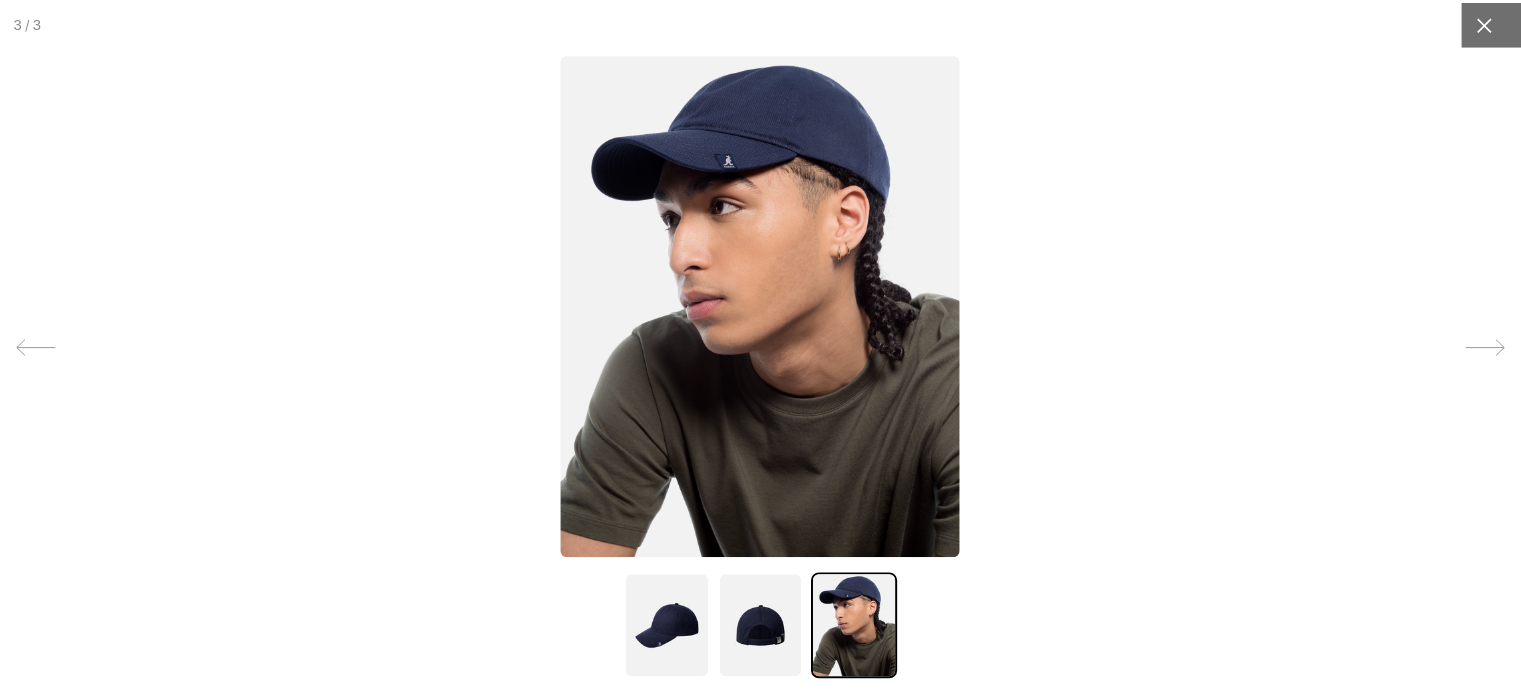 scroll, scrollTop: 0, scrollLeft: 412, axis: horizontal 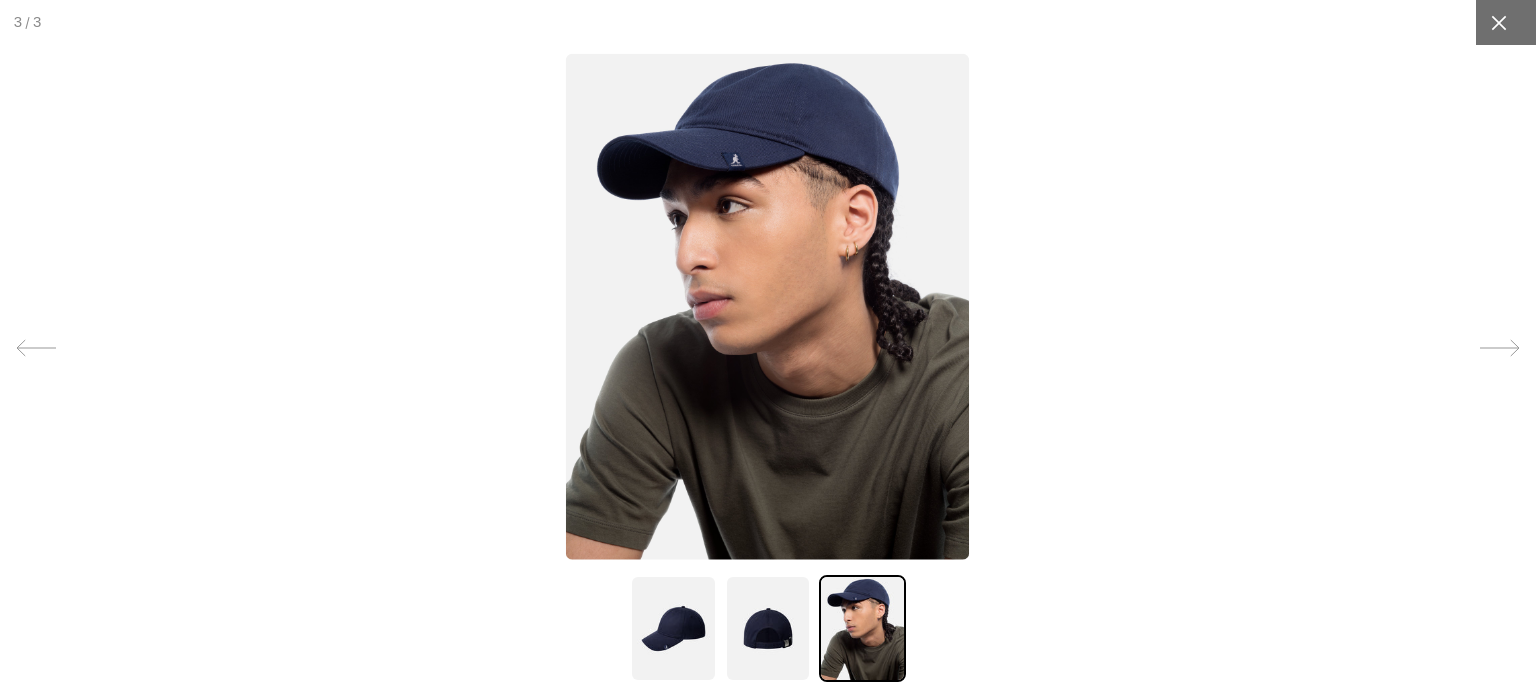 click 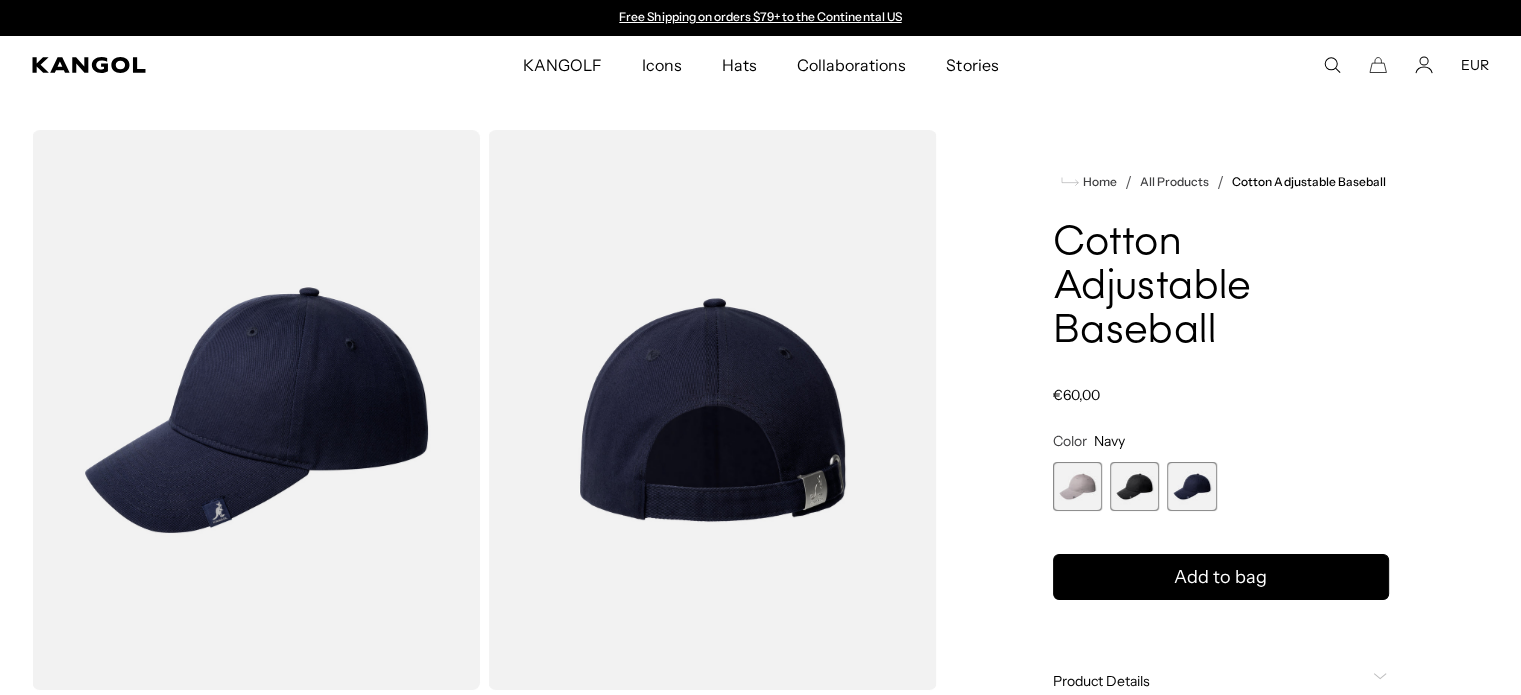 scroll, scrollTop: 0, scrollLeft: 0, axis: both 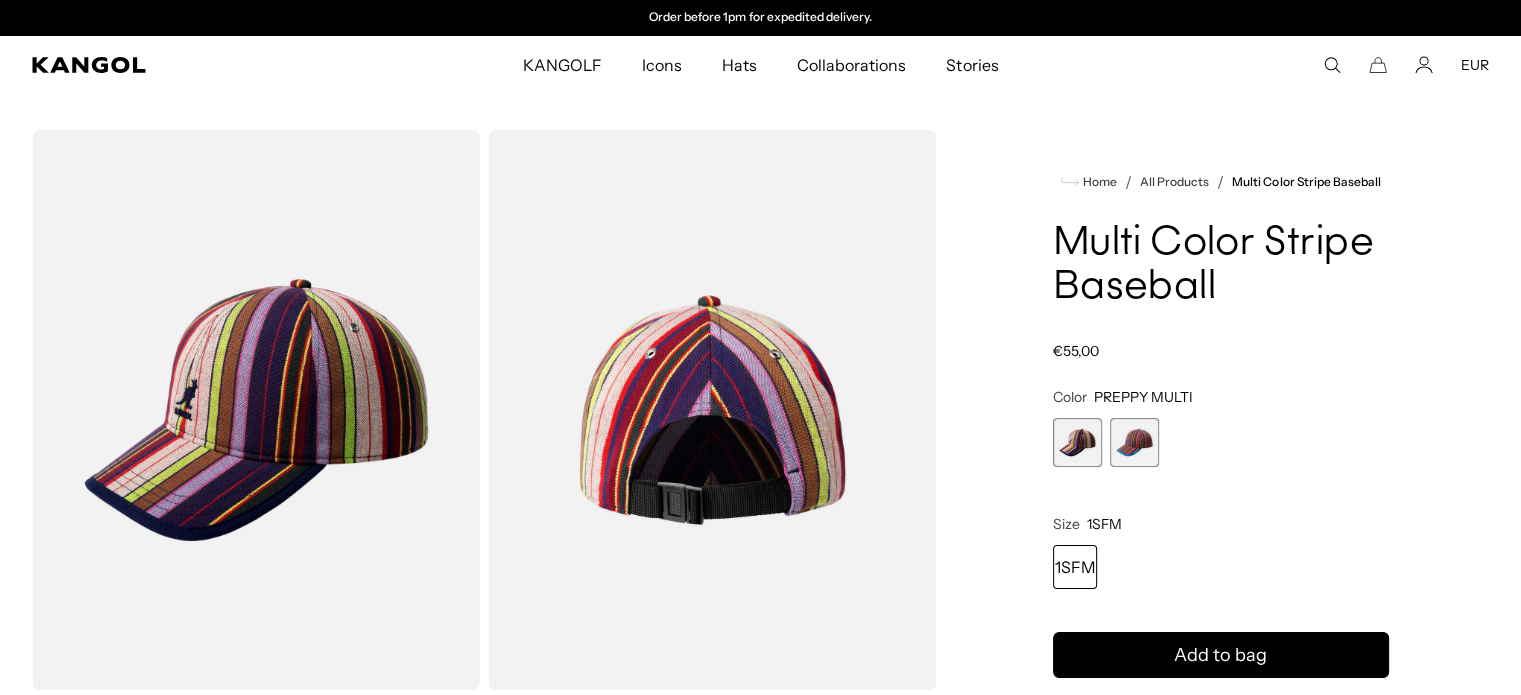 click at bounding box center (1077, 442) 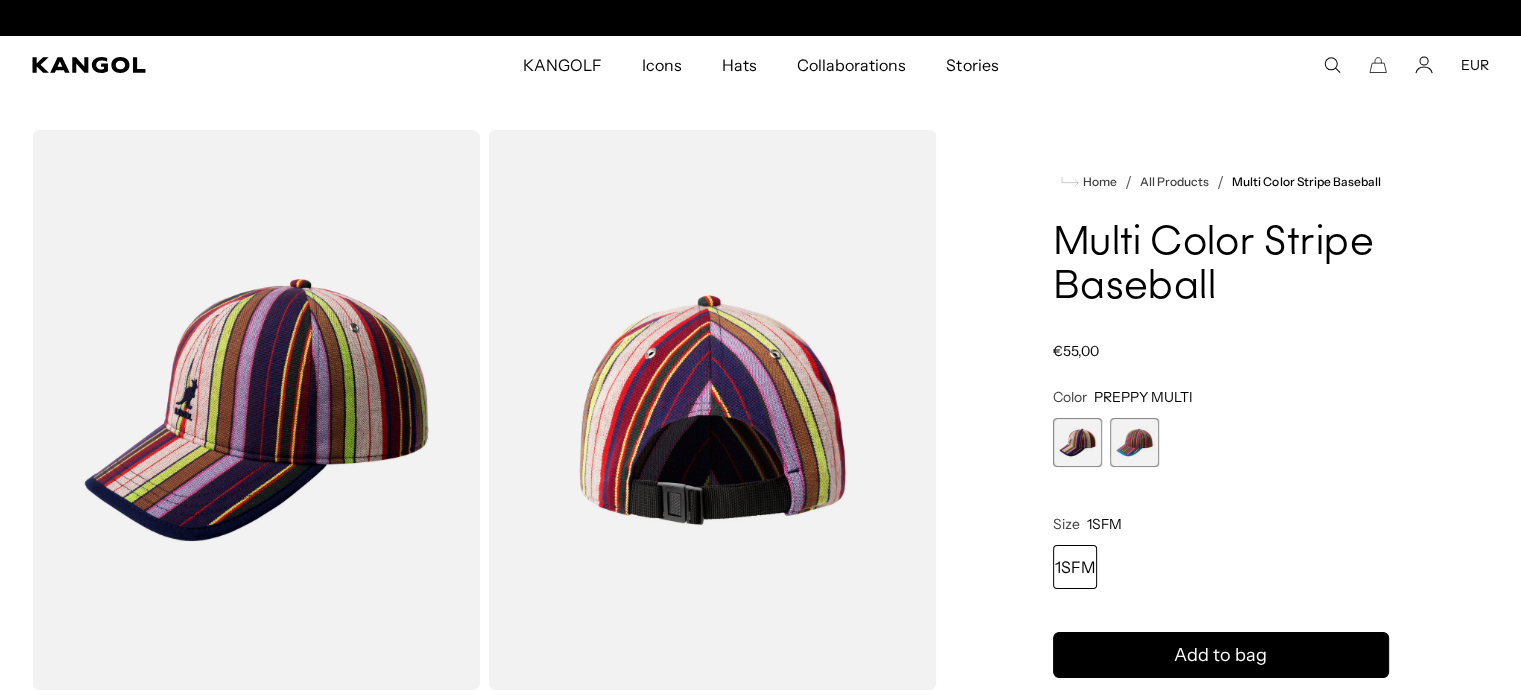 scroll, scrollTop: 0, scrollLeft: 0, axis: both 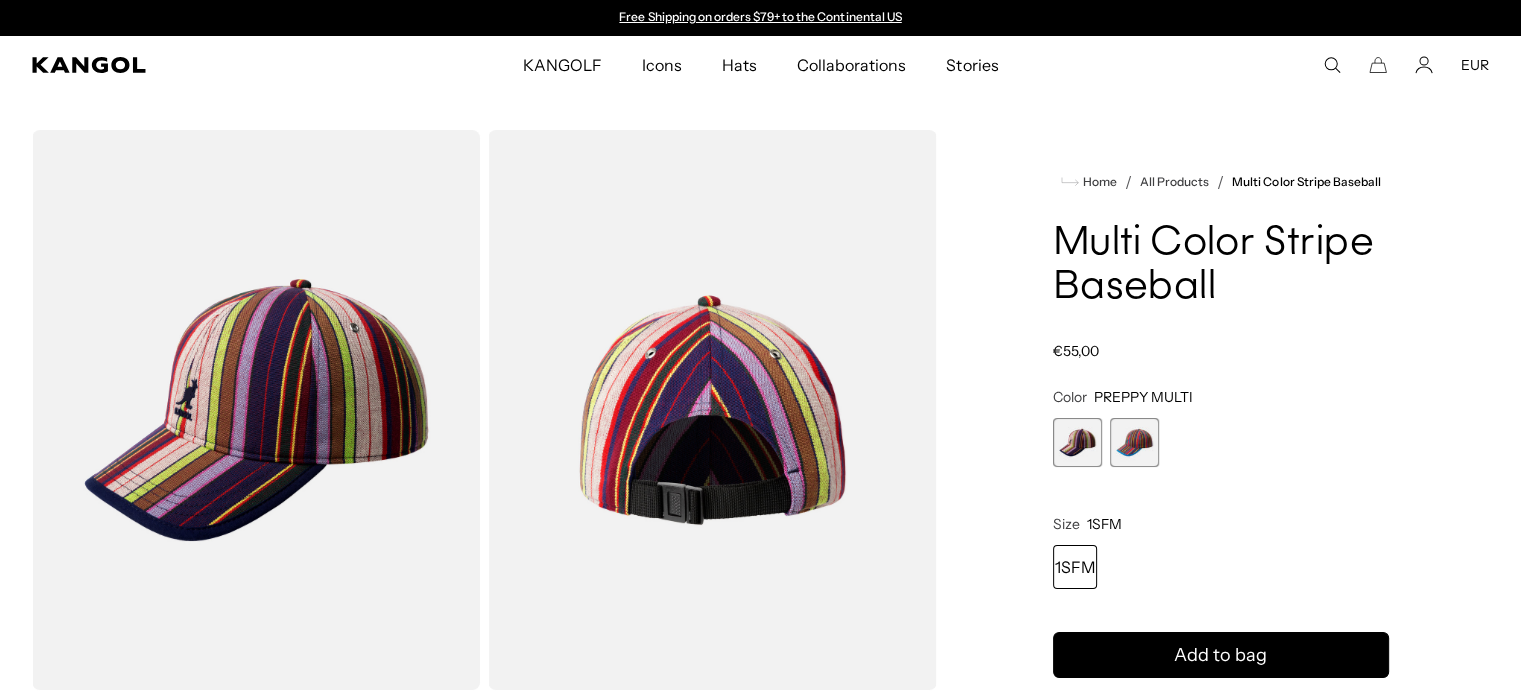 click at bounding box center [1077, 442] 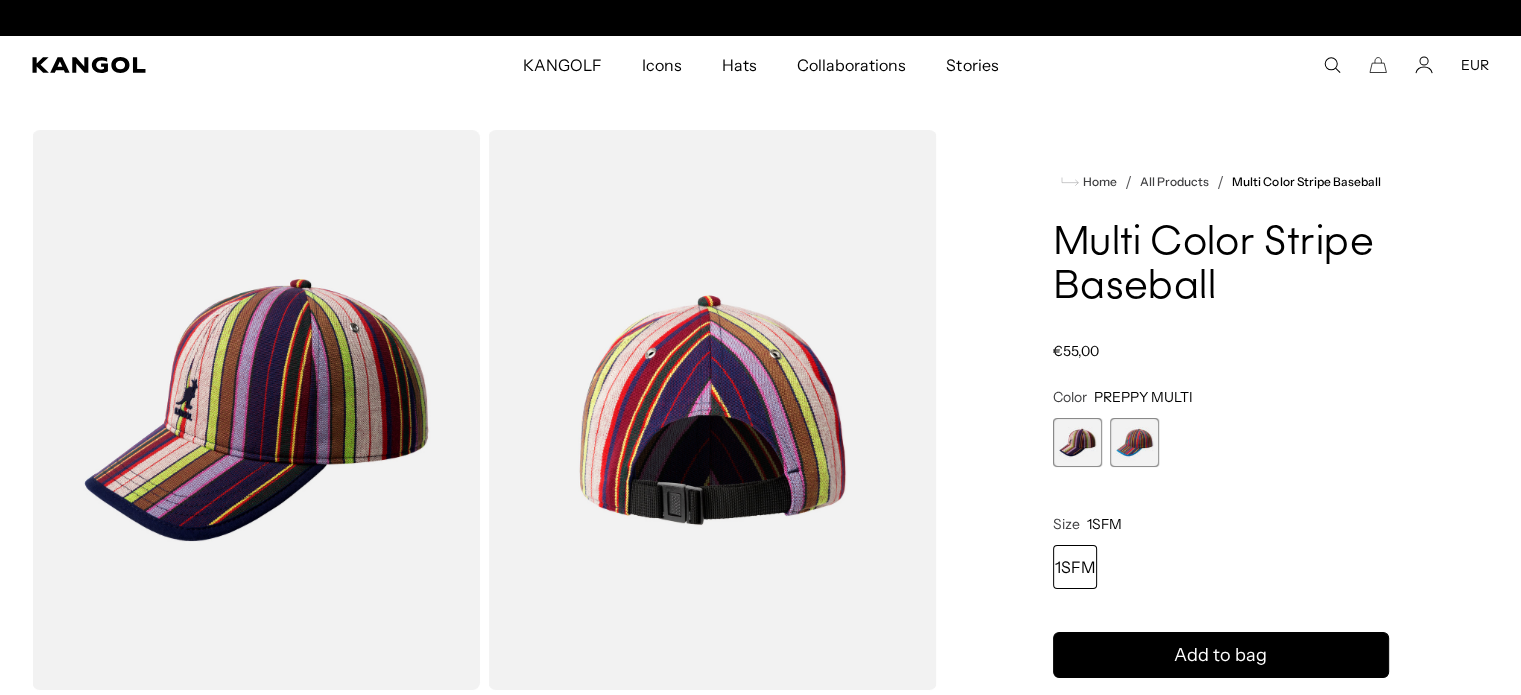 scroll, scrollTop: 0, scrollLeft: 412, axis: horizontal 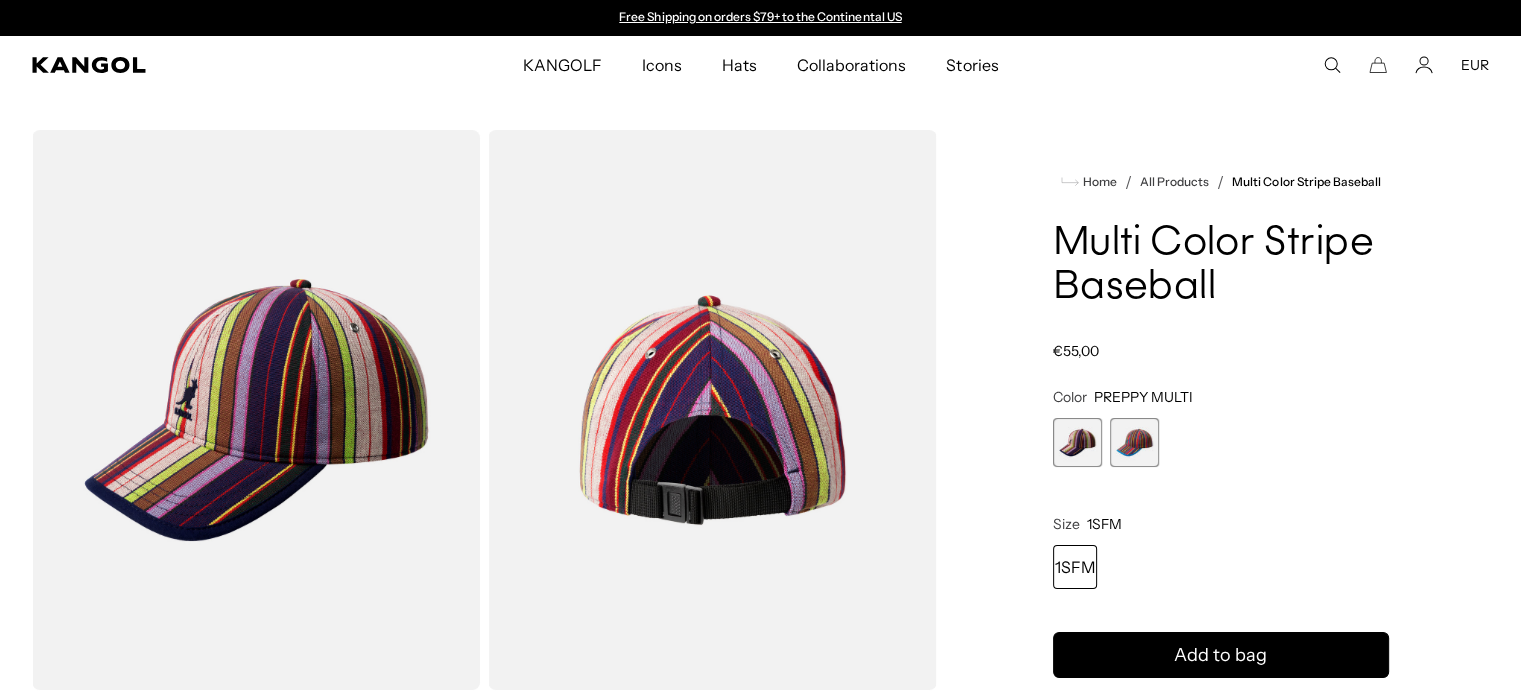 click at bounding box center [1134, 442] 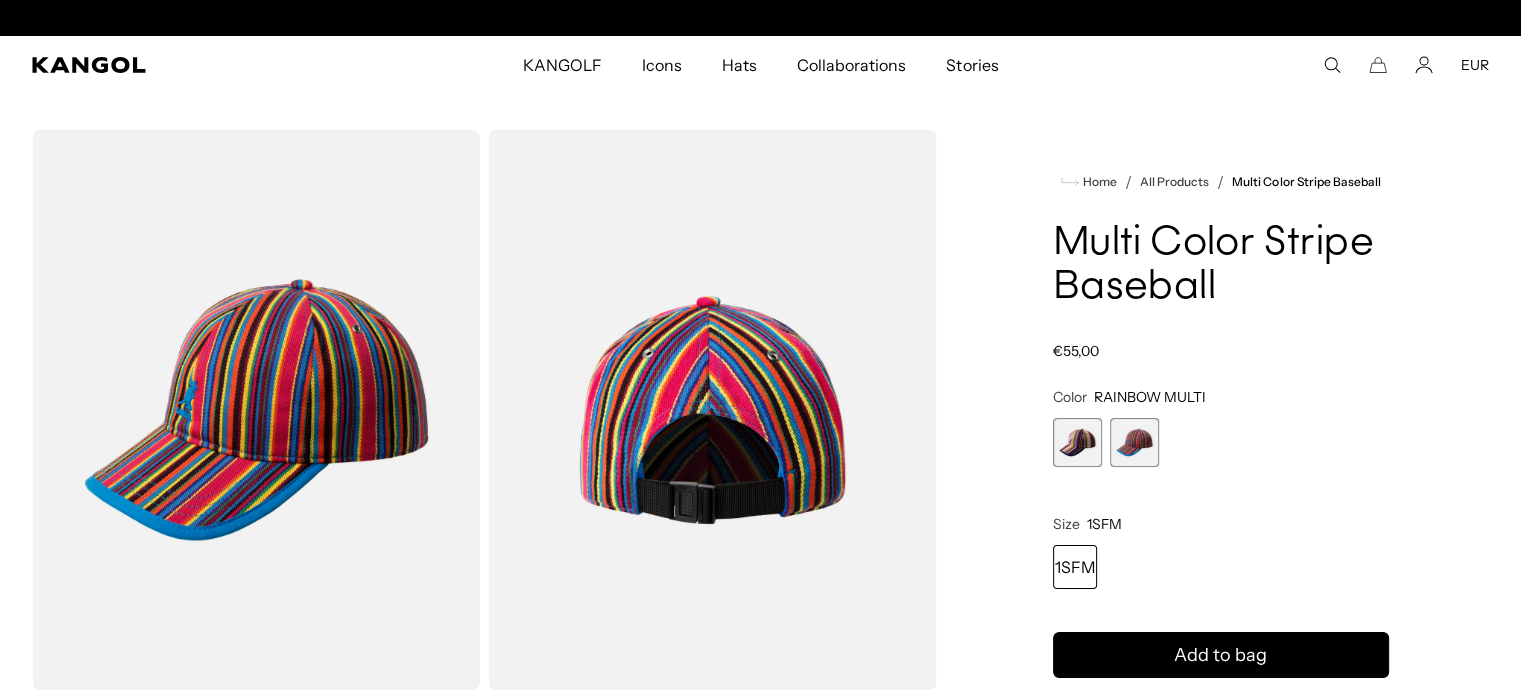 scroll, scrollTop: 0, scrollLeft: 412, axis: horizontal 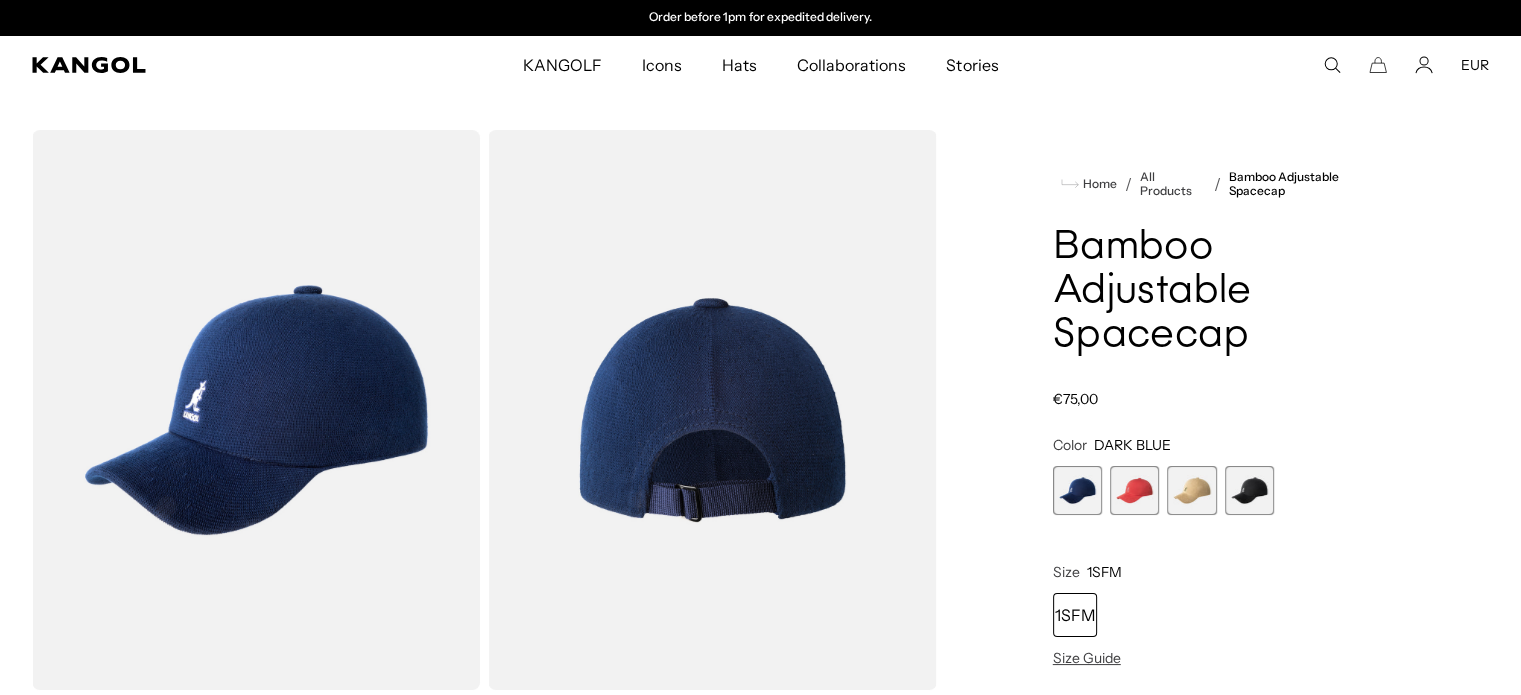 click at bounding box center (1249, 490) 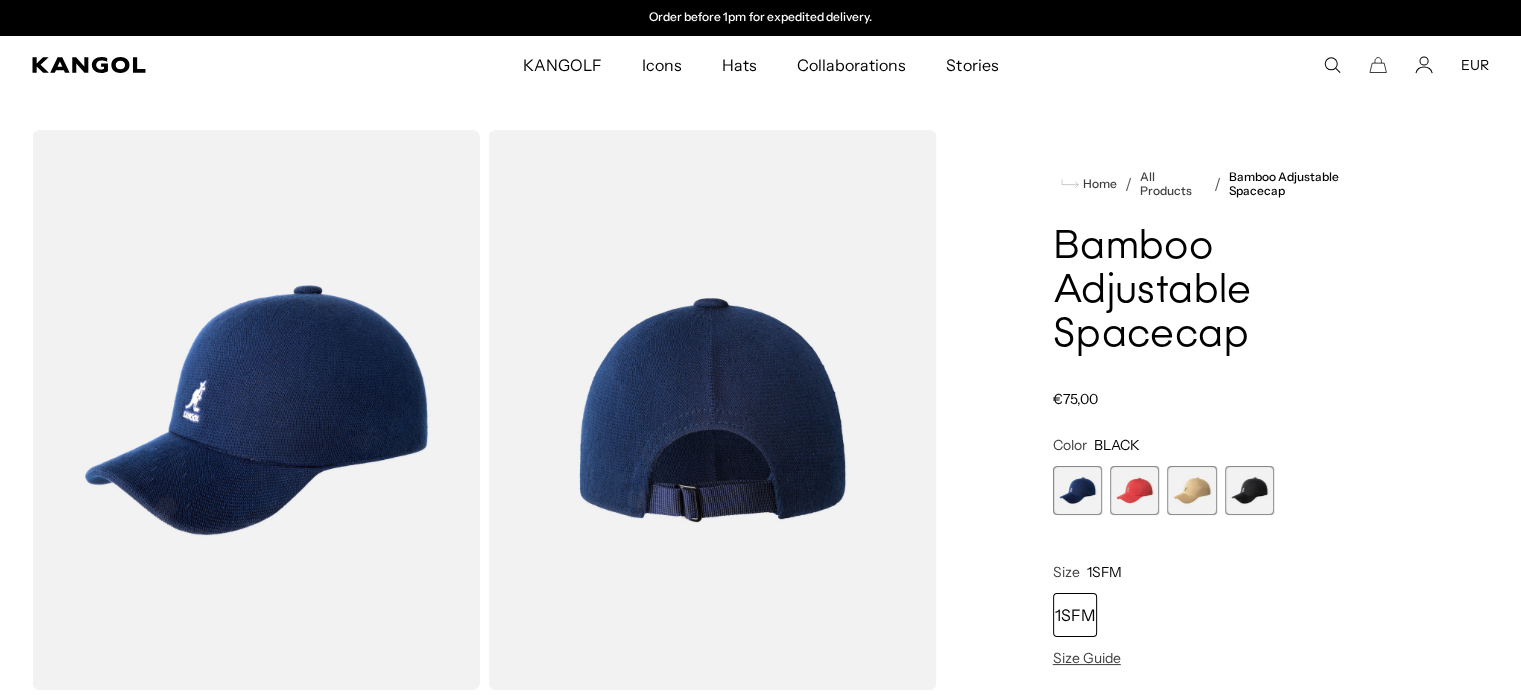scroll, scrollTop: 0, scrollLeft: 0, axis: both 